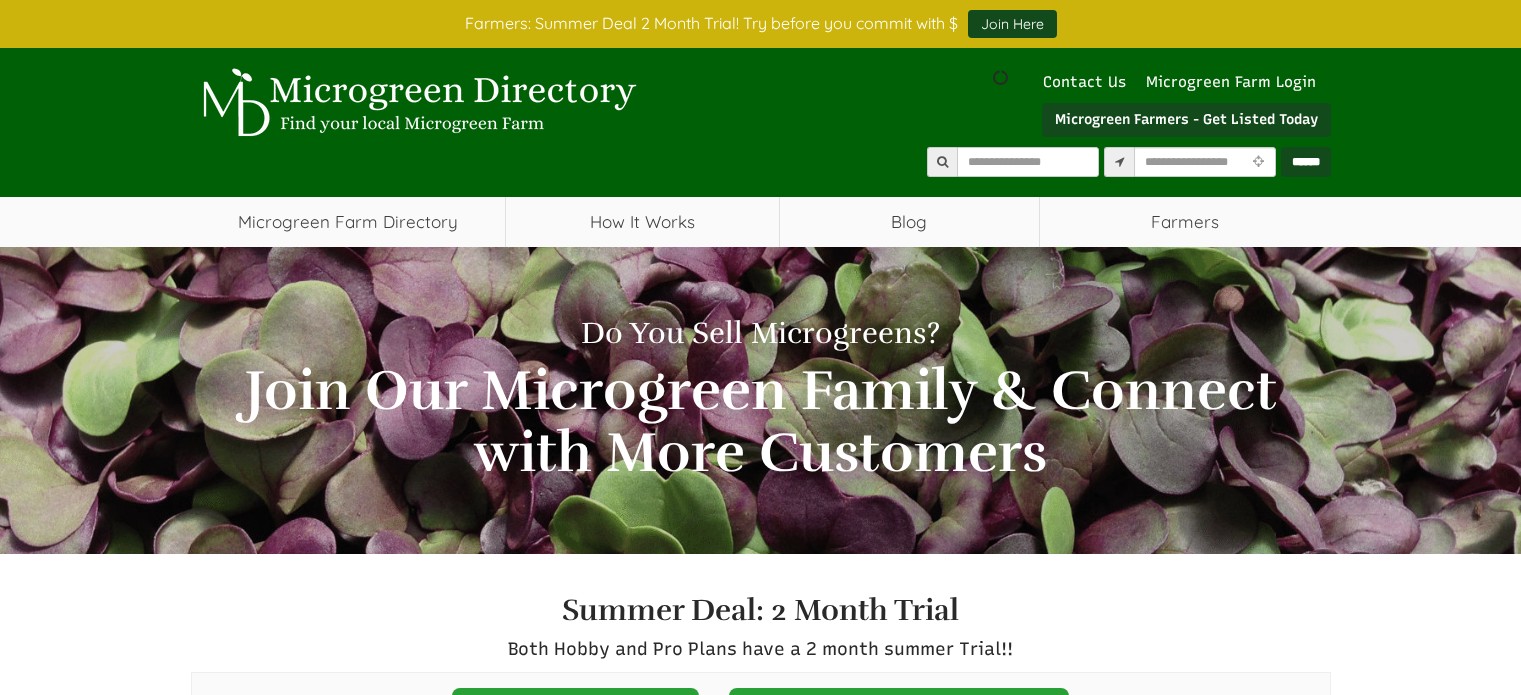 scroll, scrollTop: 0, scrollLeft: 0, axis: both 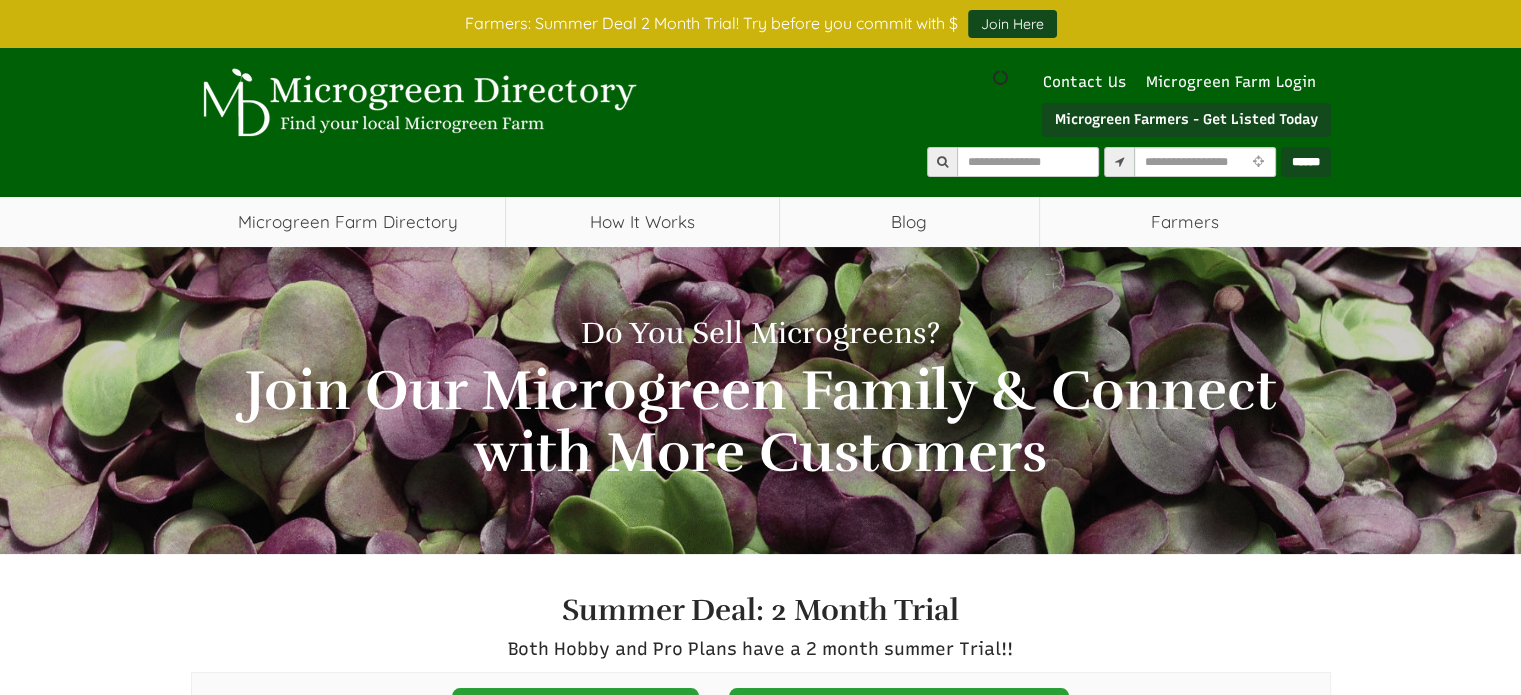 click on "Join Here" at bounding box center [1012, 24] 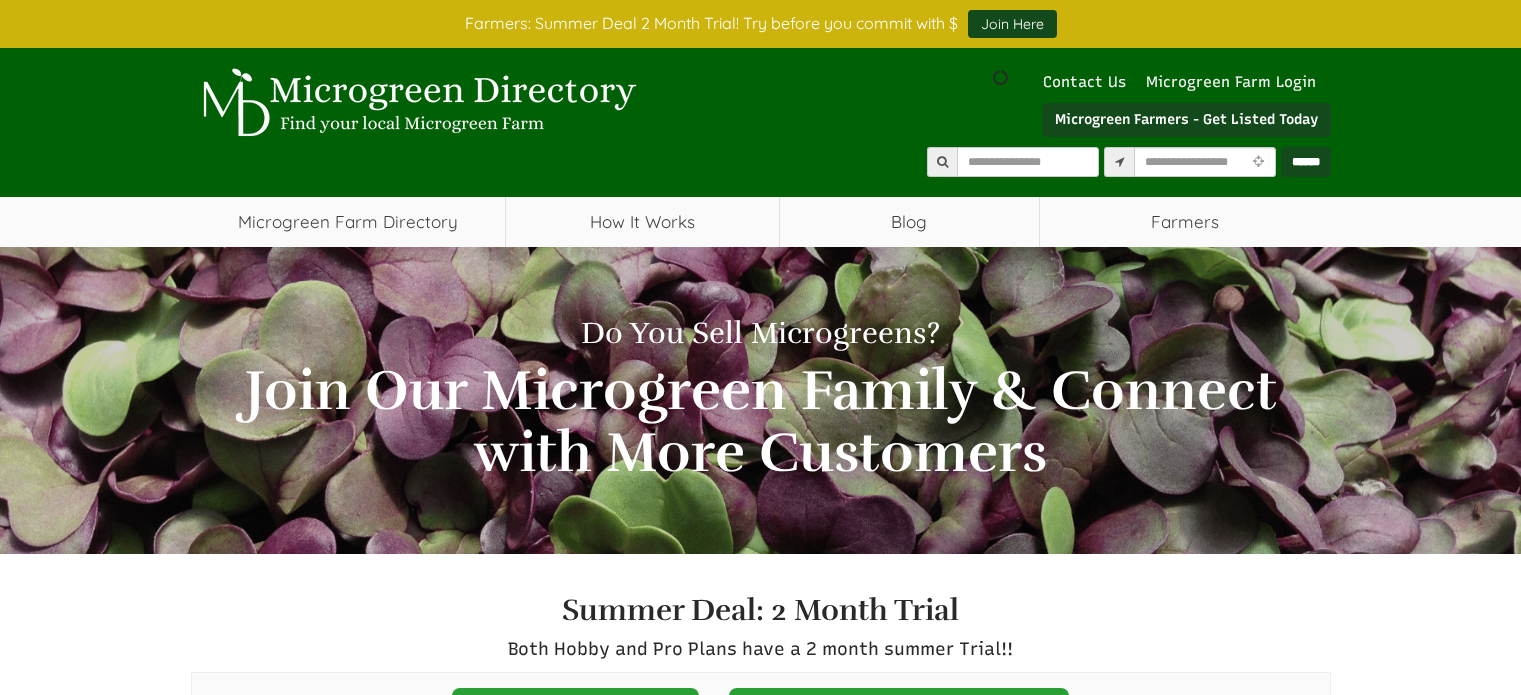 scroll, scrollTop: 0, scrollLeft: 0, axis: both 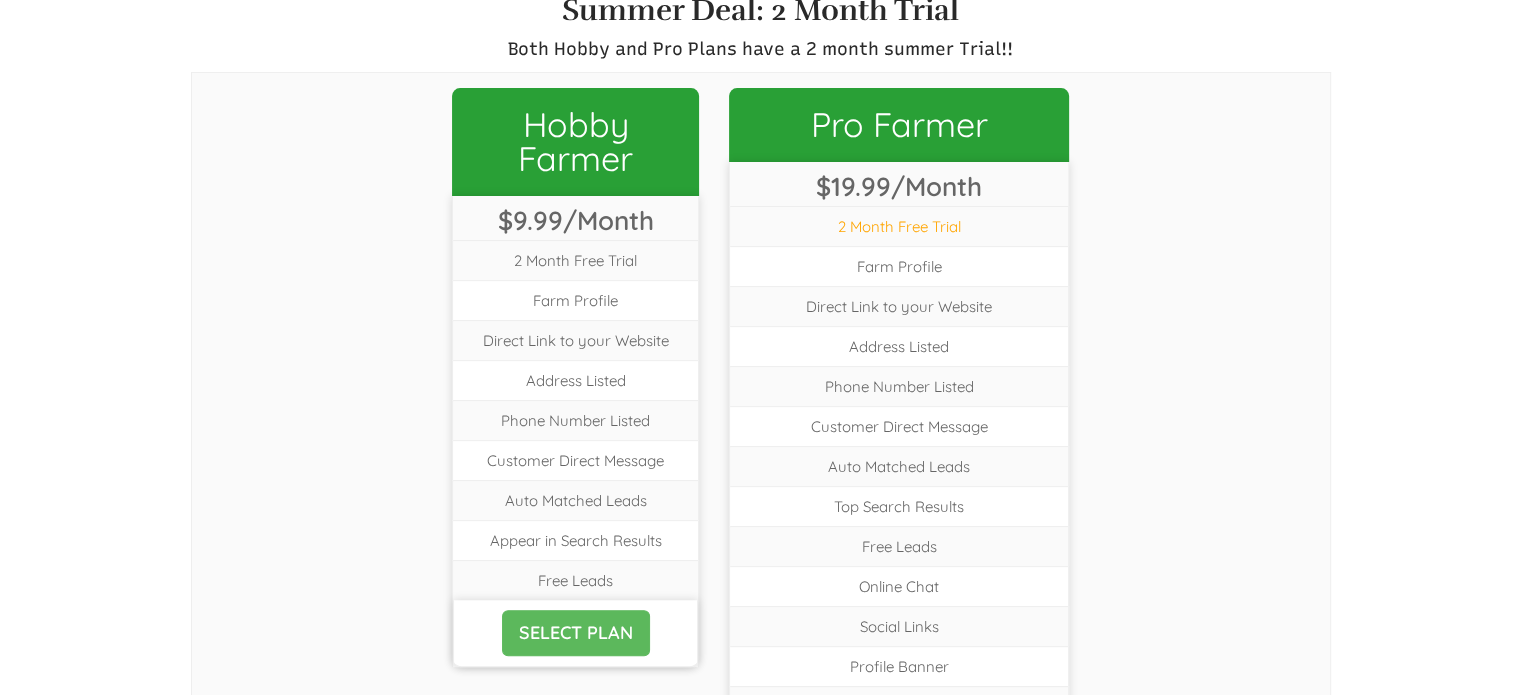 select 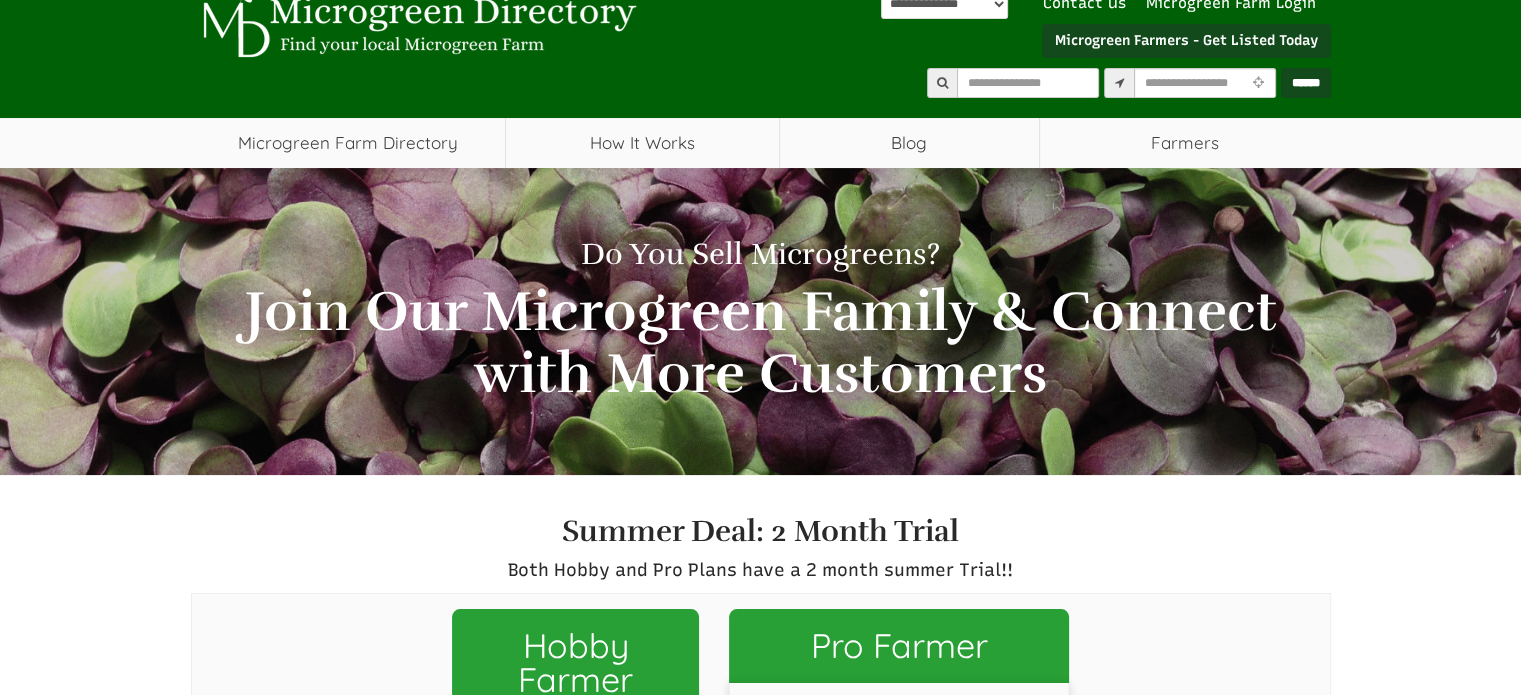 scroll, scrollTop: 0, scrollLeft: 0, axis: both 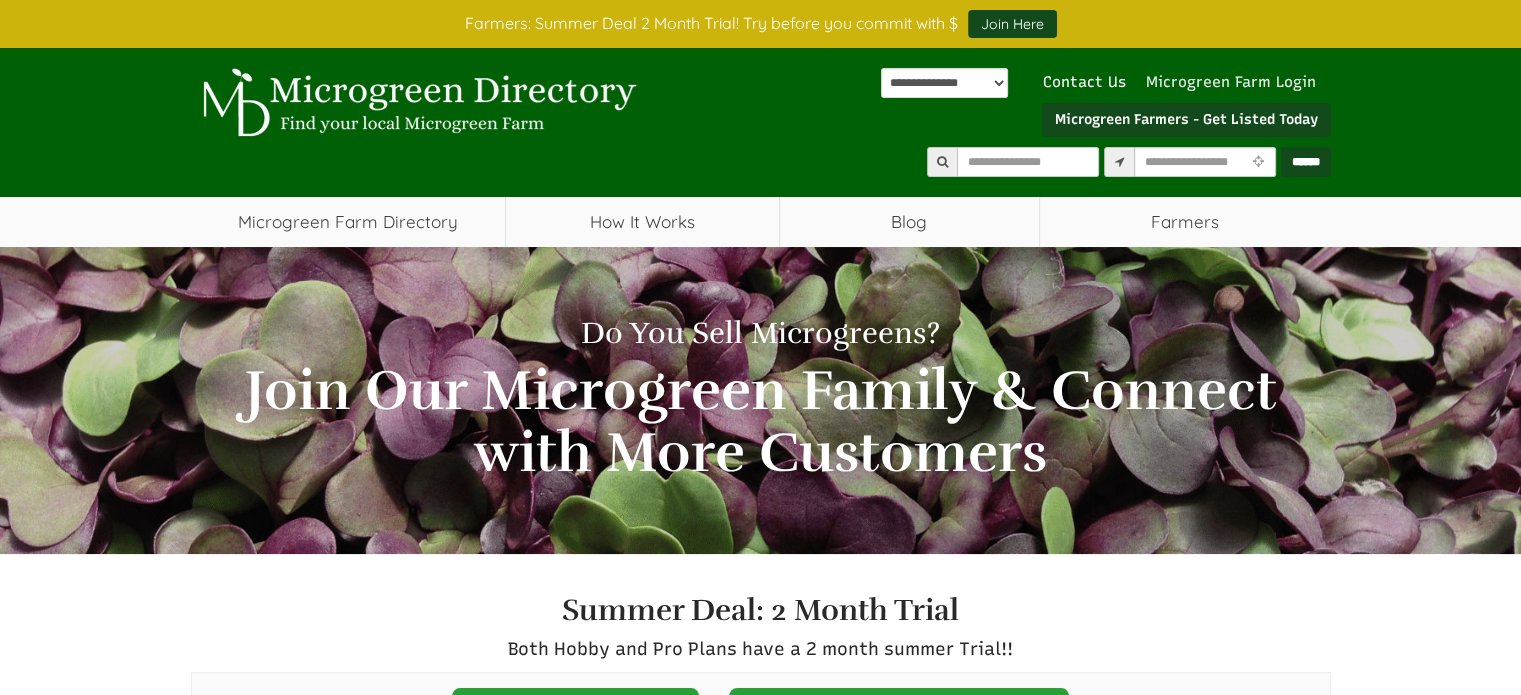 click on "Microgreen Farm Login" at bounding box center [1236, 82] 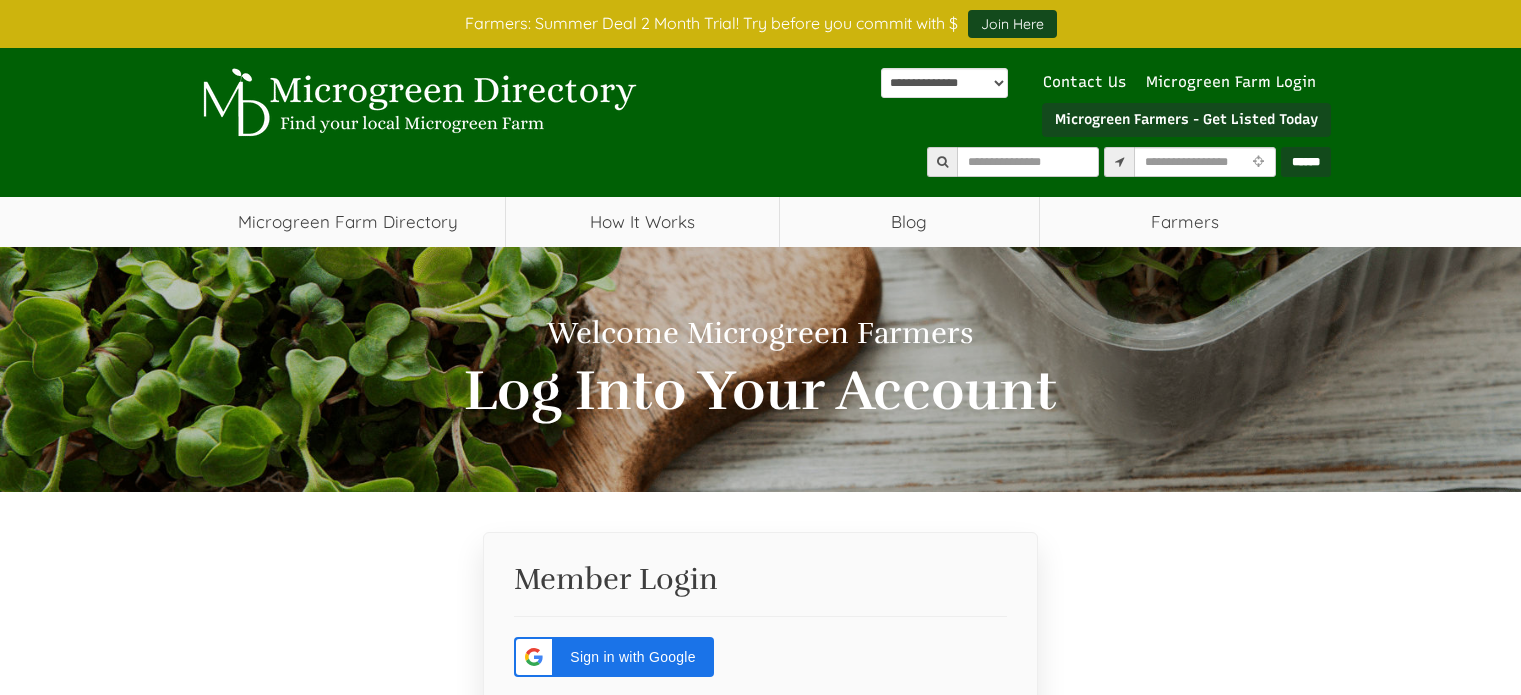 scroll, scrollTop: 0, scrollLeft: 0, axis: both 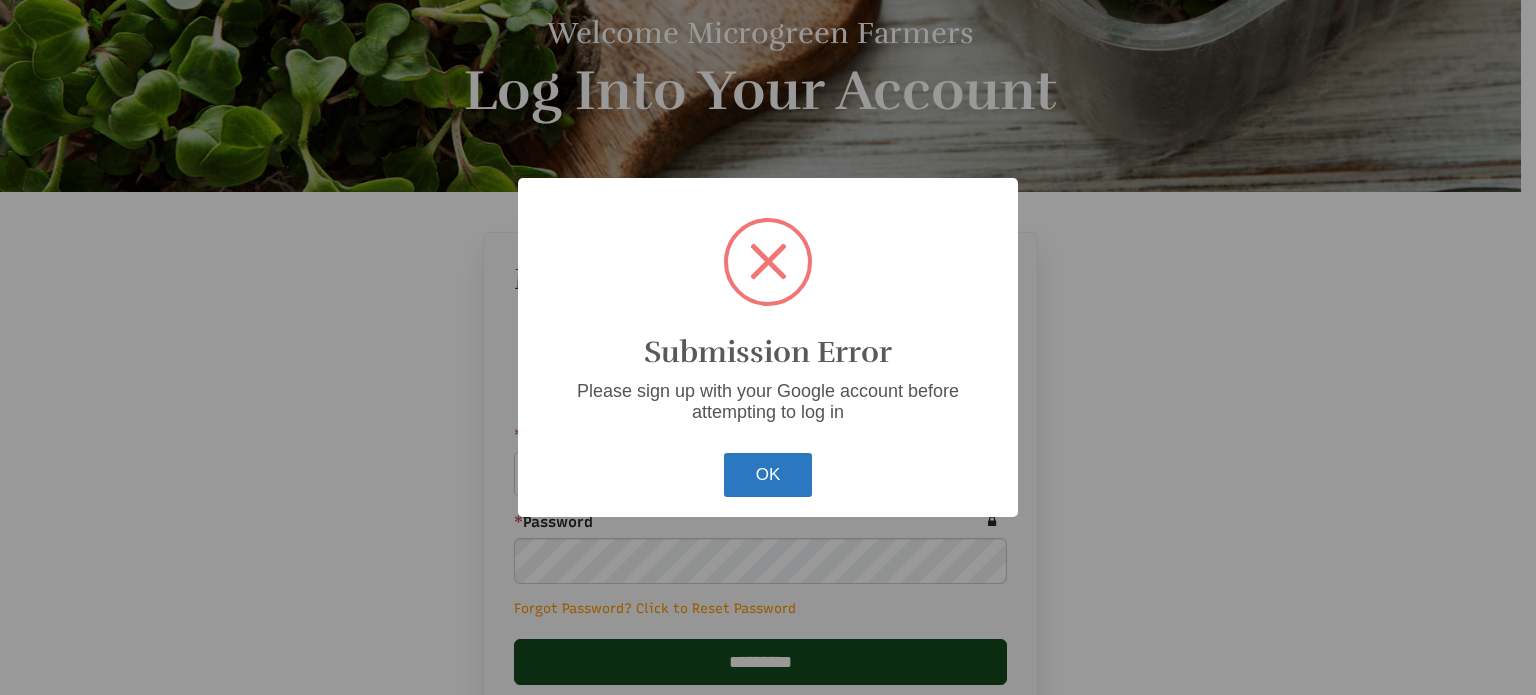 click on "OK" at bounding box center (768, 475) 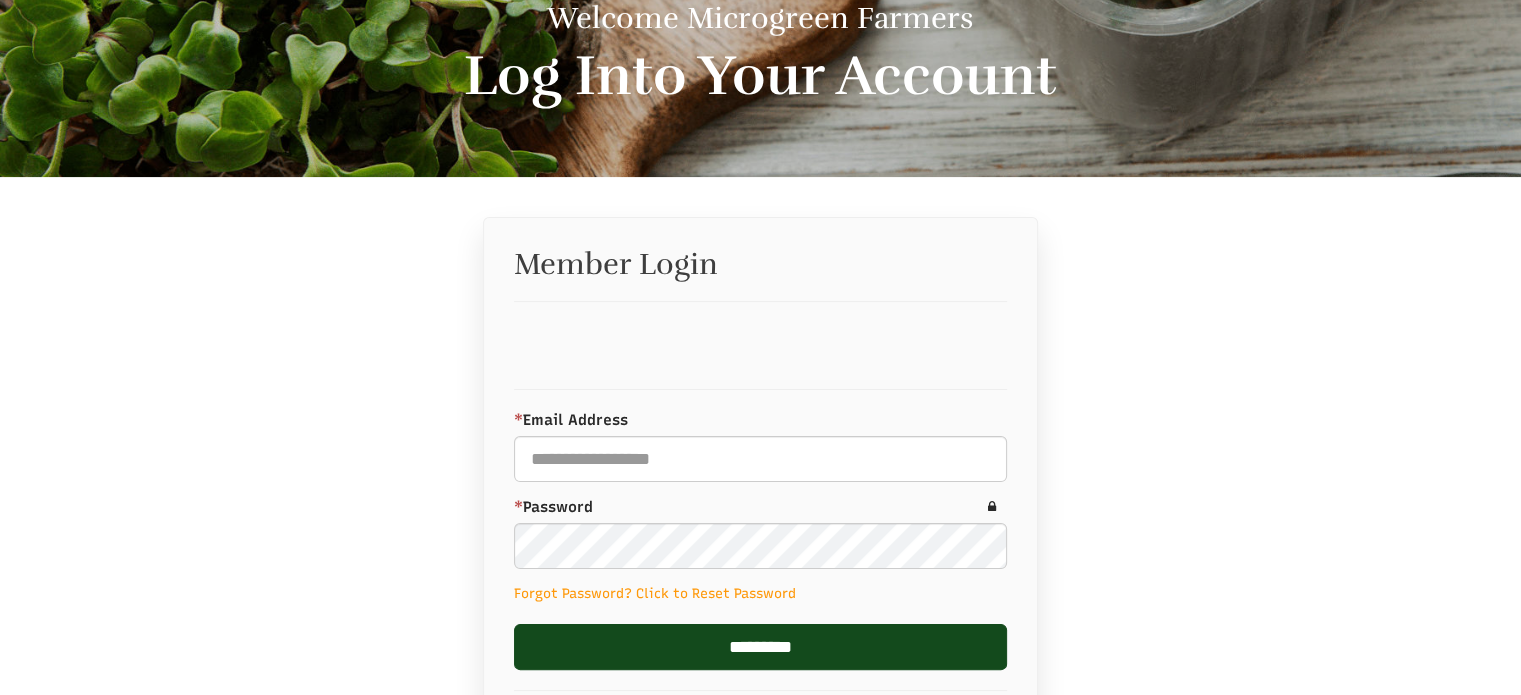 scroll, scrollTop: 600, scrollLeft: 0, axis: vertical 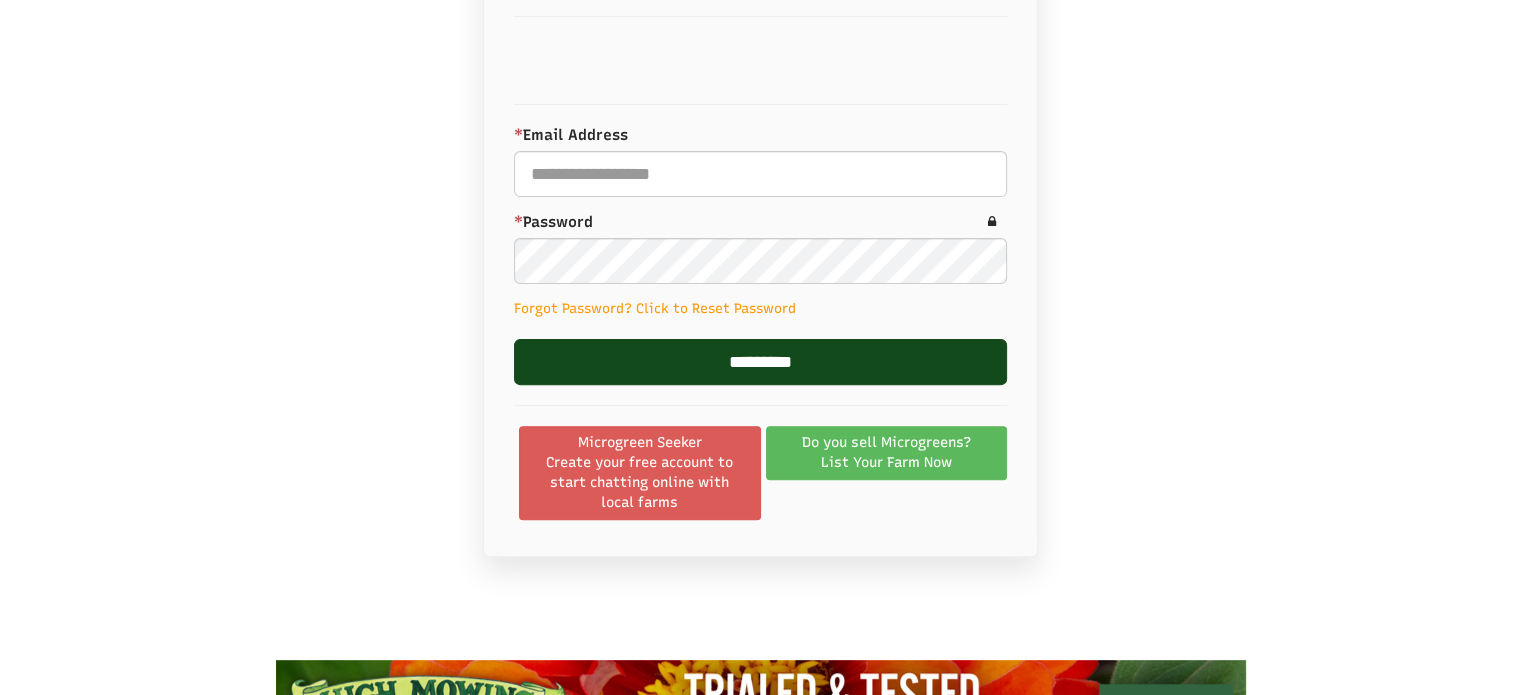 click on "Create your free account to start  chatting online with local farms" at bounding box center (640, 483) 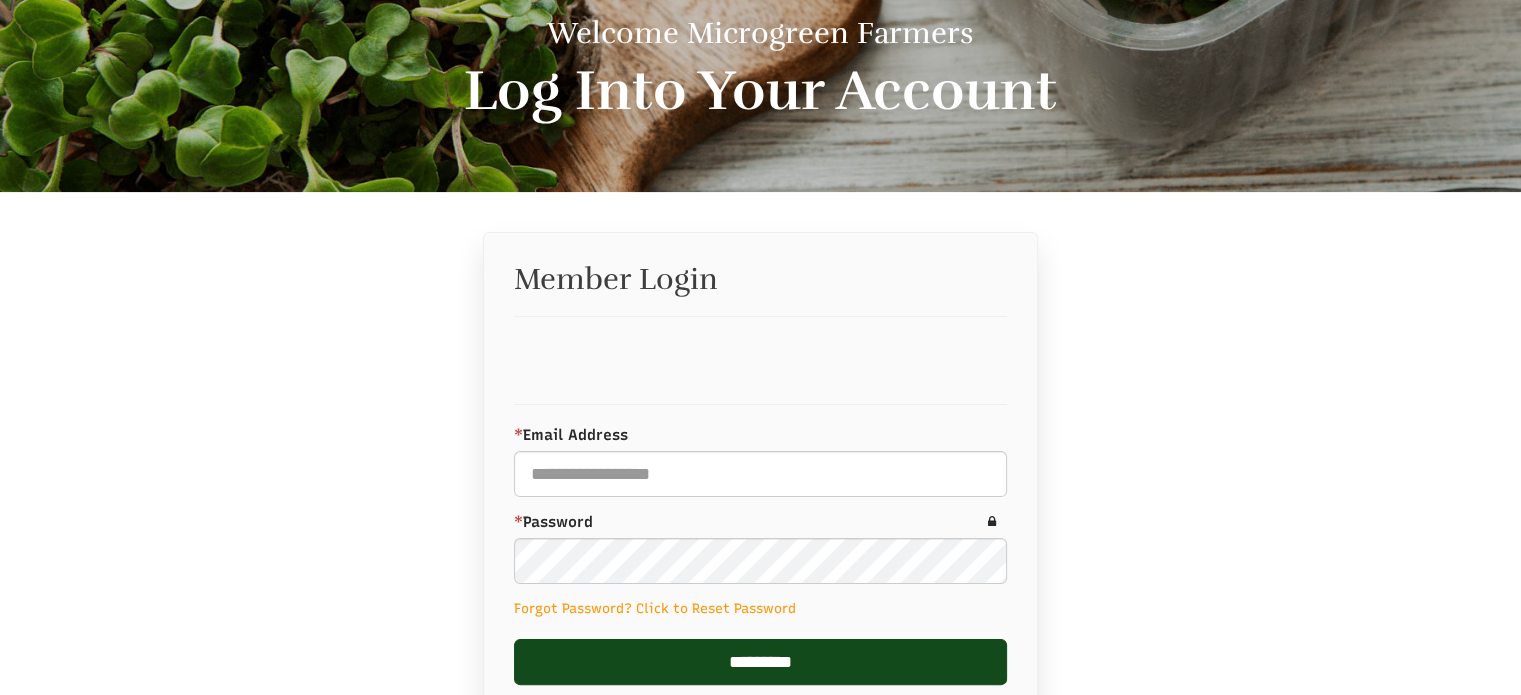 scroll, scrollTop: 100, scrollLeft: 0, axis: vertical 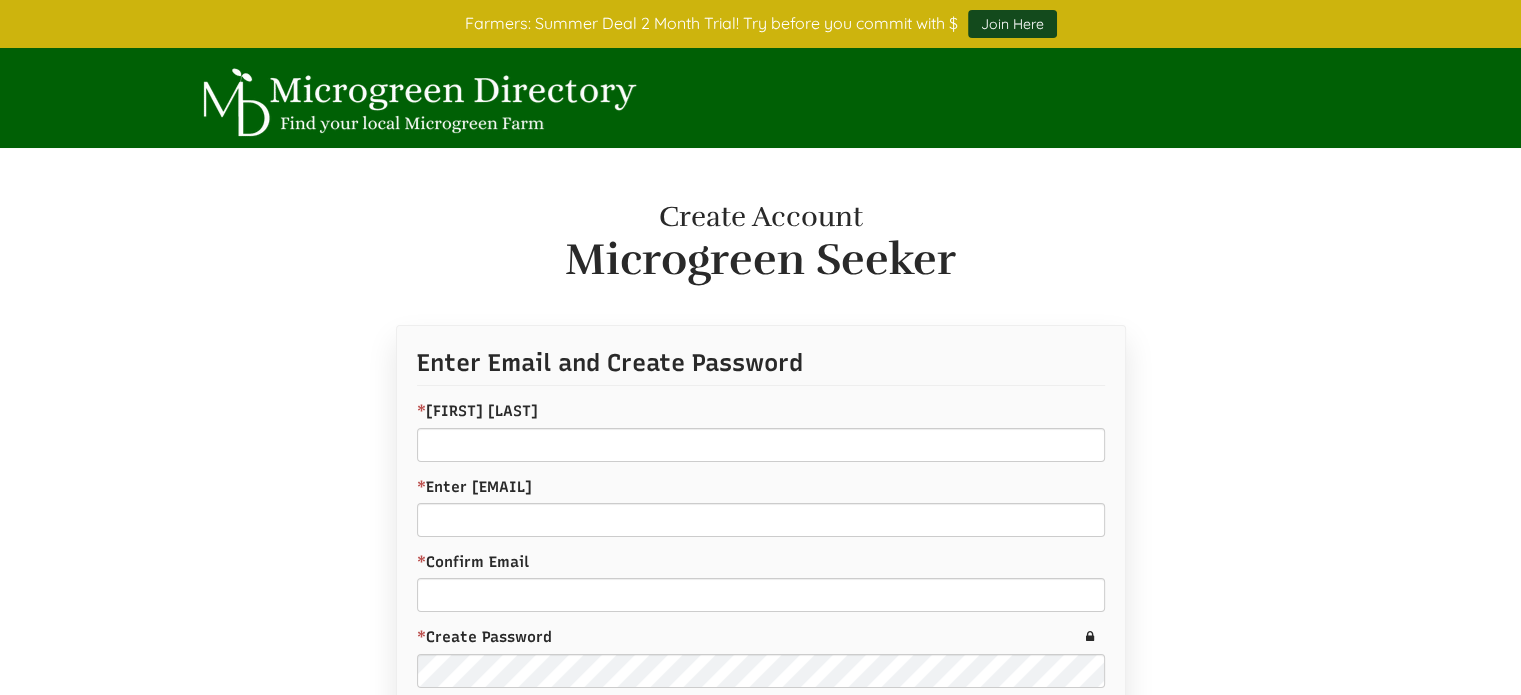 click on "**********" at bounding box center (761, 626) 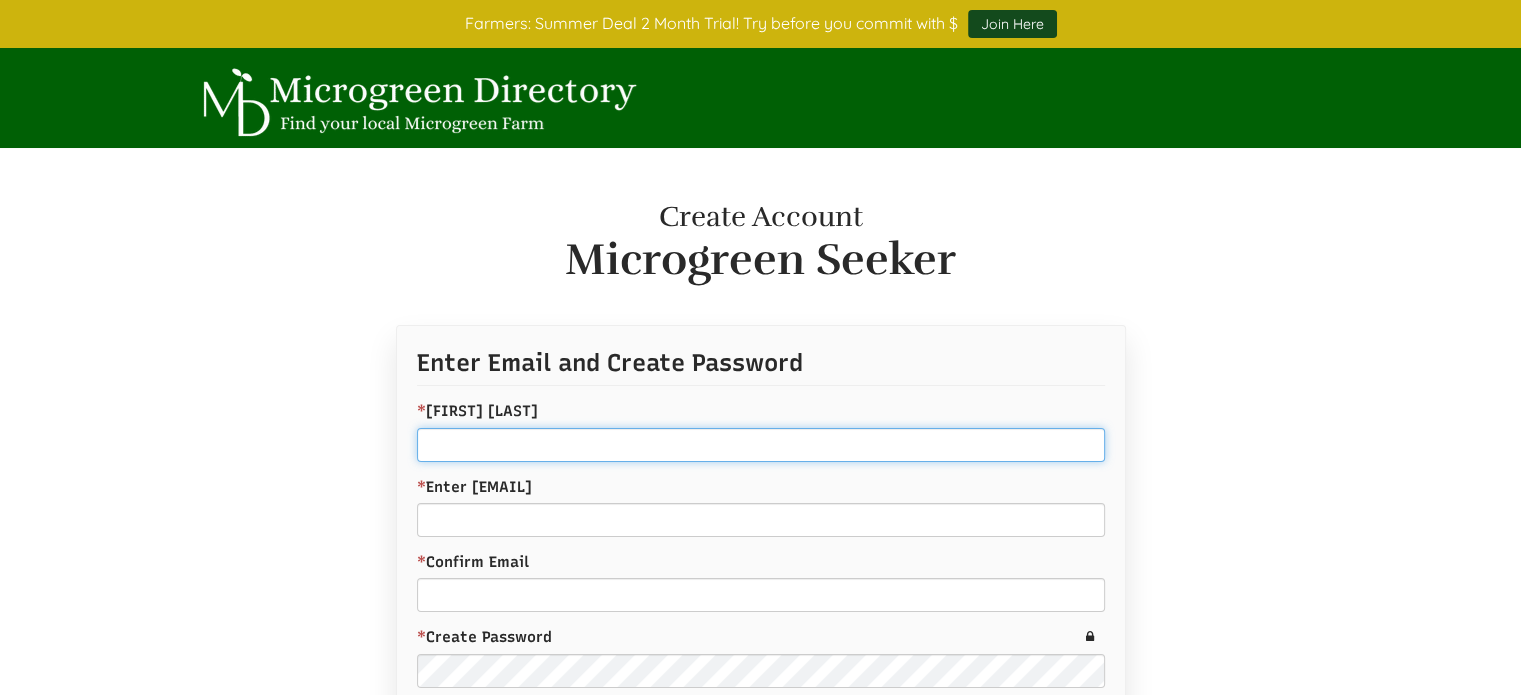 drag, startPoint x: 824, startPoint y: 459, endPoint x: 820, endPoint y: 448, distance: 11.7046995 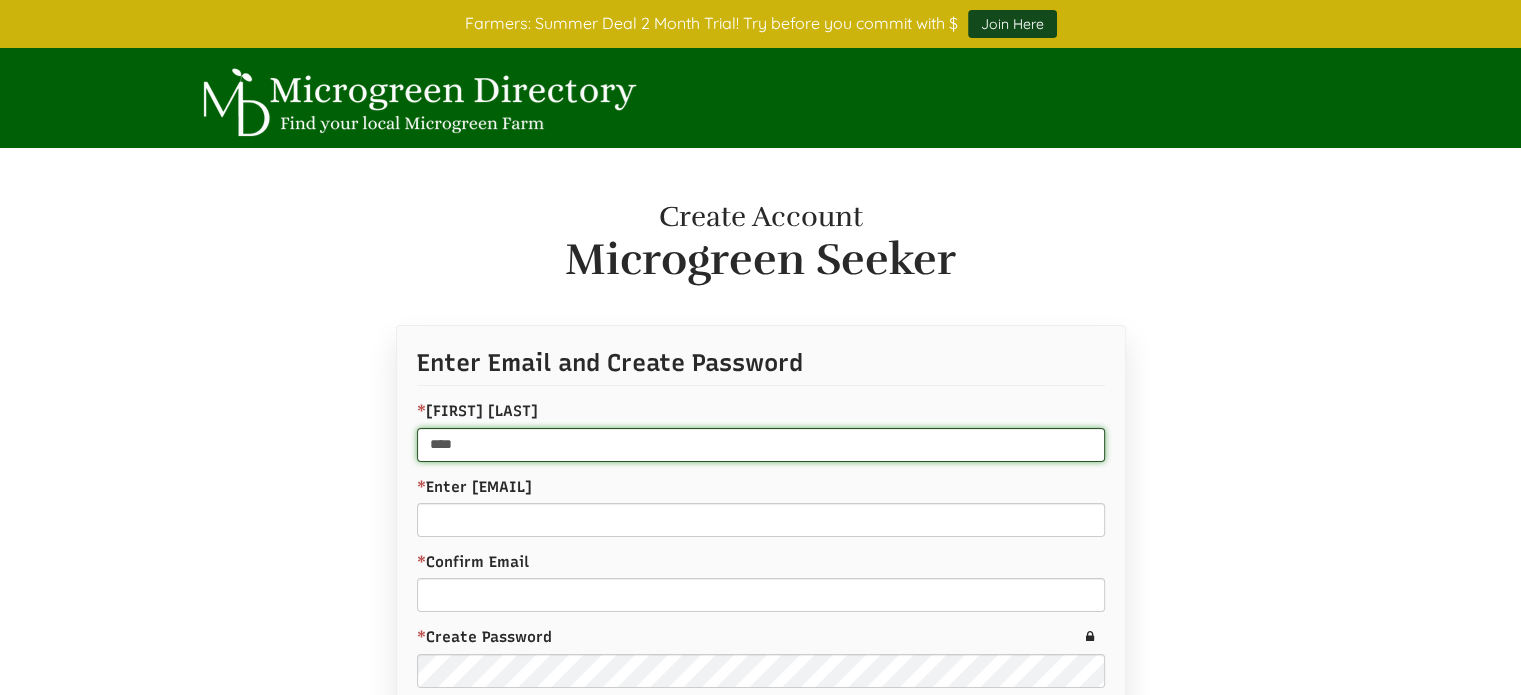 type on "****" 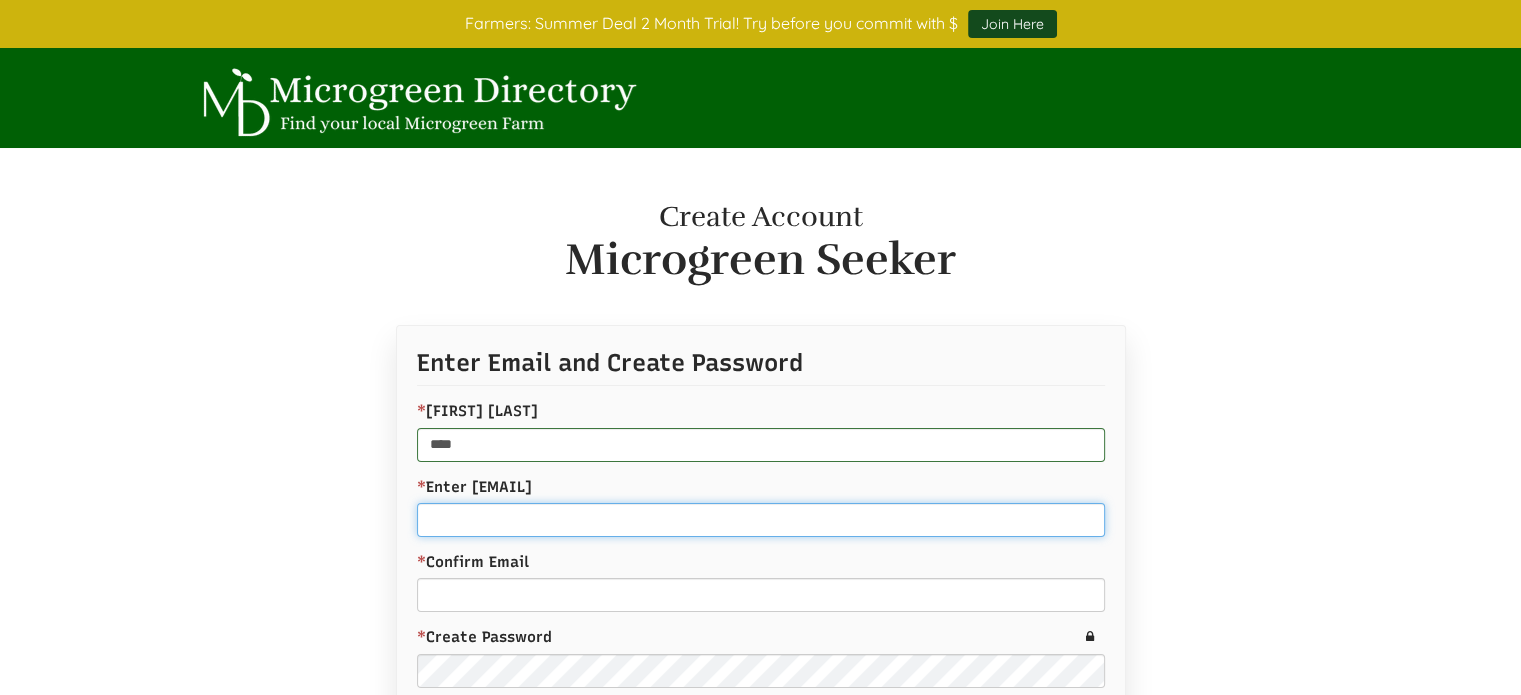 click on "*  Enter Email" at bounding box center [761, 520] 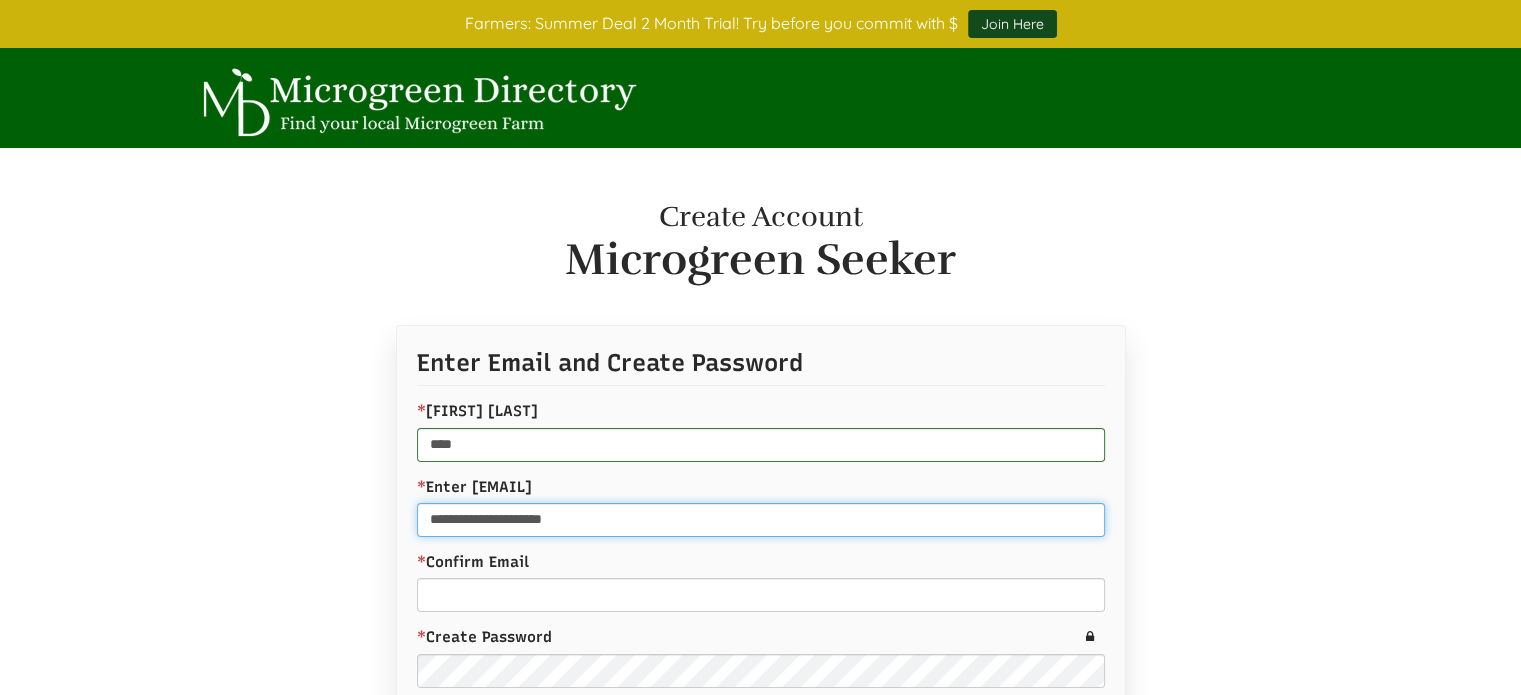 type on "**********" 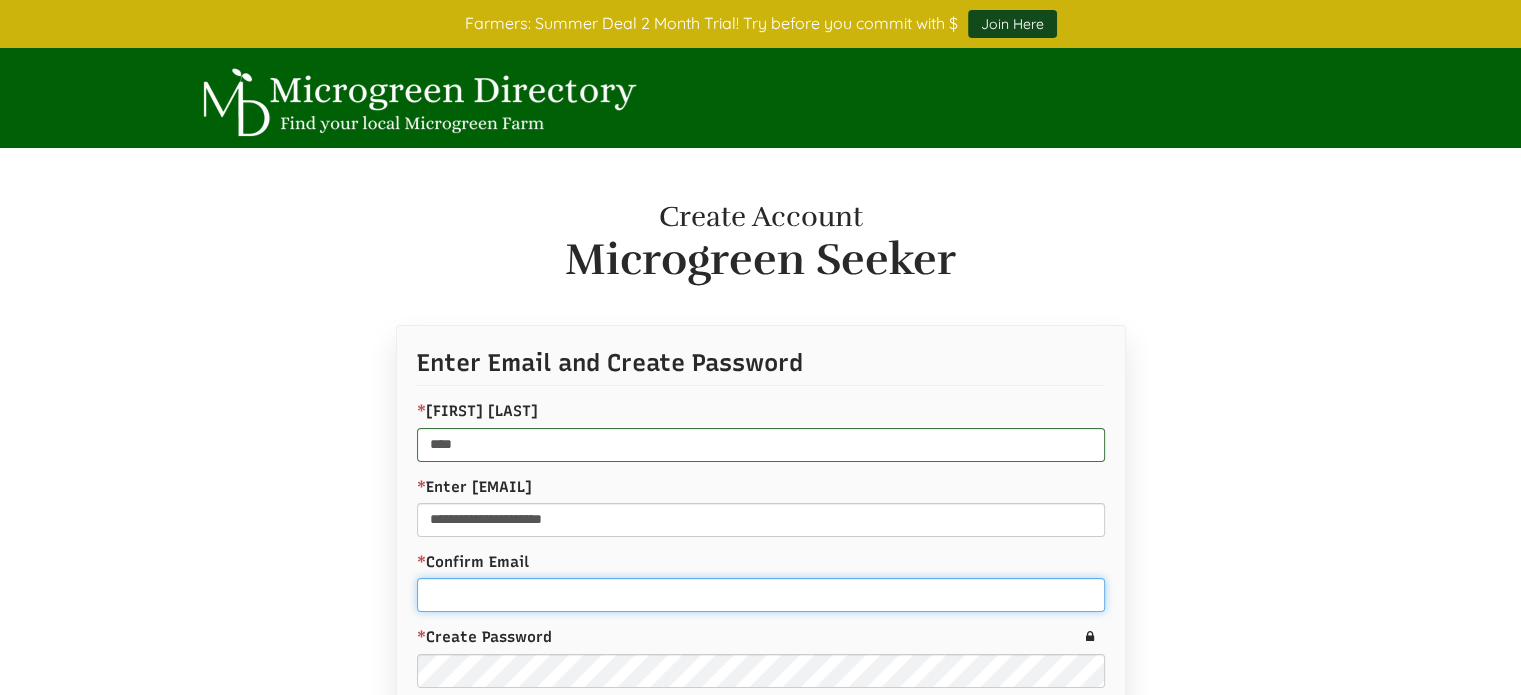 click on "*  Confirm Email" at bounding box center [761, 595] 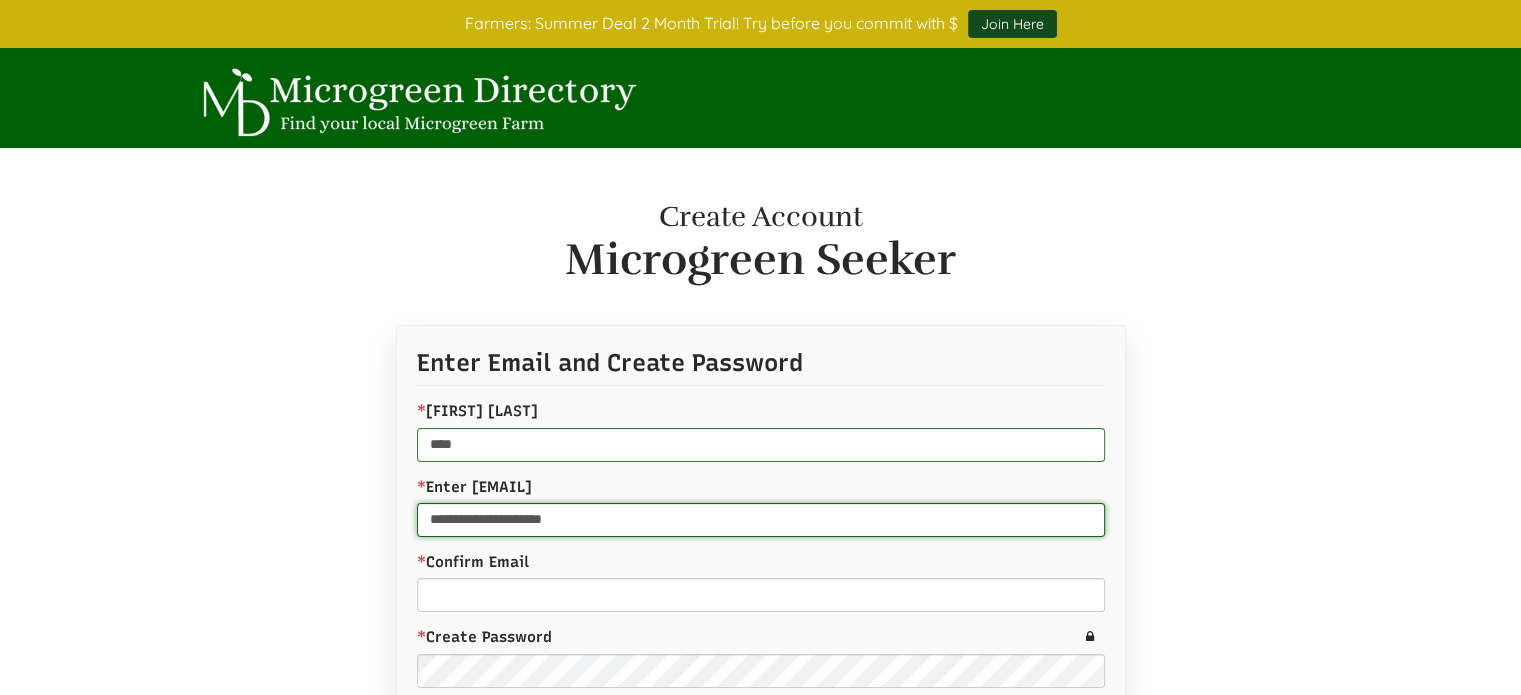 click on "**********" at bounding box center (761, 520) 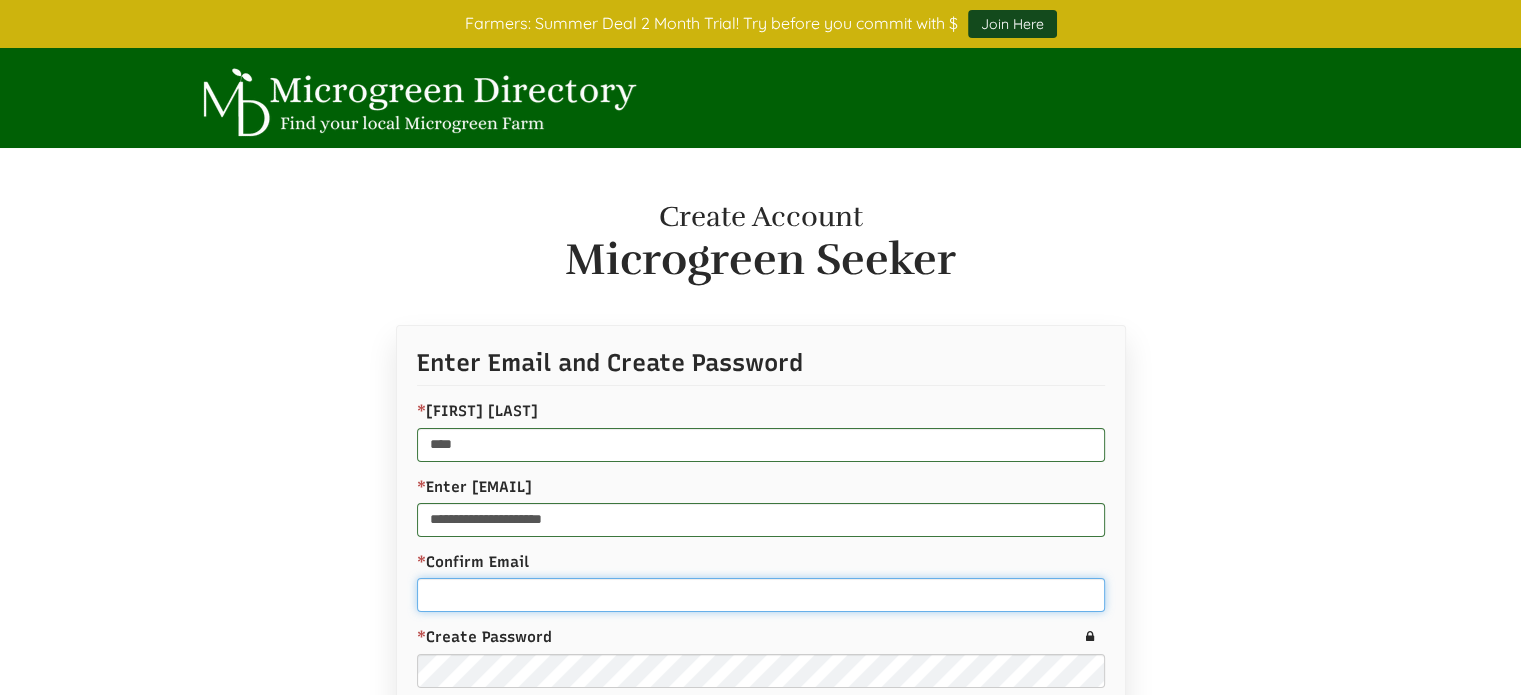 click on "*  Confirm Email" at bounding box center [761, 595] 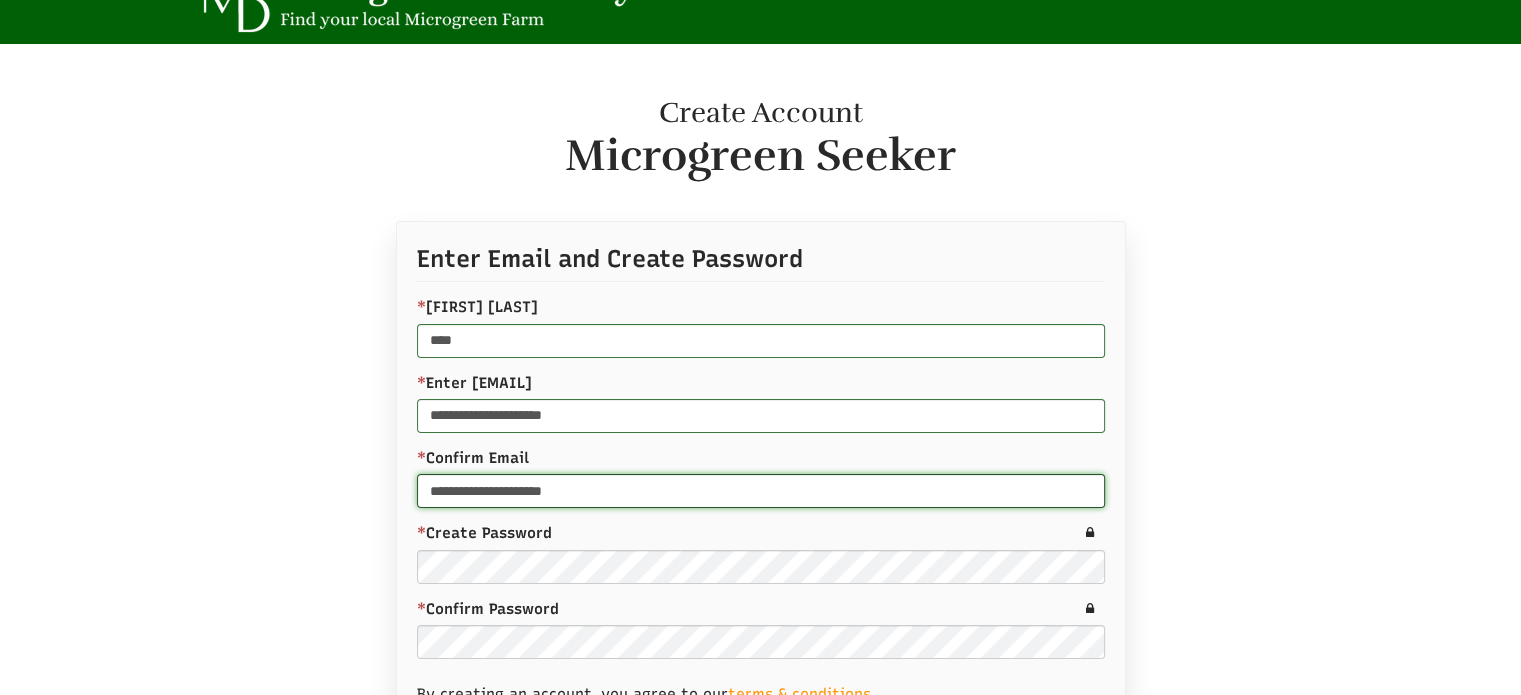 scroll, scrollTop: 200, scrollLeft: 0, axis: vertical 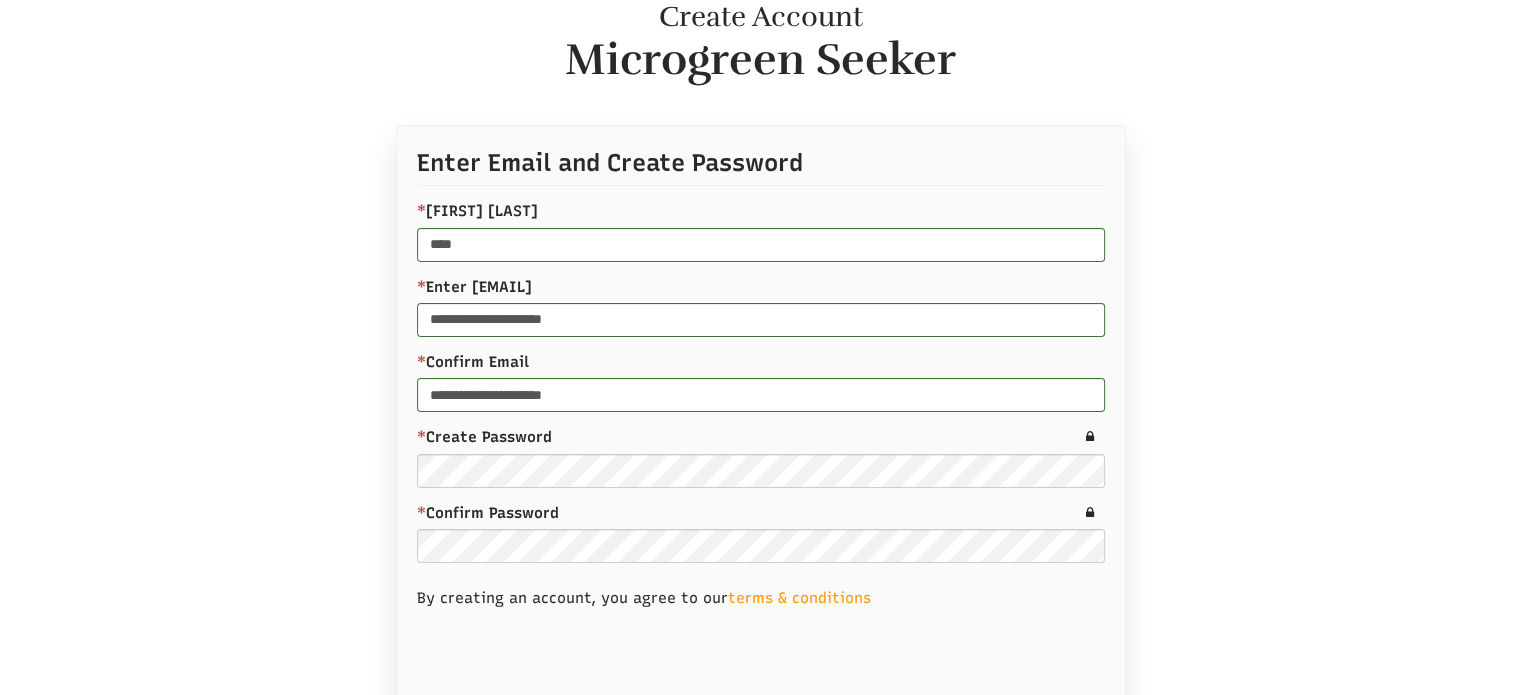 click on "*  Confirm Password" at bounding box center [761, 513] 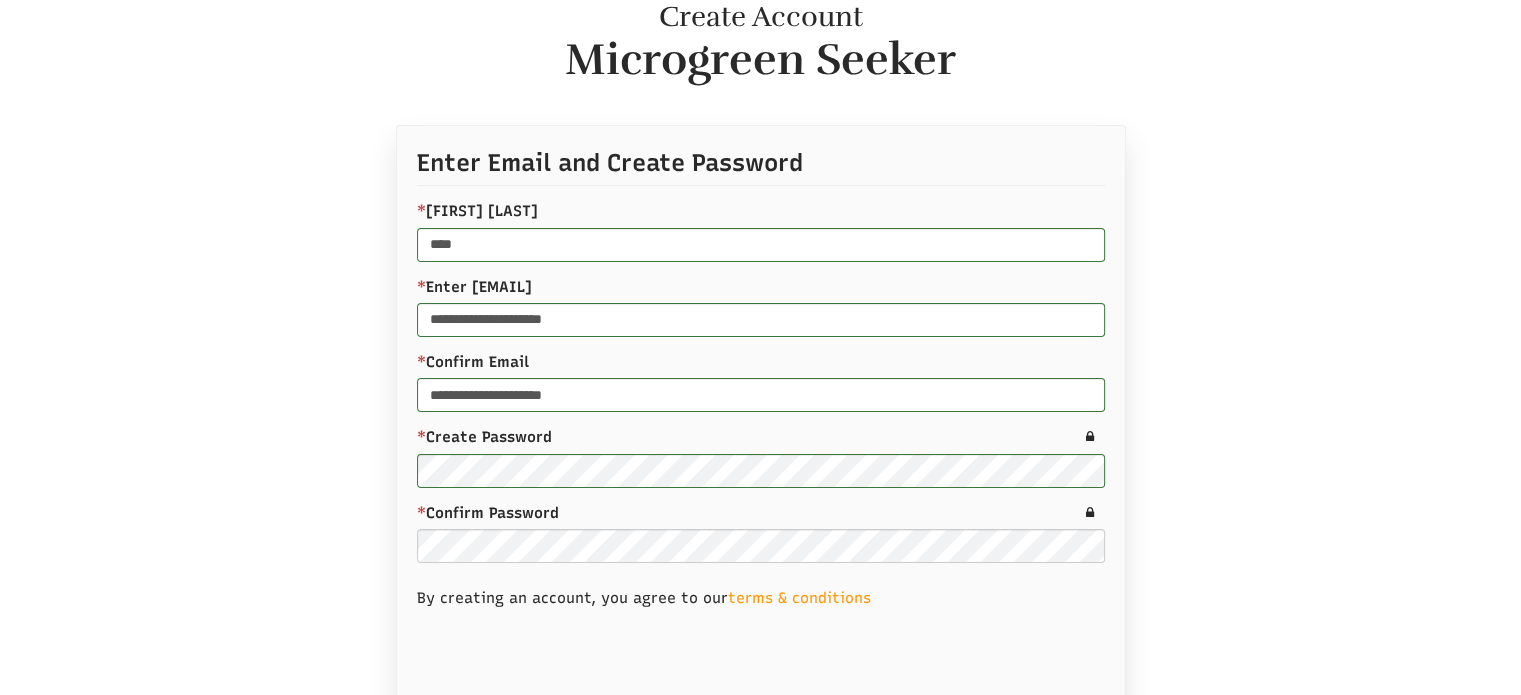 click on "*  Confirm Password" at bounding box center [761, 513] 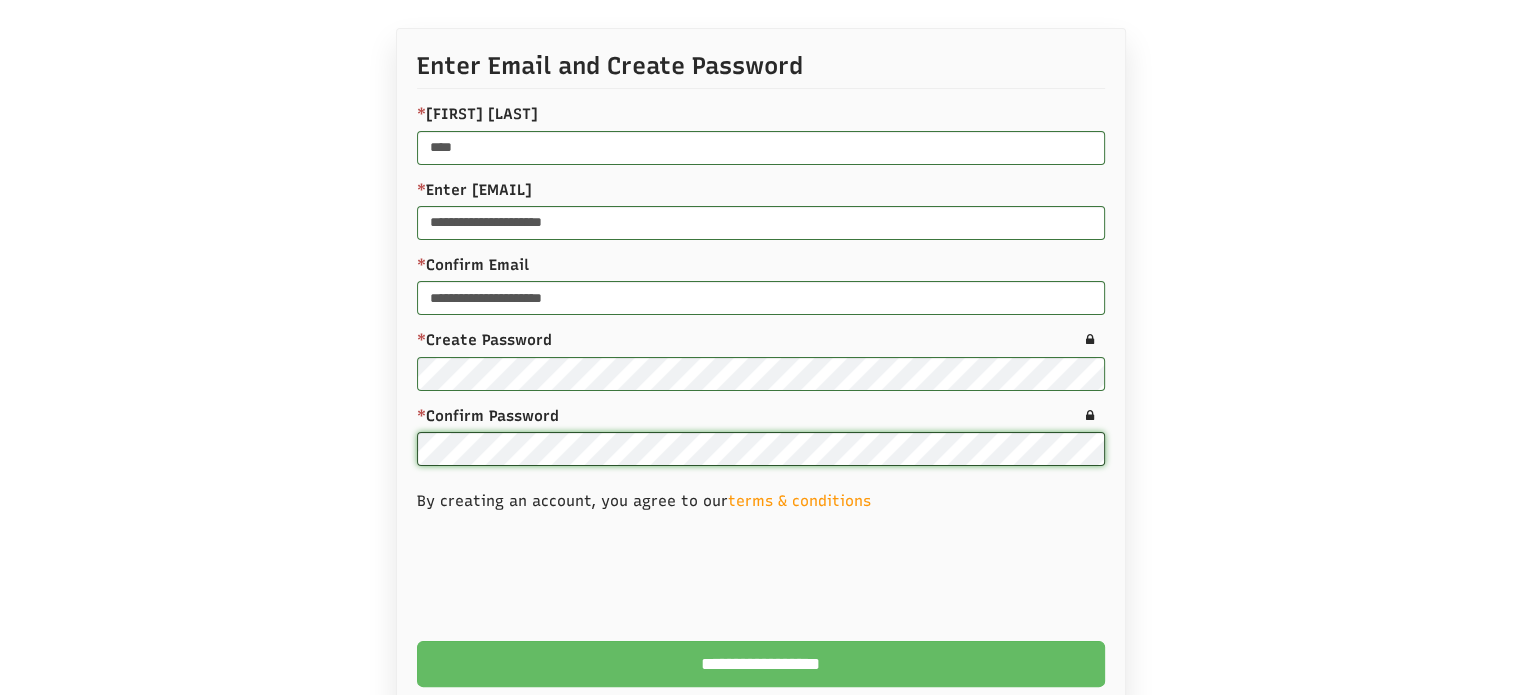 scroll, scrollTop: 378, scrollLeft: 0, axis: vertical 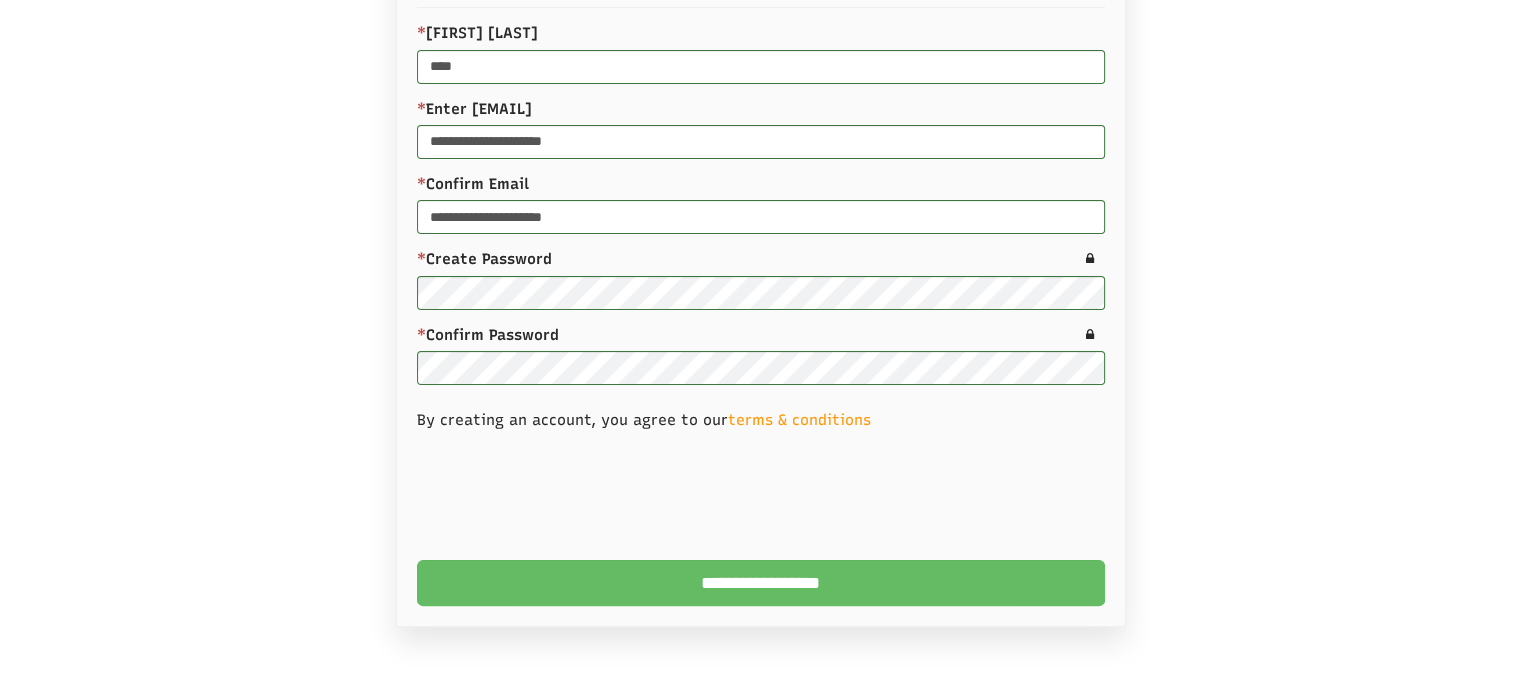 click on "**********" at bounding box center (761, 583) 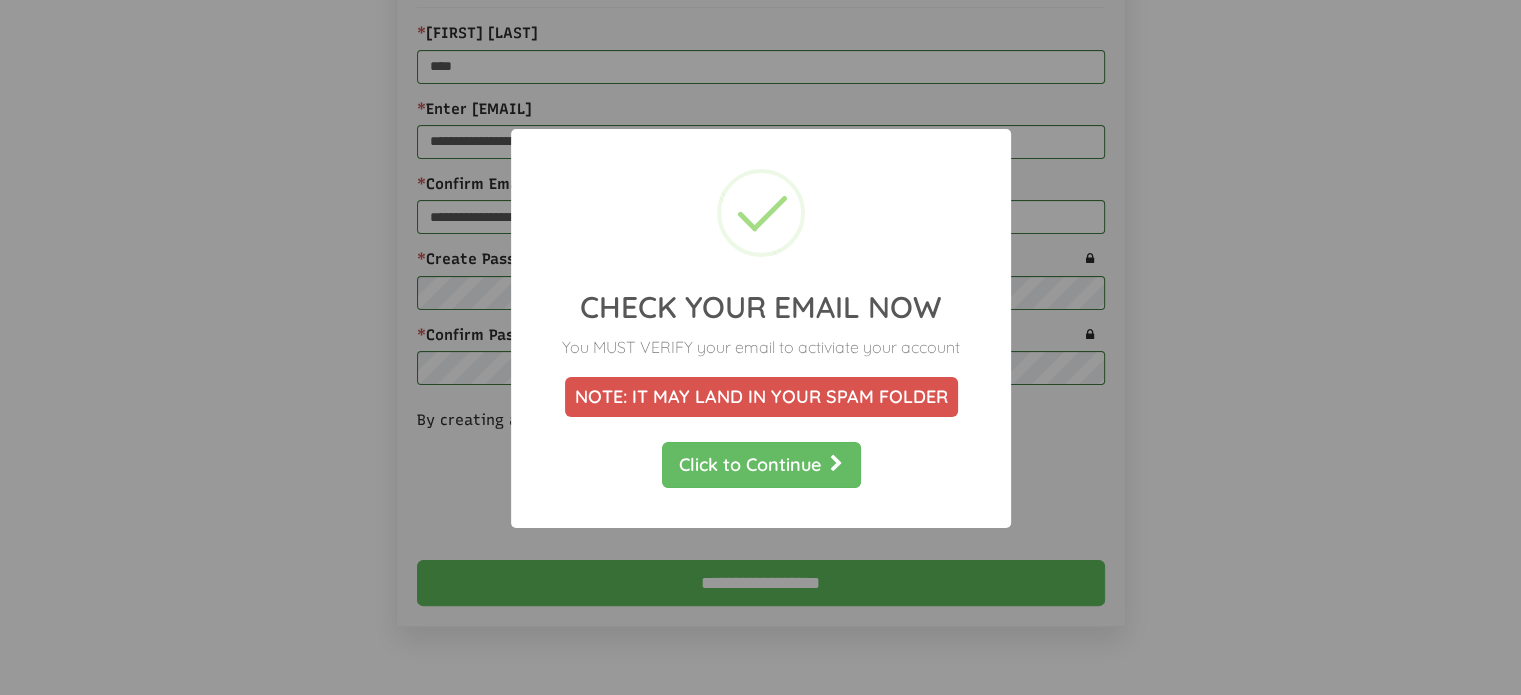 click on "Click to Continue" at bounding box center (760, 464) 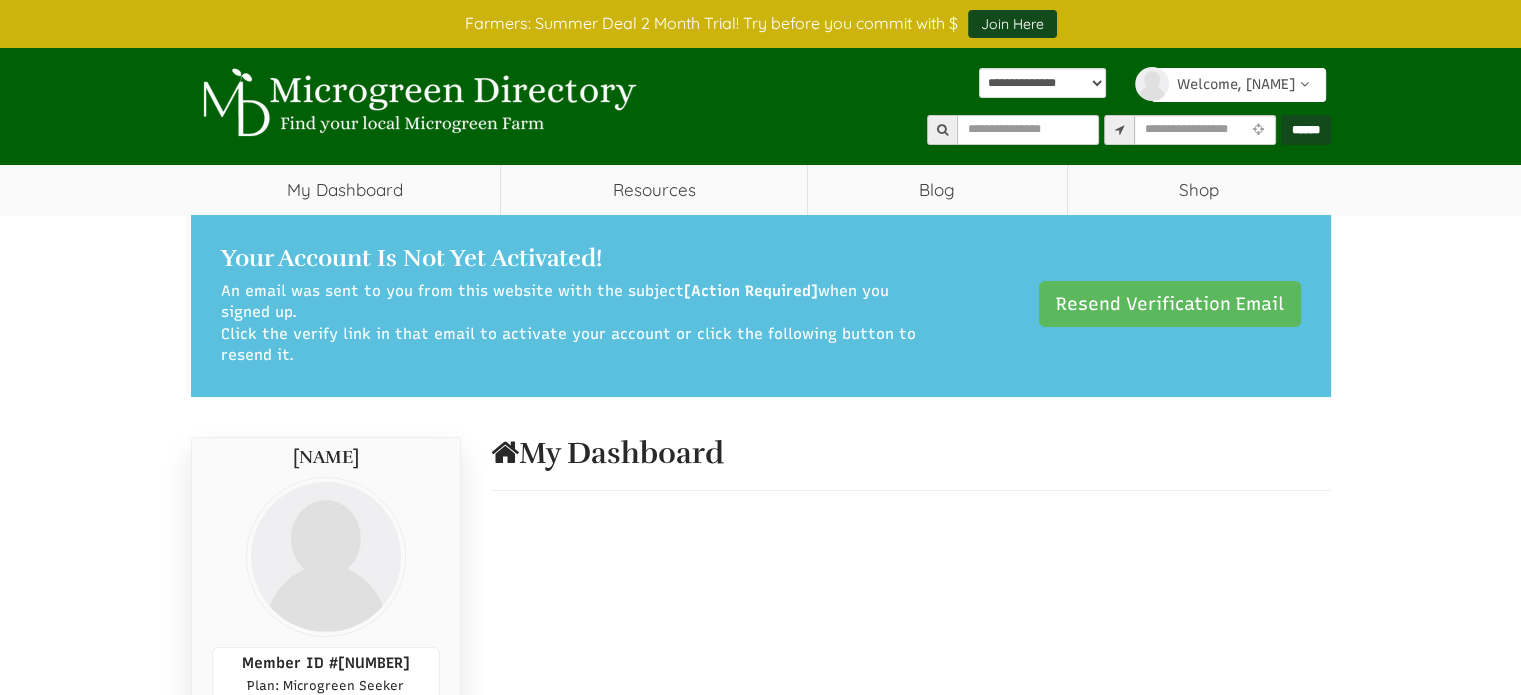 scroll, scrollTop: 300, scrollLeft: 0, axis: vertical 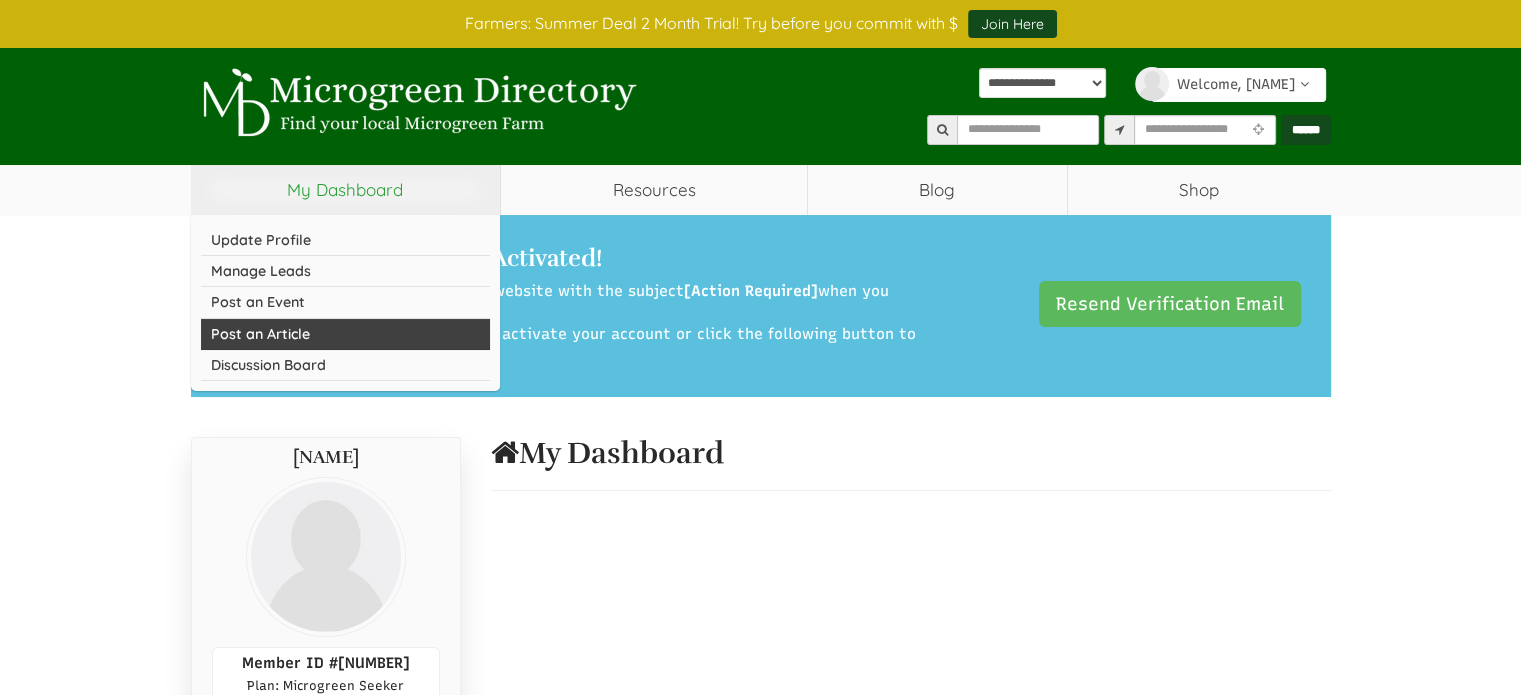 click on "Post an Article" at bounding box center [346, 334] 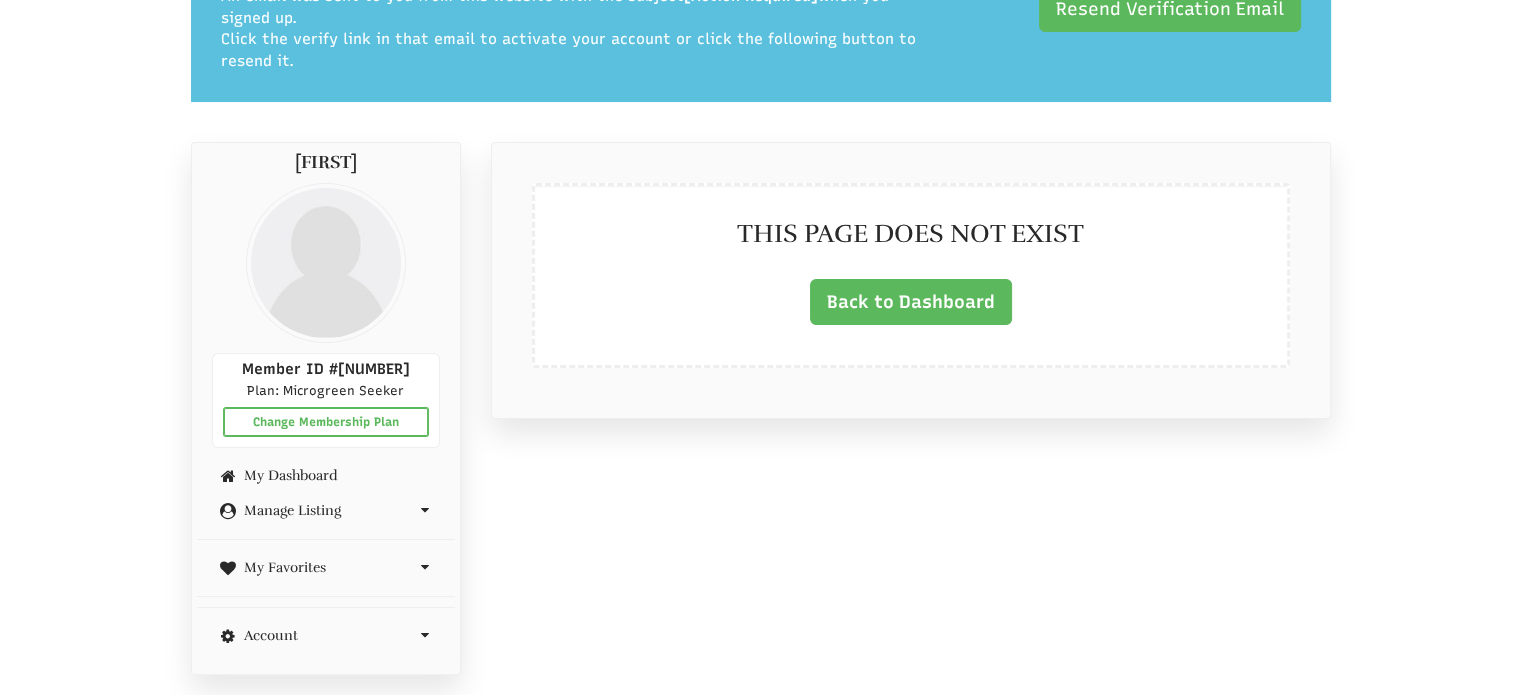 scroll, scrollTop: 0, scrollLeft: 0, axis: both 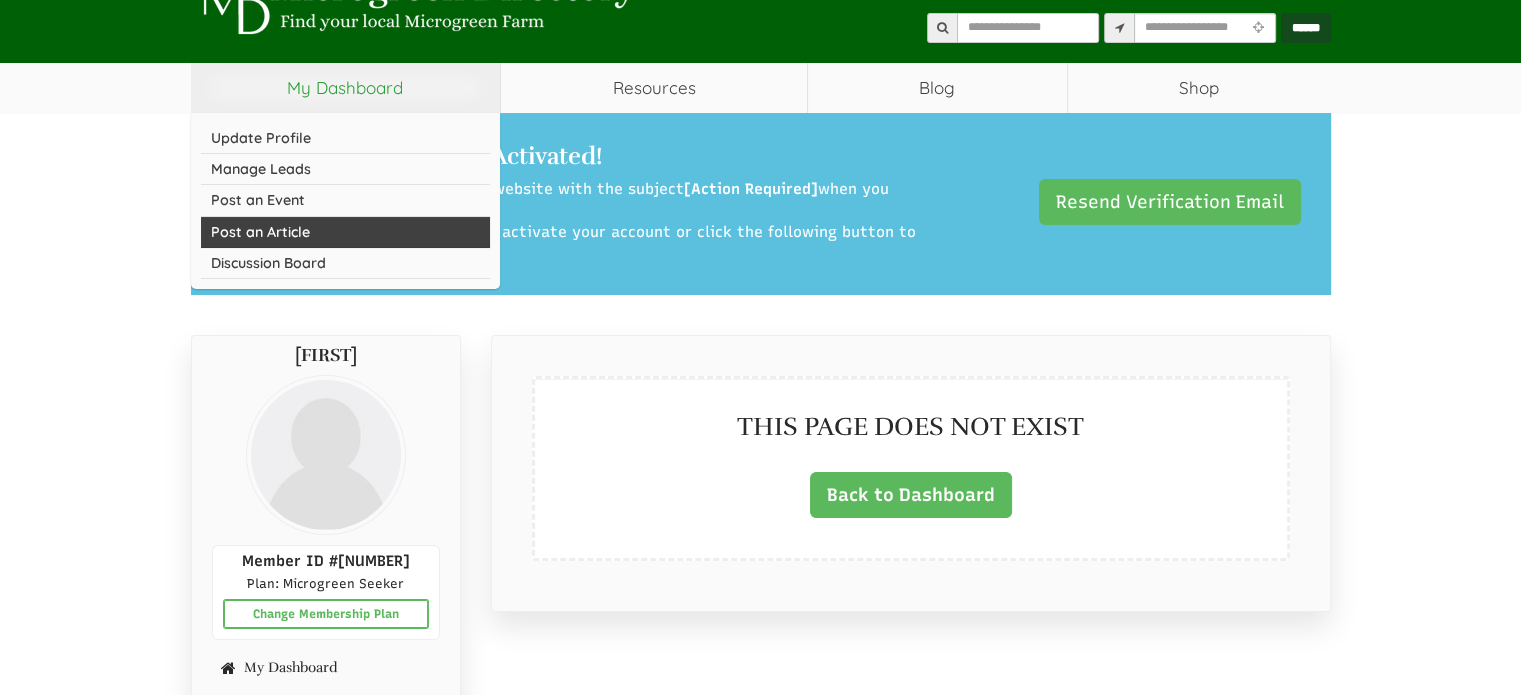 click on "Post an Article" at bounding box center (346, 232) 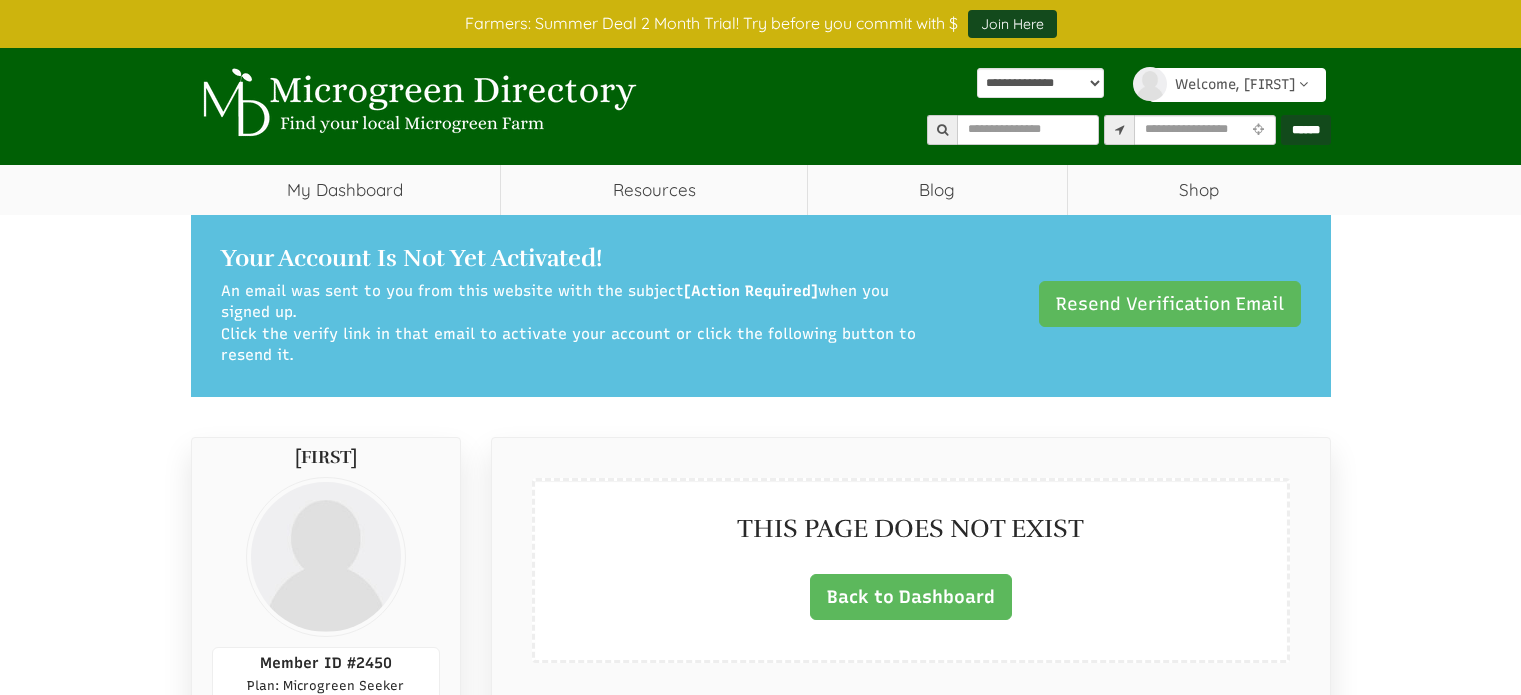 scroll, scrollTop: 0, scrollLeft: 0, axis: both 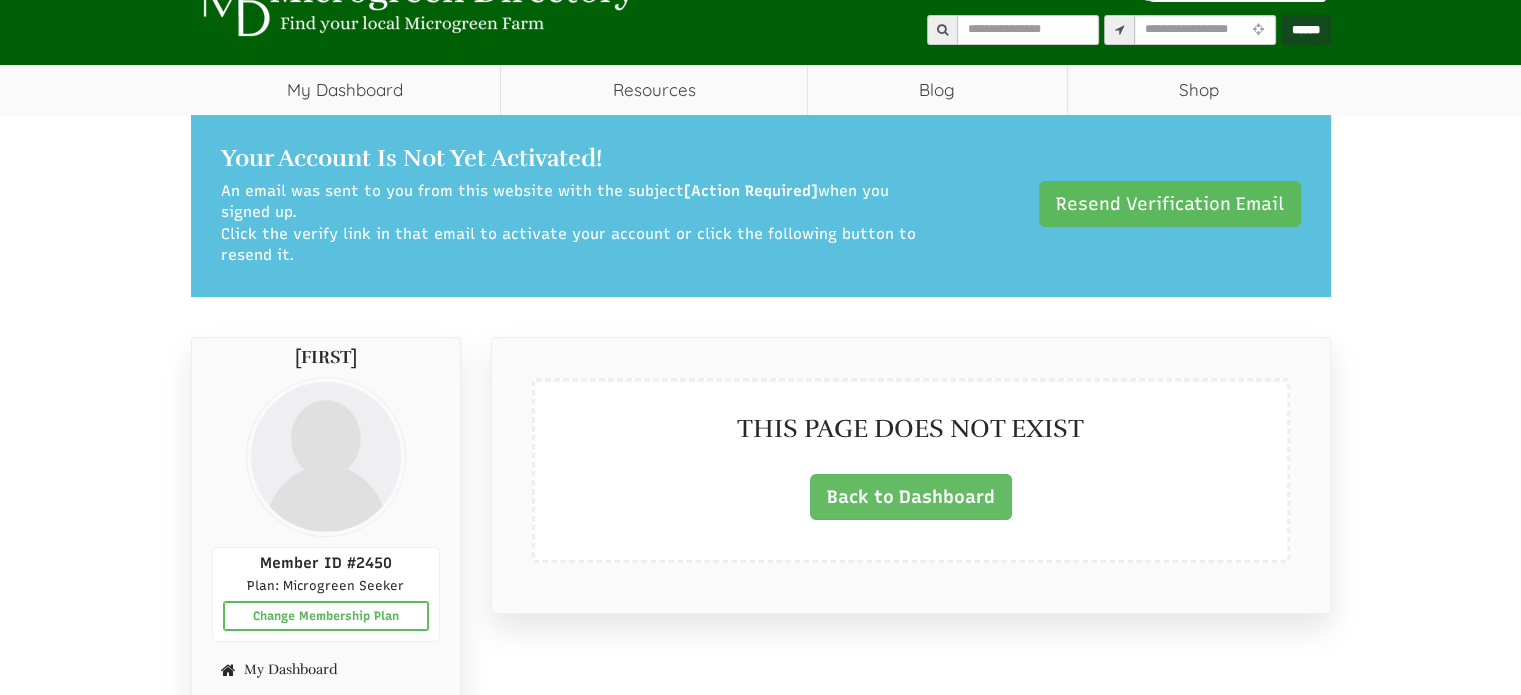 click on "Back to Dashboard" at bounding box center [911, 497] 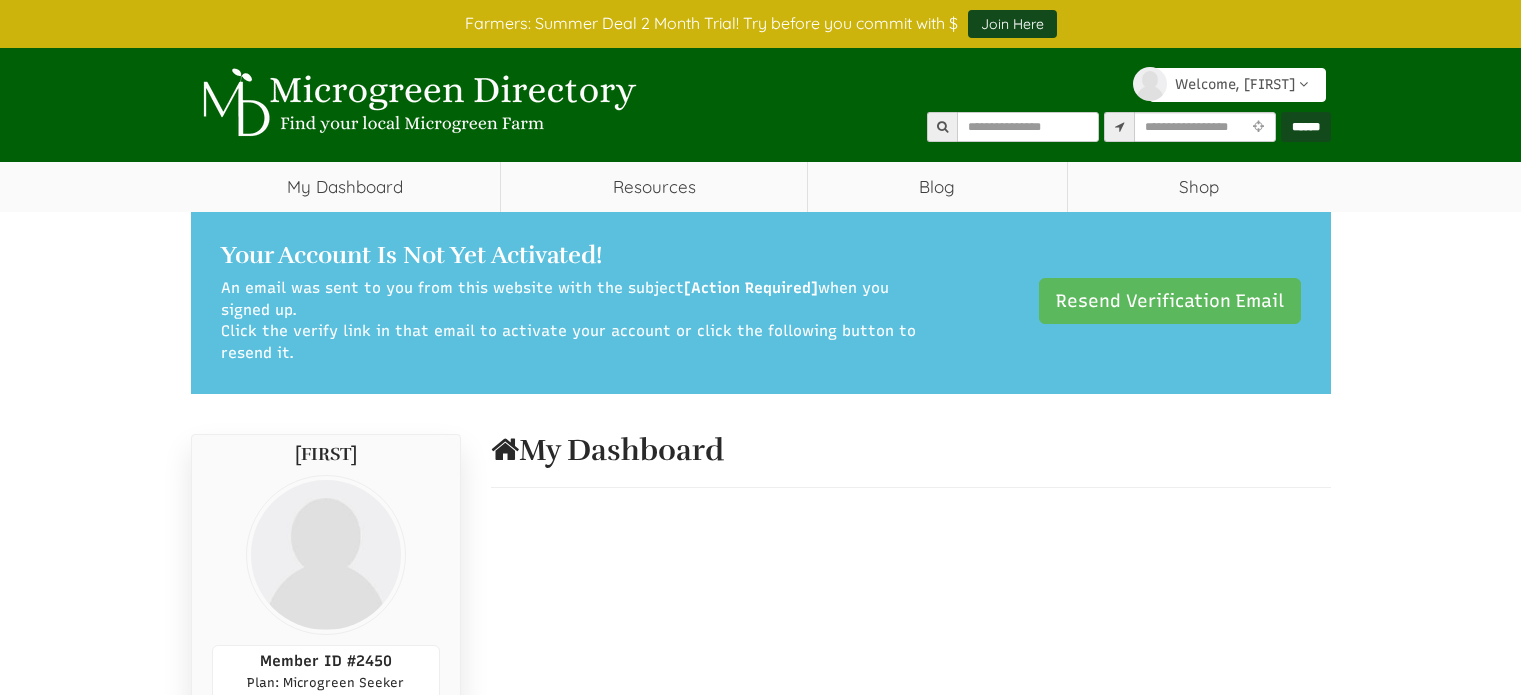 select 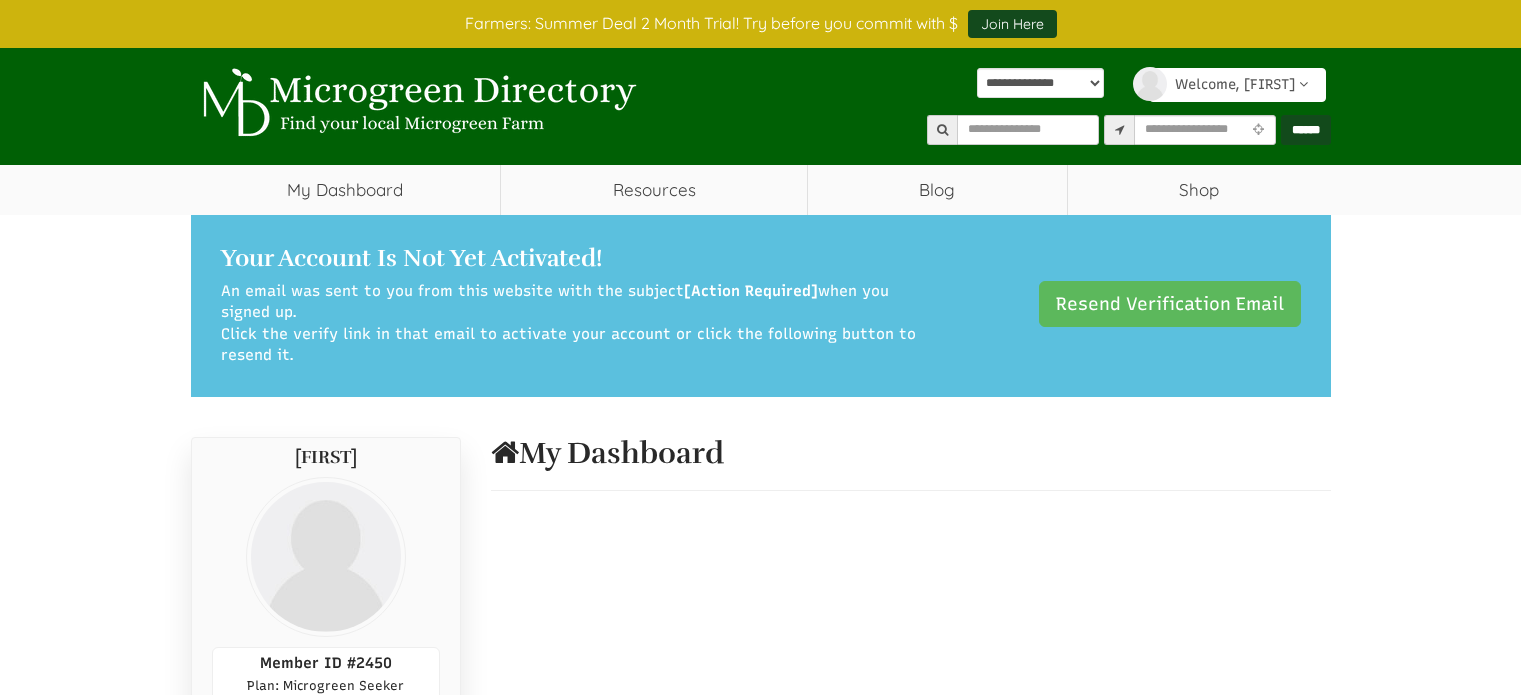scroll, scrollTop: 0, scrollLeft: 0, axis: both 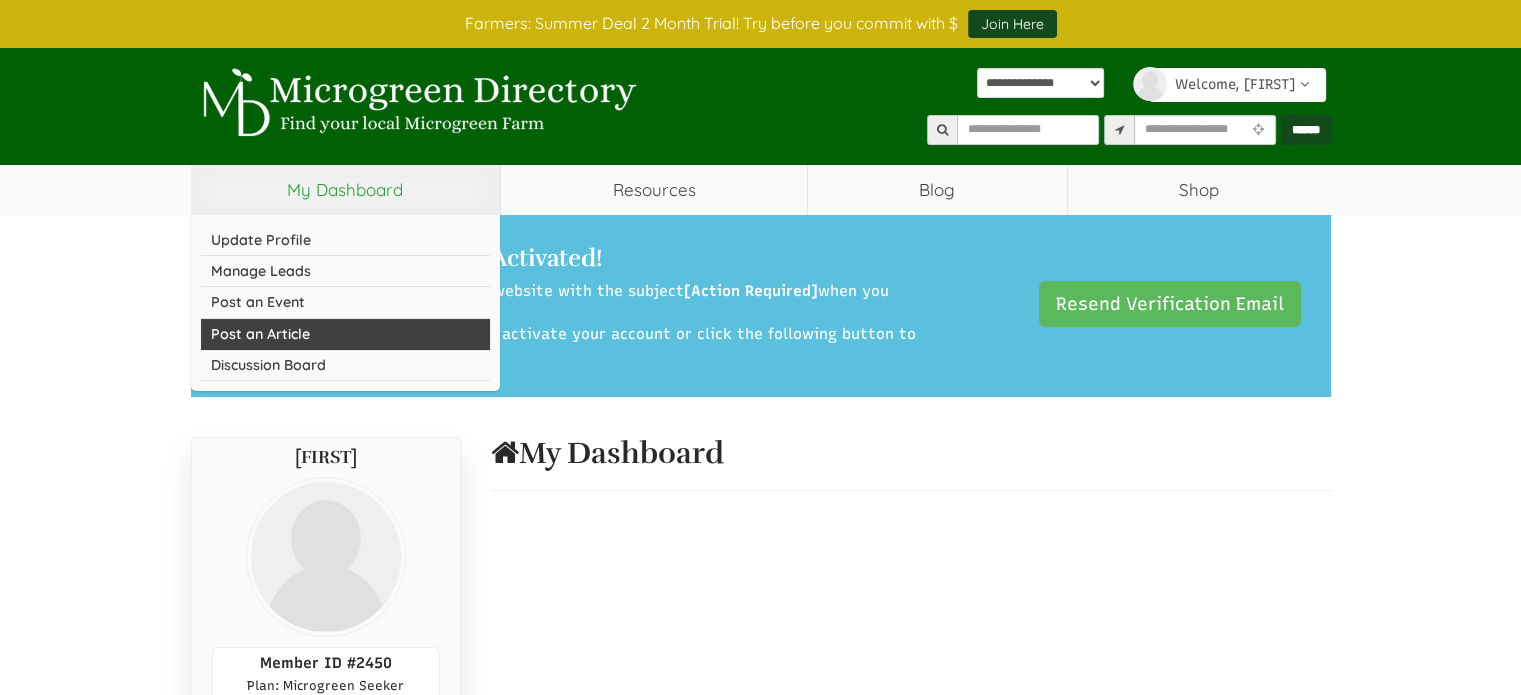 click on "Post an Article" at bounding box center [346, 334] 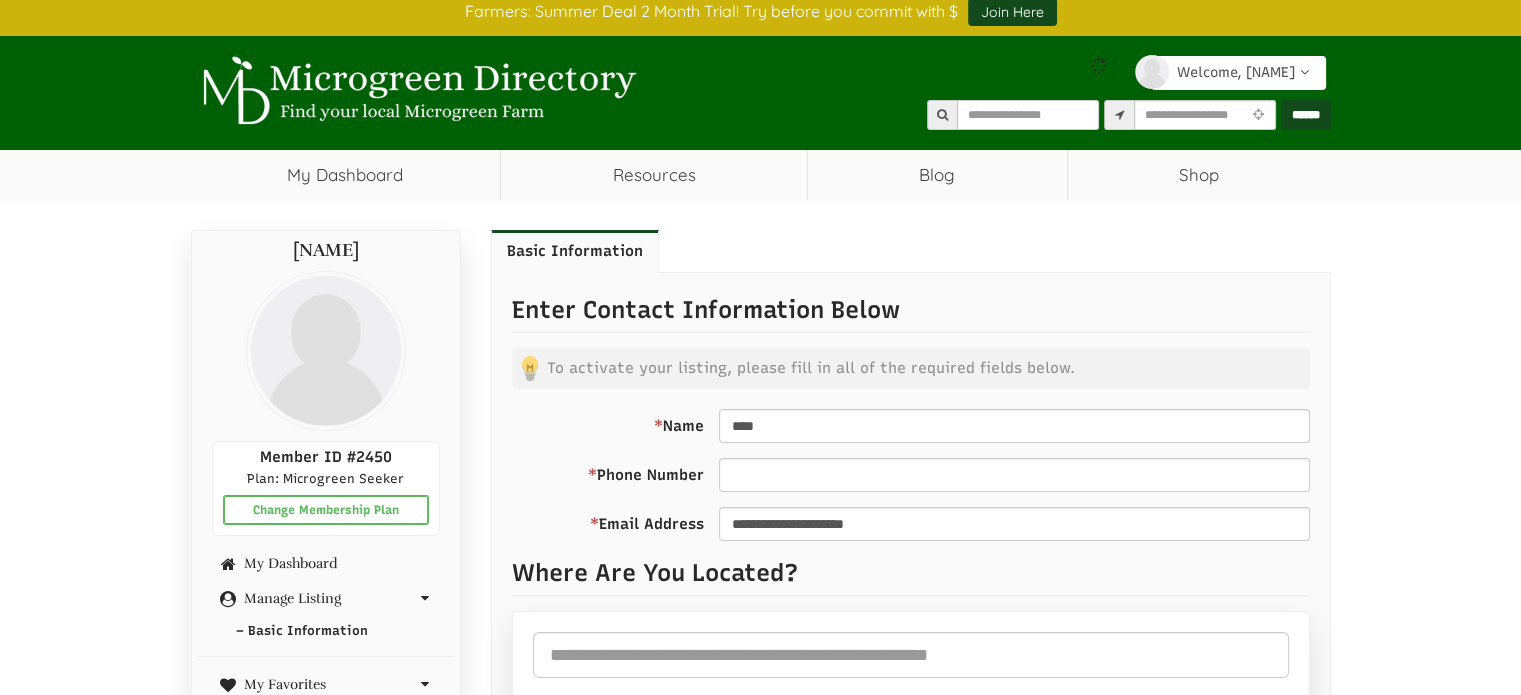 scroll, scrollTop: 200, scrollLeft: 0, axis: vertical 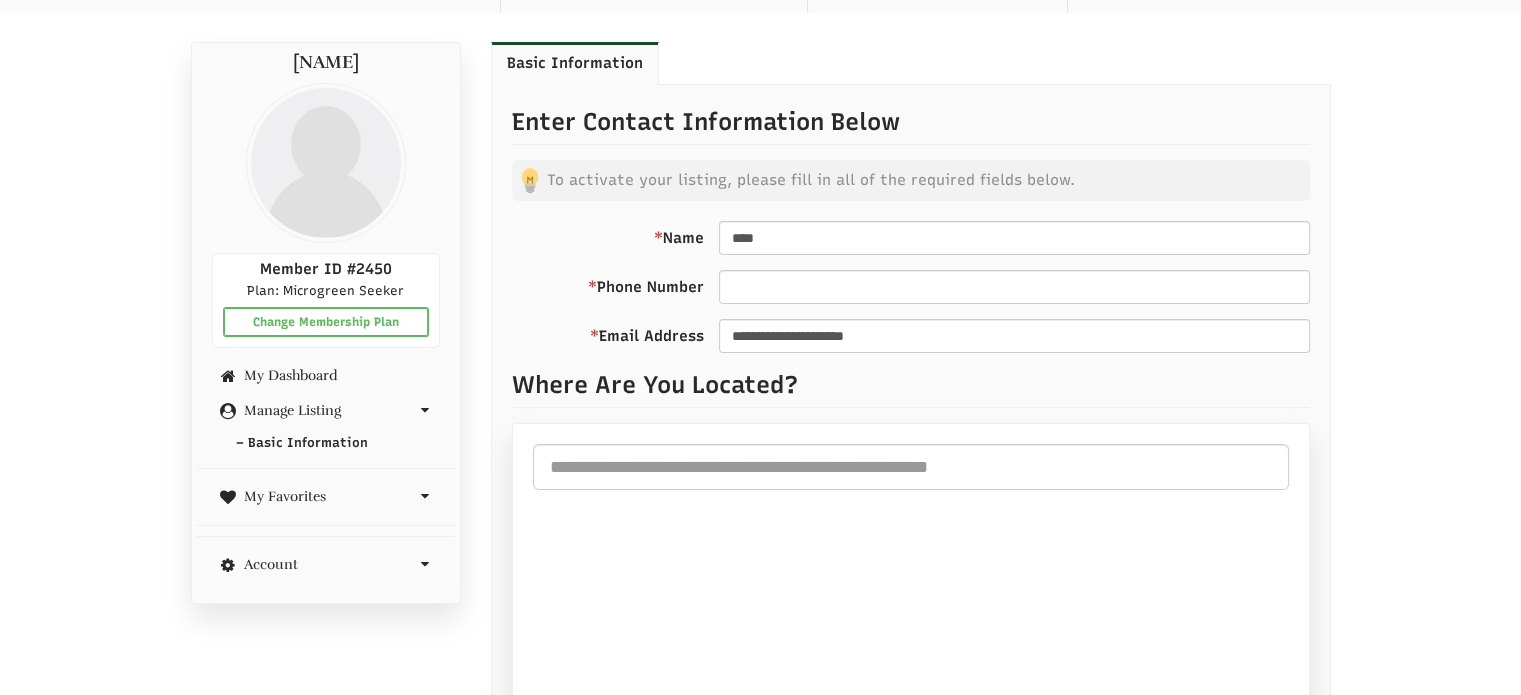 select 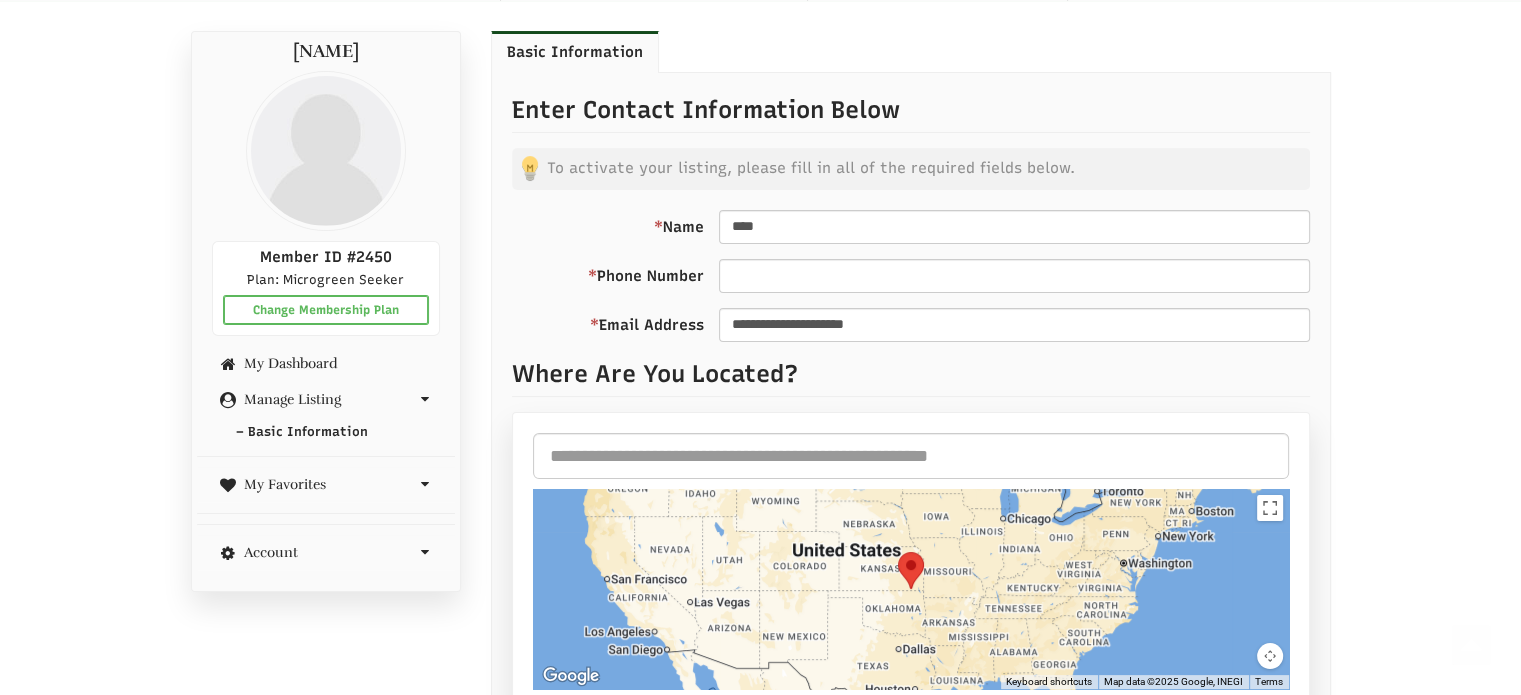 scroll, scrollTop: 102, scrollLeft: 0, axis: vertical 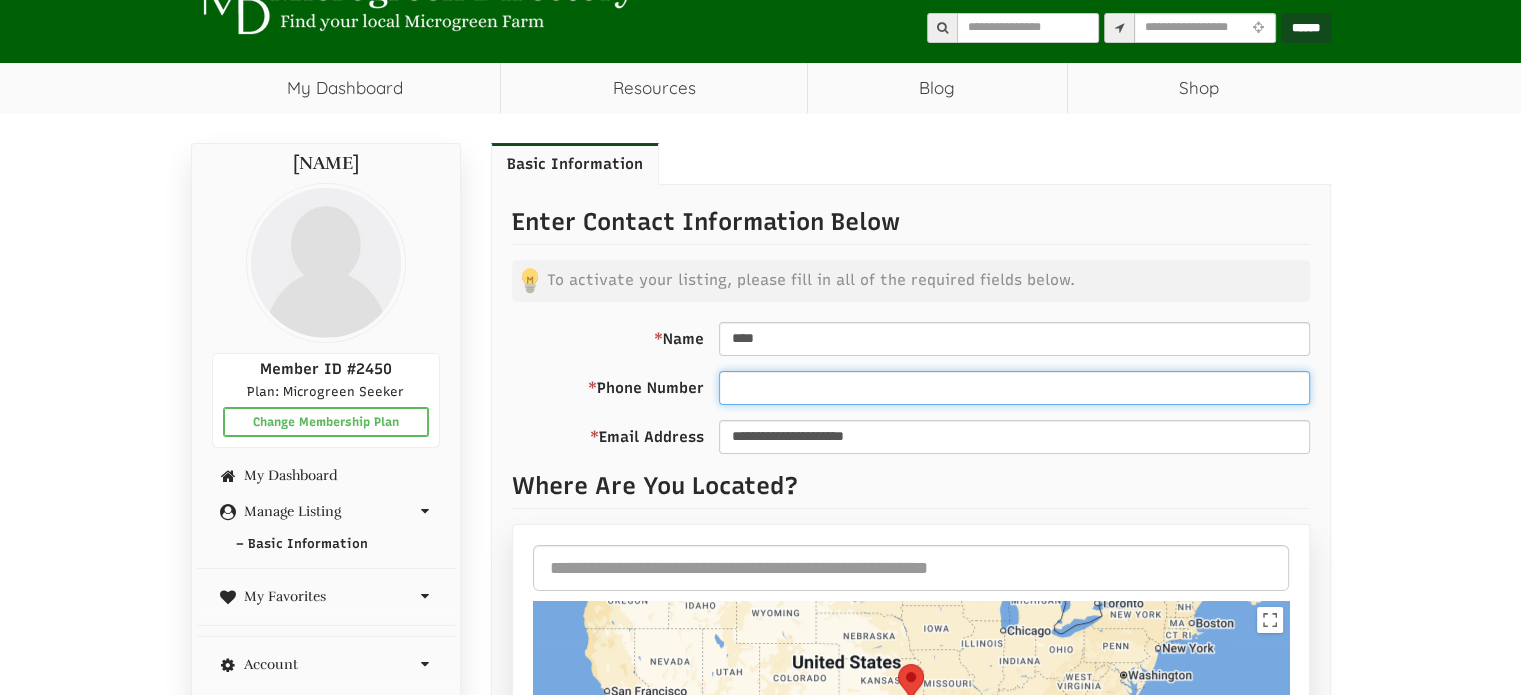 click on "*  Phone Number" at bounding box center (1014, 388) 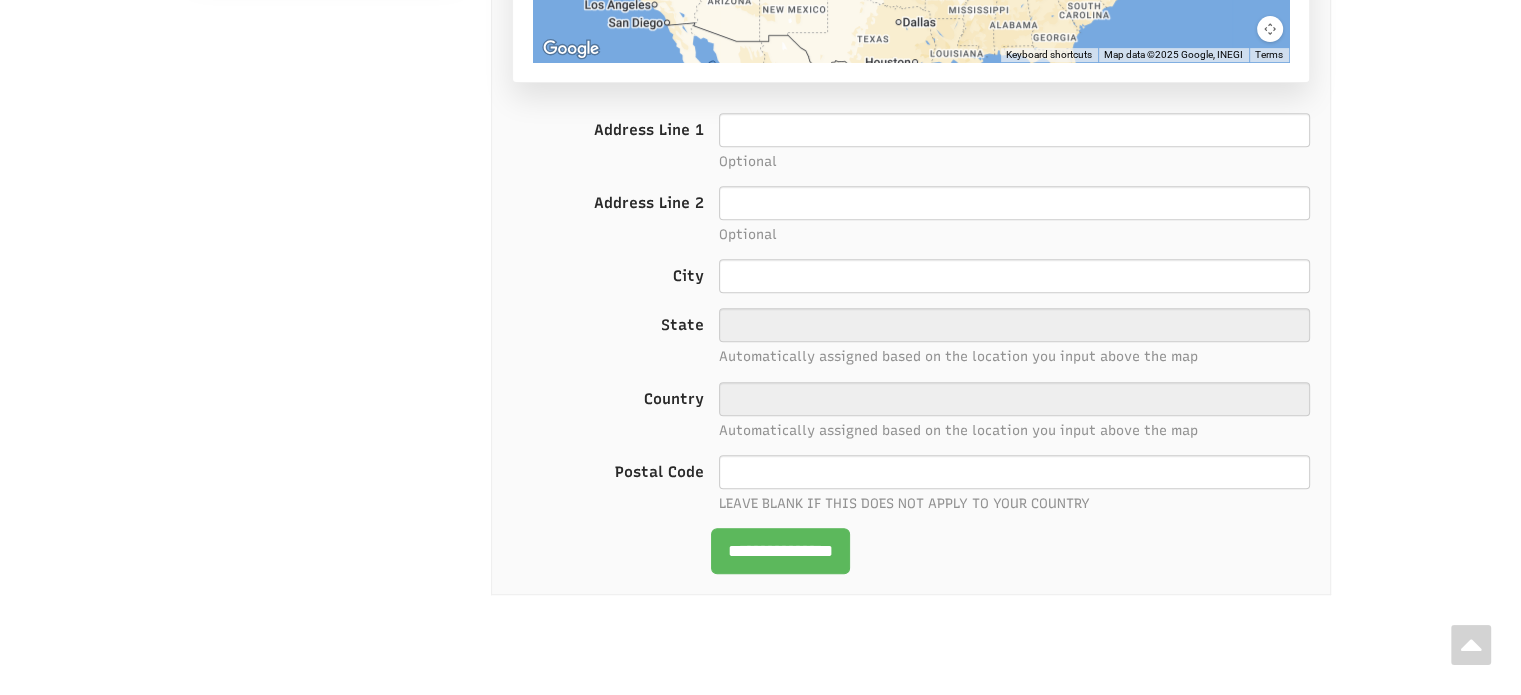 scroll, scrollTop: 1002, scrollLeft: 0, axis: vertical 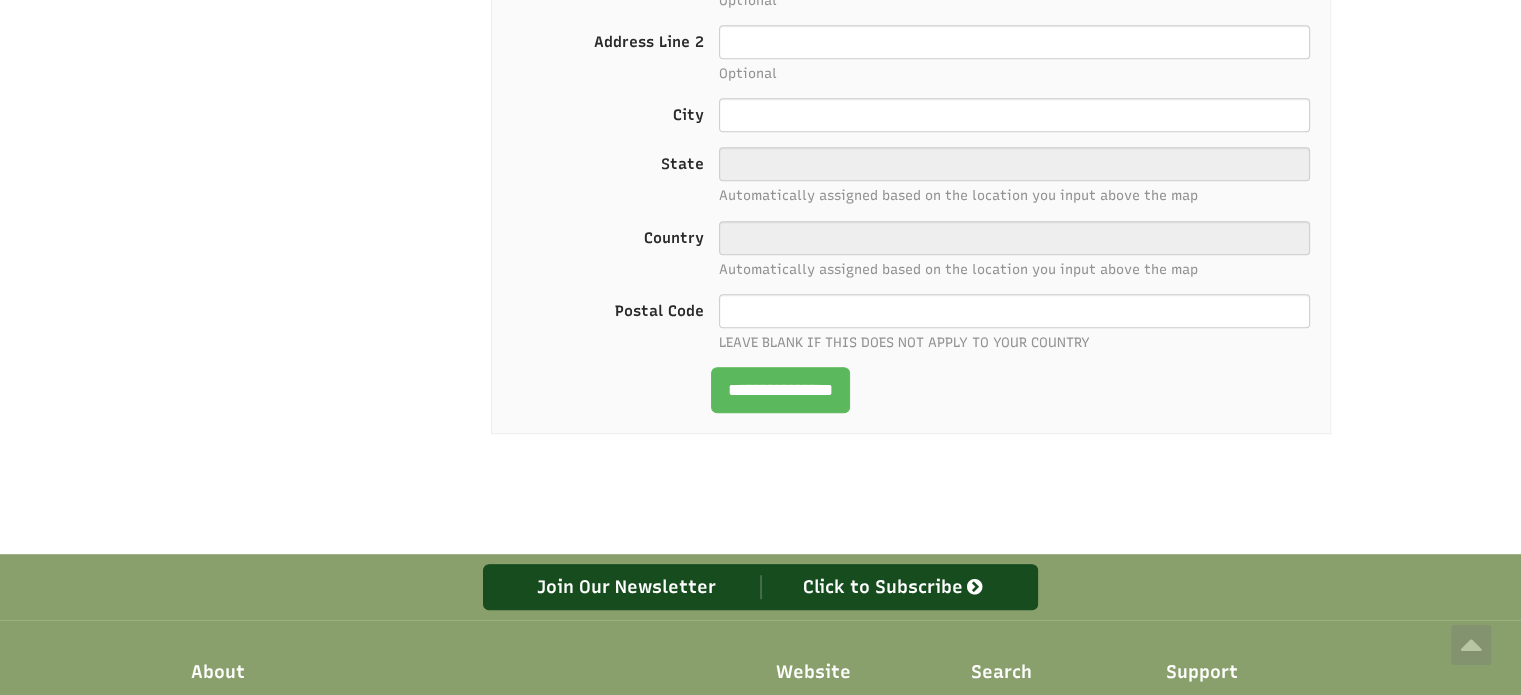 type on "**********" 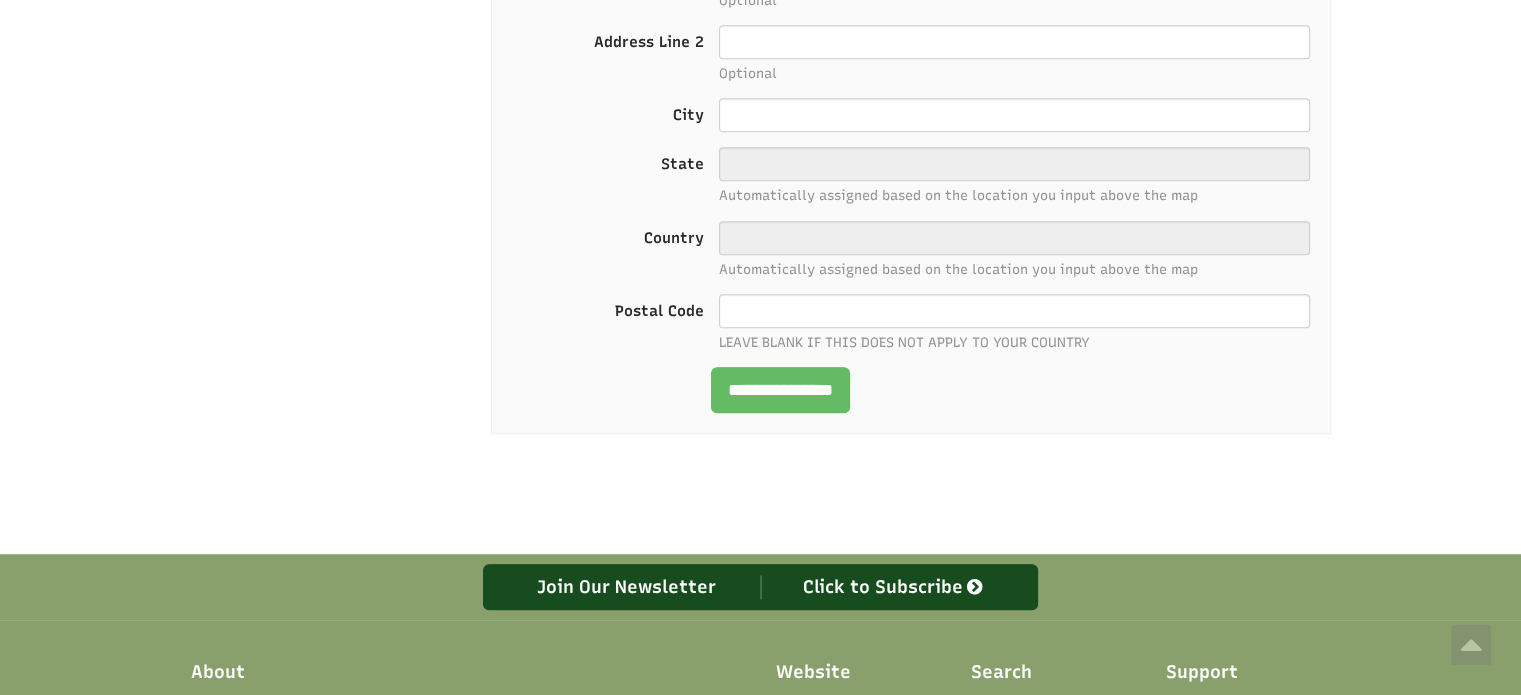 click on "**********" at bounding box center [780, 390] 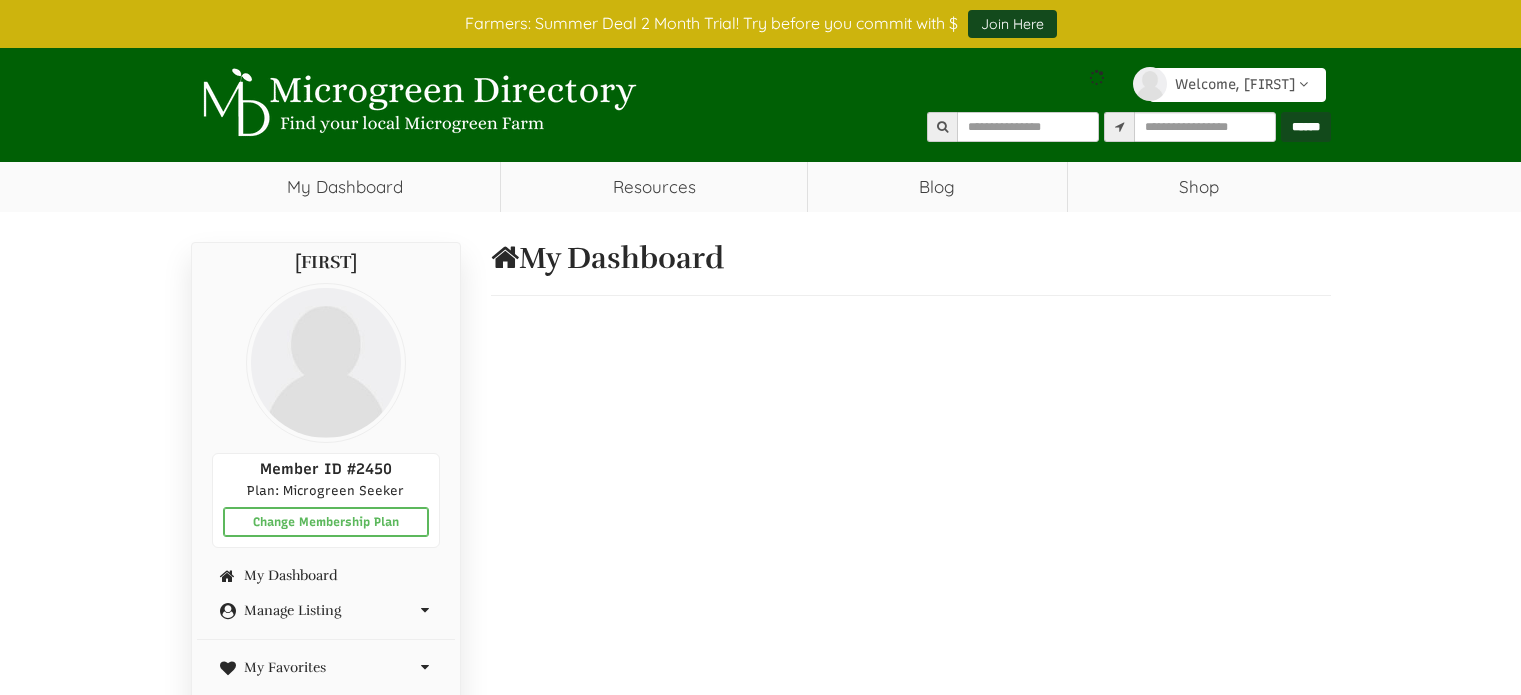 scroll, scrollTop: 0, scrollLeft: 0, axis: both 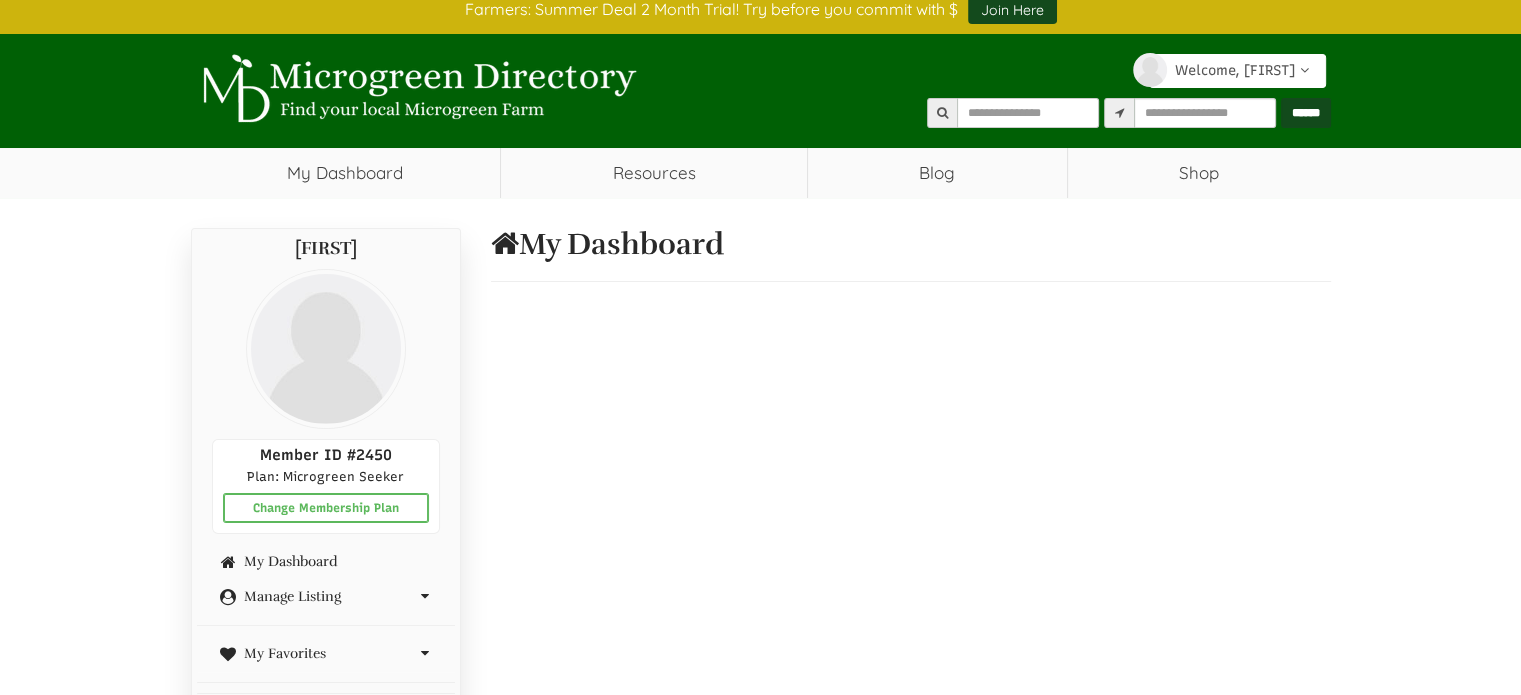 select 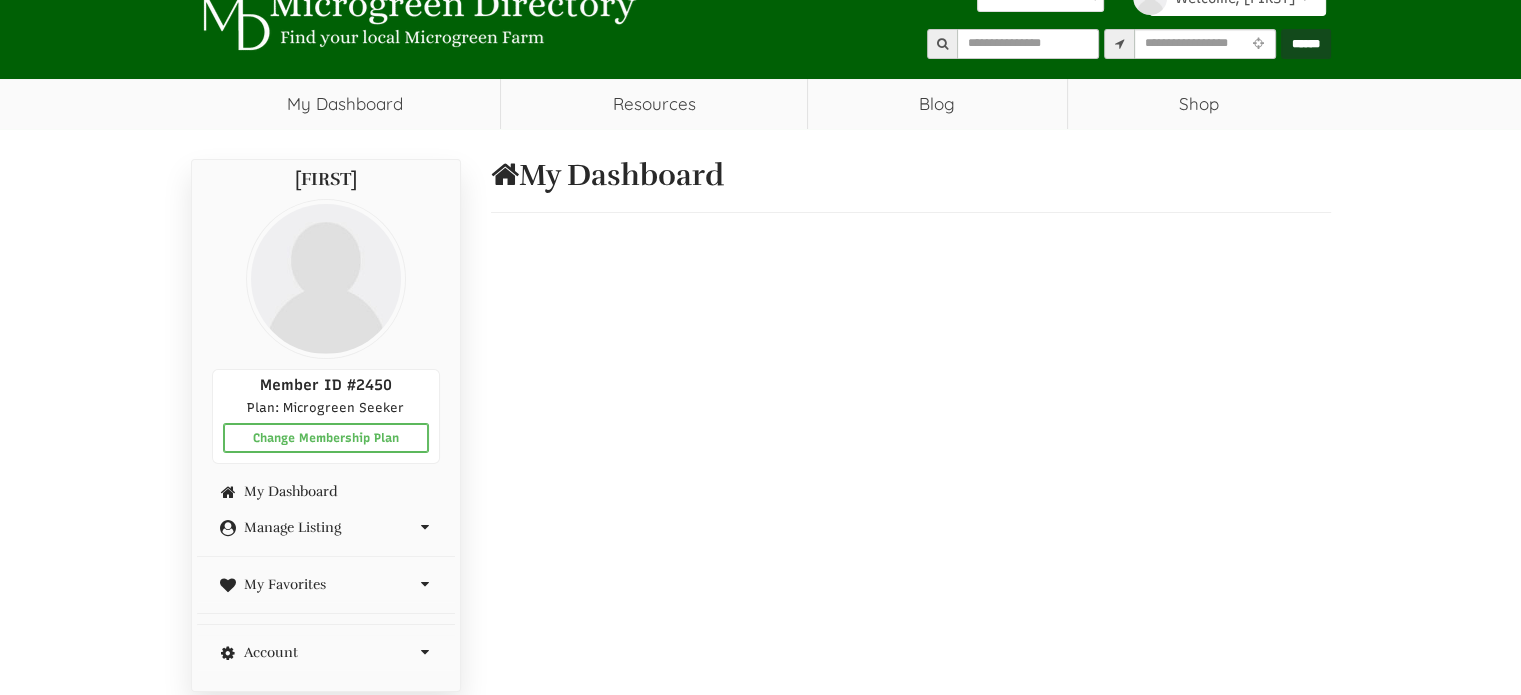 scroll, scrollTop: 0, scrollLeft: 0, axis: both 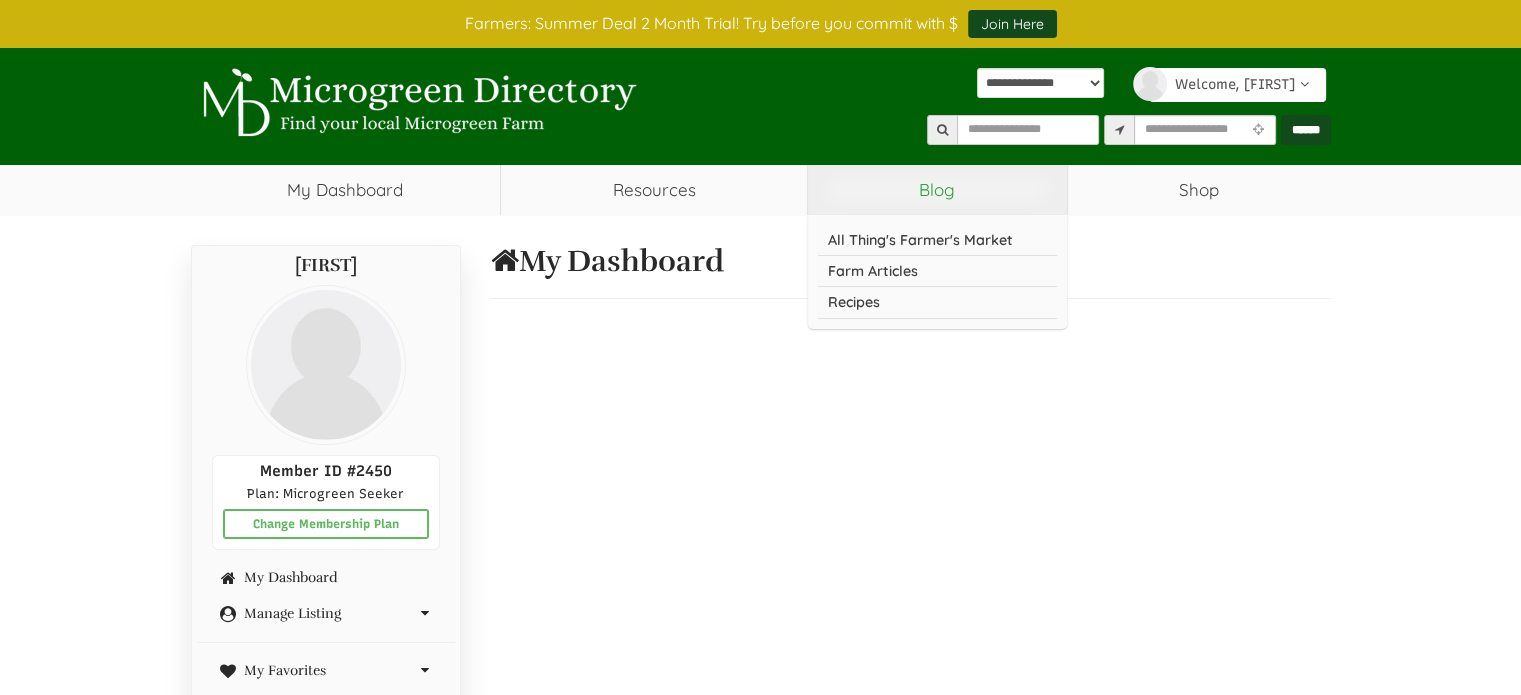 click on "Blog" at bounding box center (937, 190) 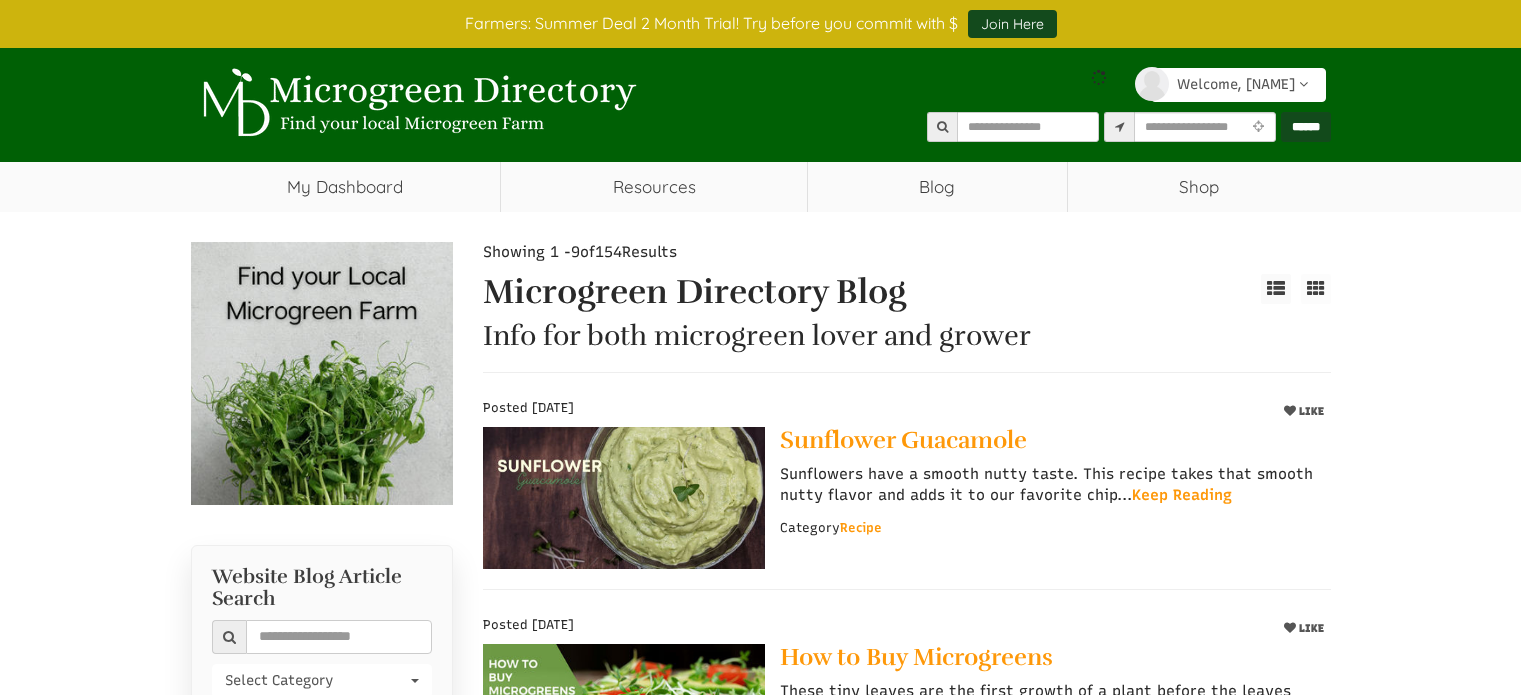 scroll, scrollTop: 0, scrollLeft: 0, axis: both 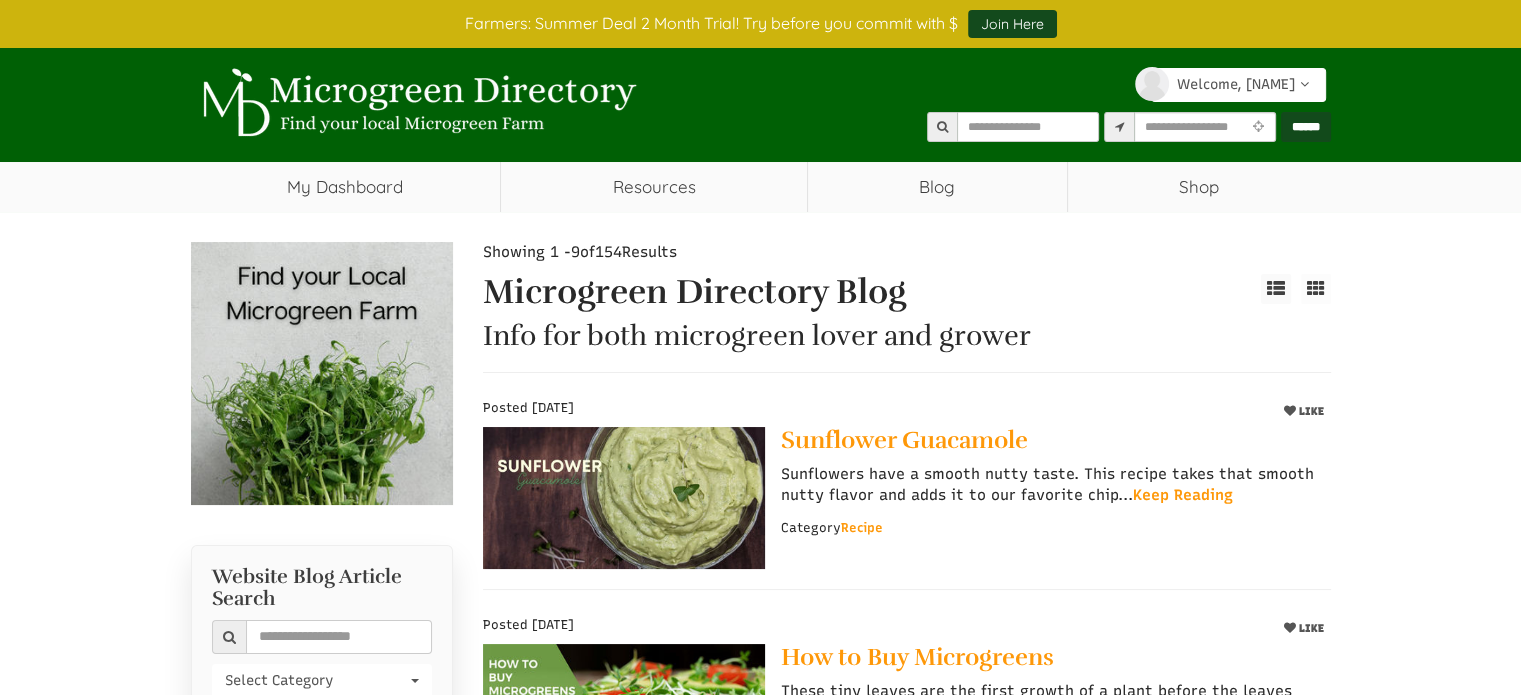select 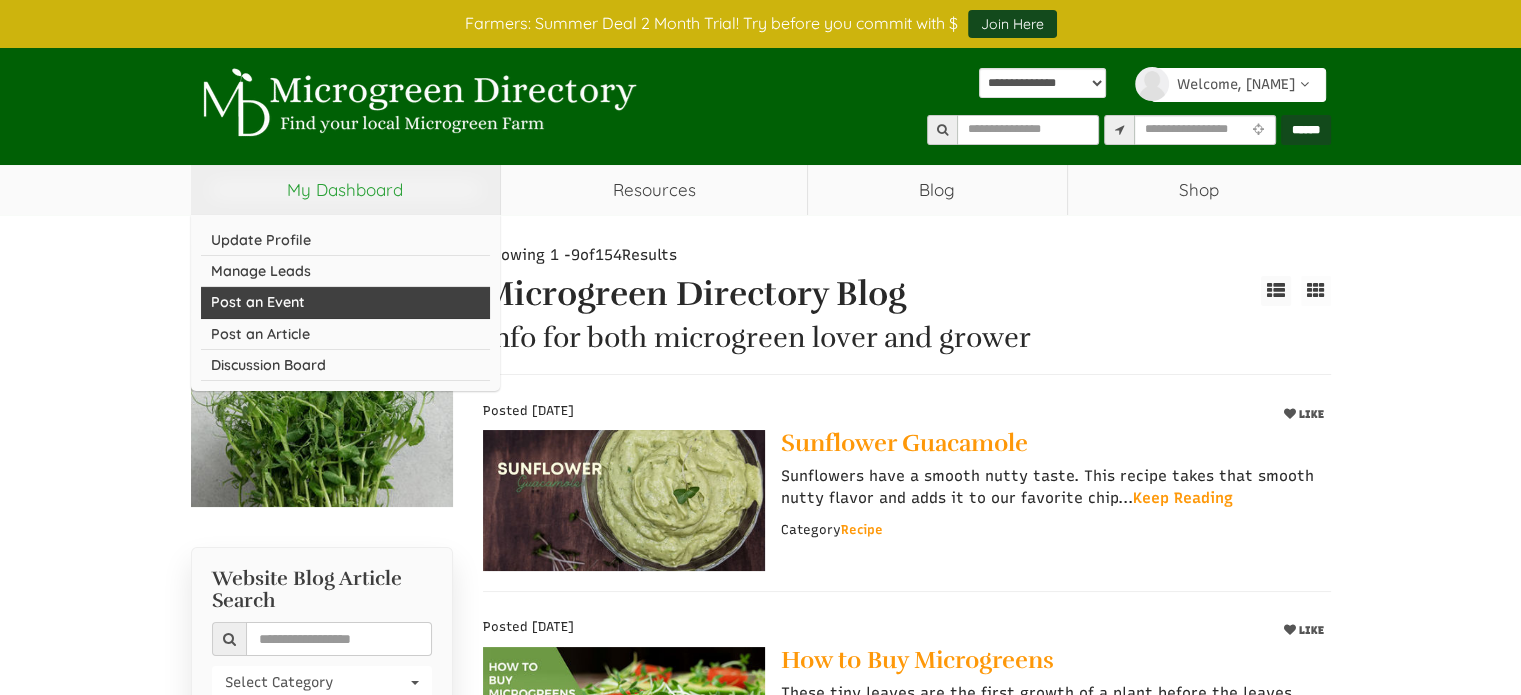 click on "Post an Event" at bounding box center [346, 302] 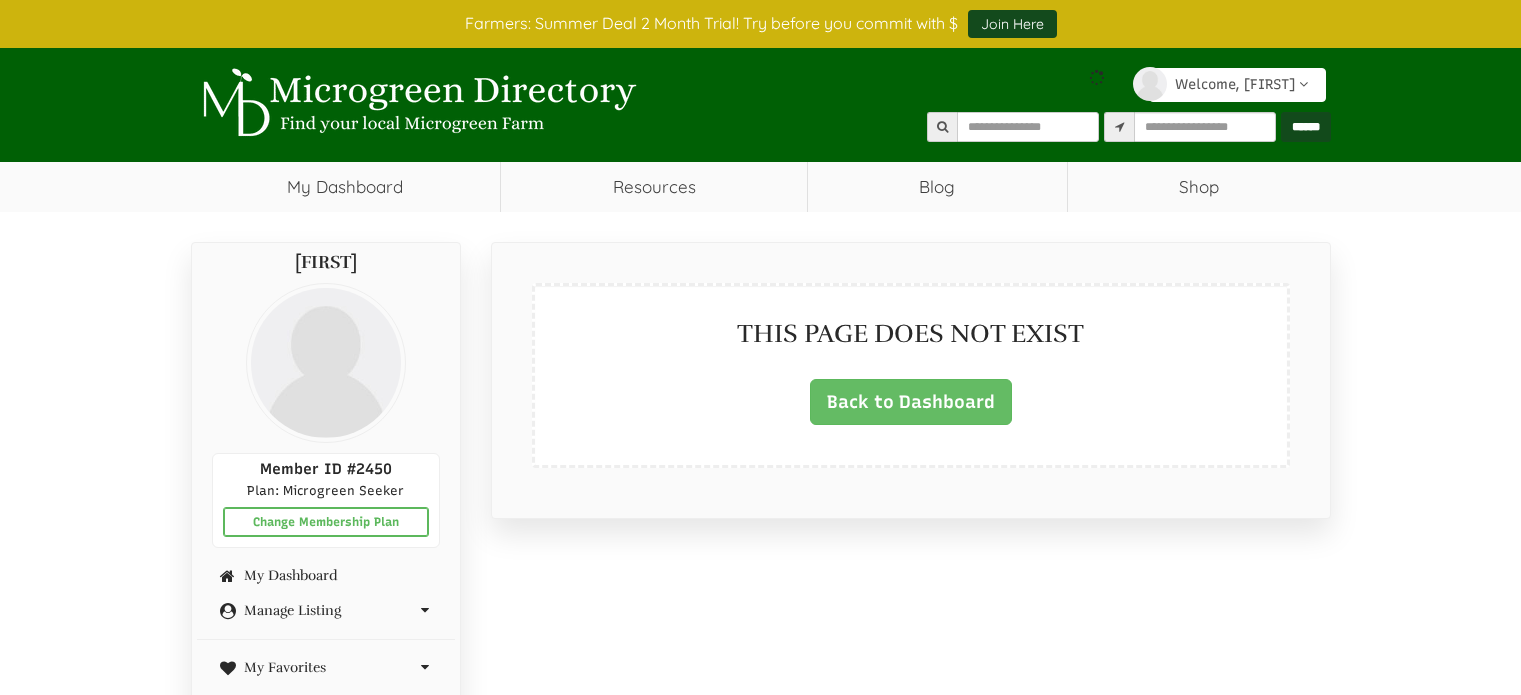 scroll, scrollTop: 0, scrollLeft: 0, axis: both 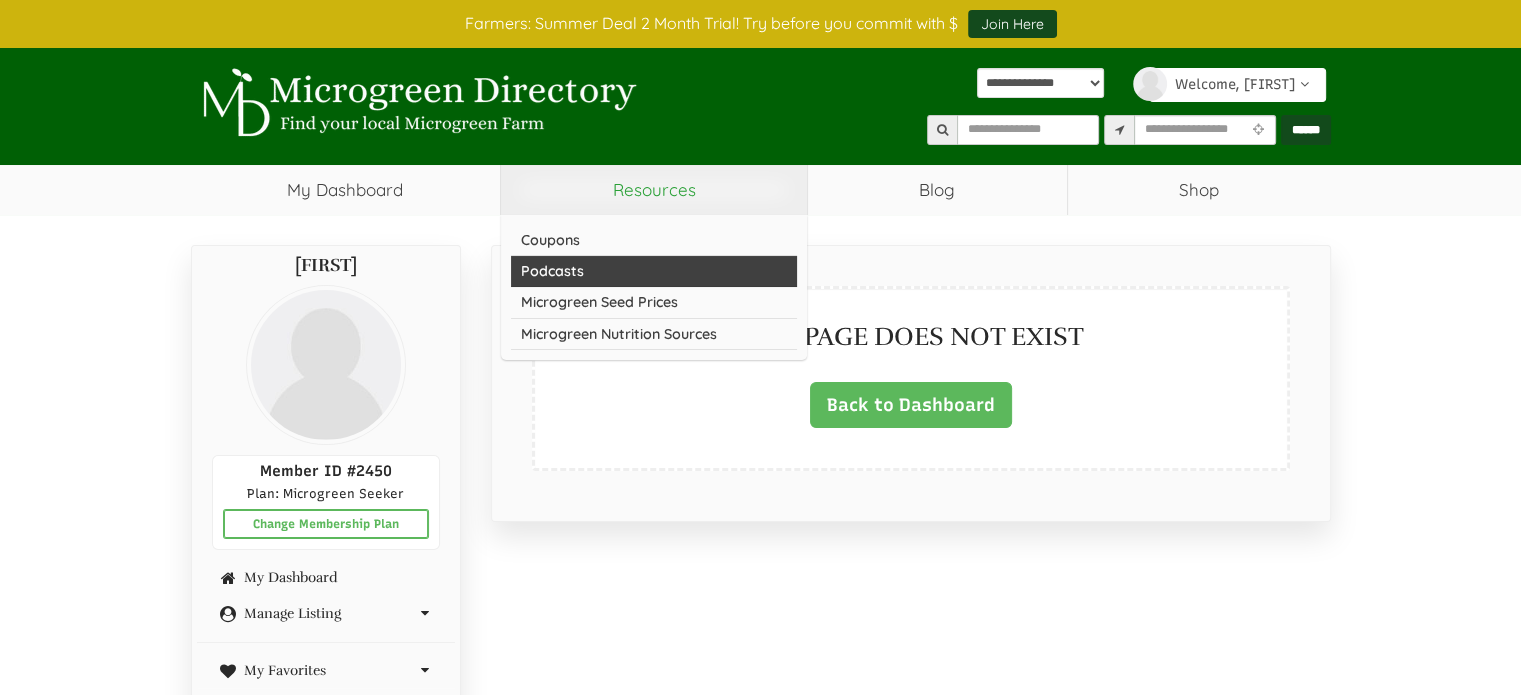 click on "Podcasts" at bounding box center (654, 271) 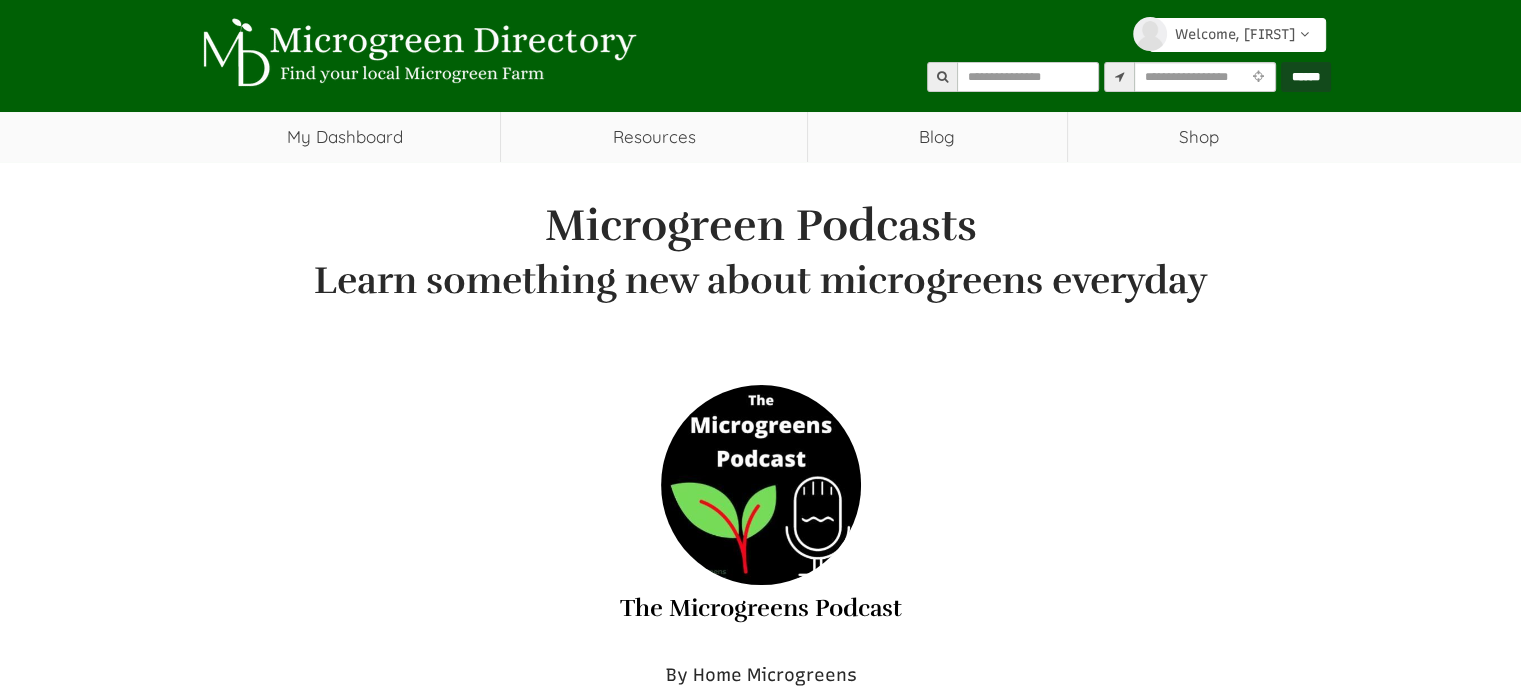 scroll, scrollTop: 400, scrollLeft: 0, axis: vertical 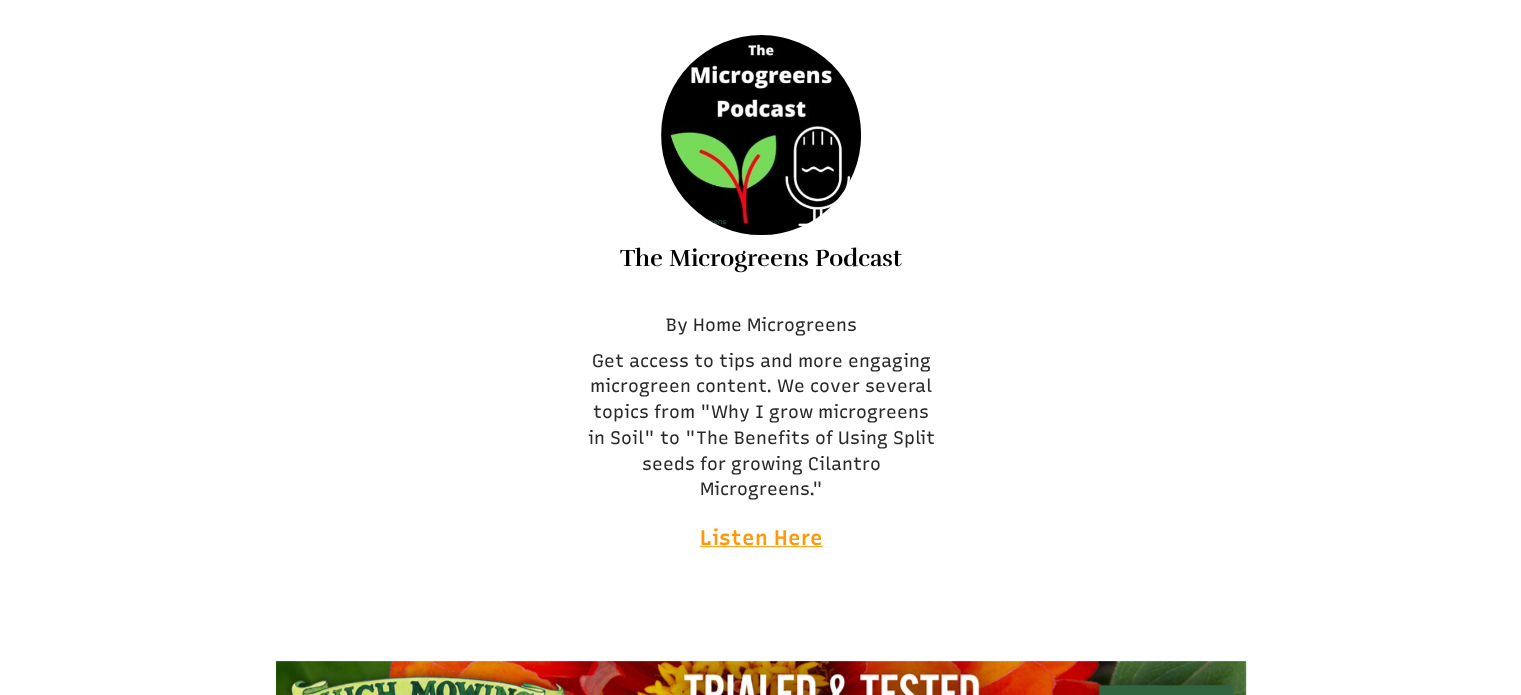 select 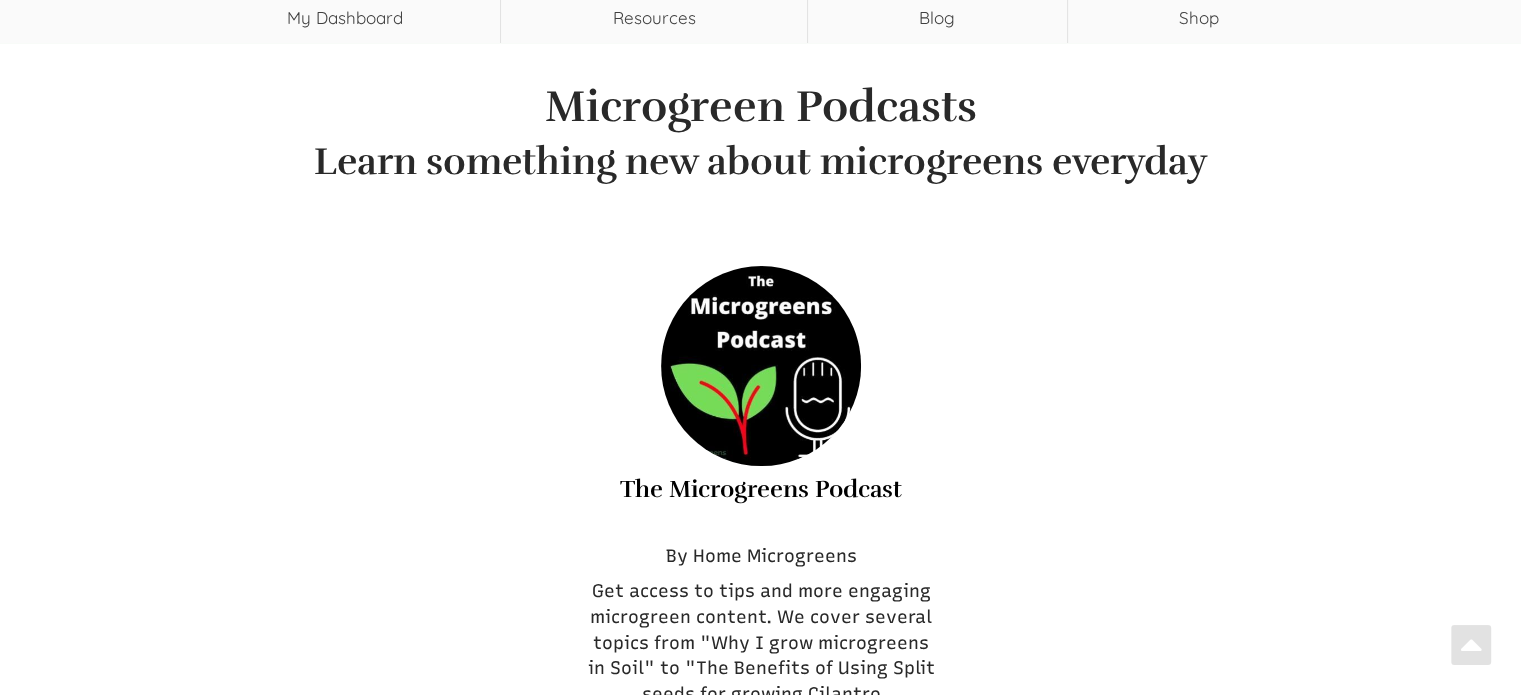 scroll, scrollTop: 0, scrollLeft: 0, axis: both 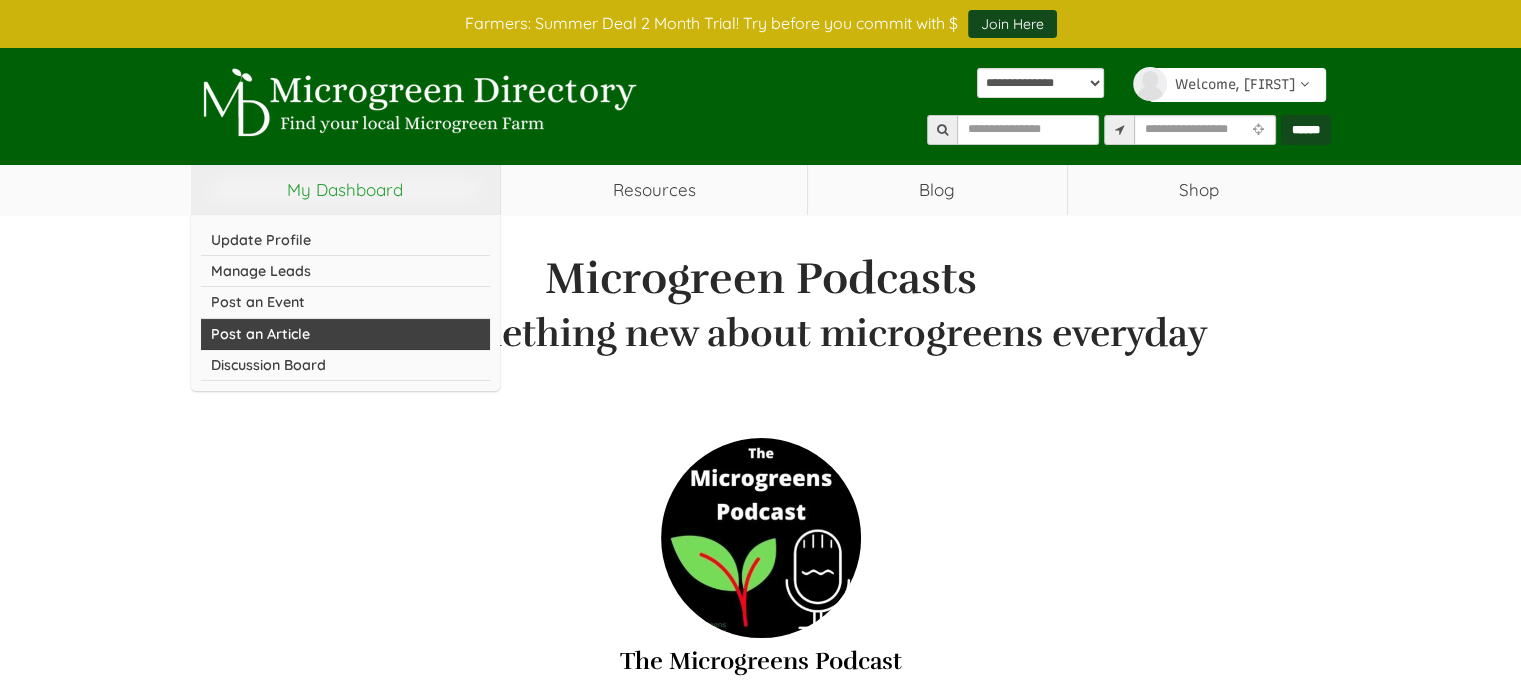 click on "Post an Article" at bounding box center [346, 334] 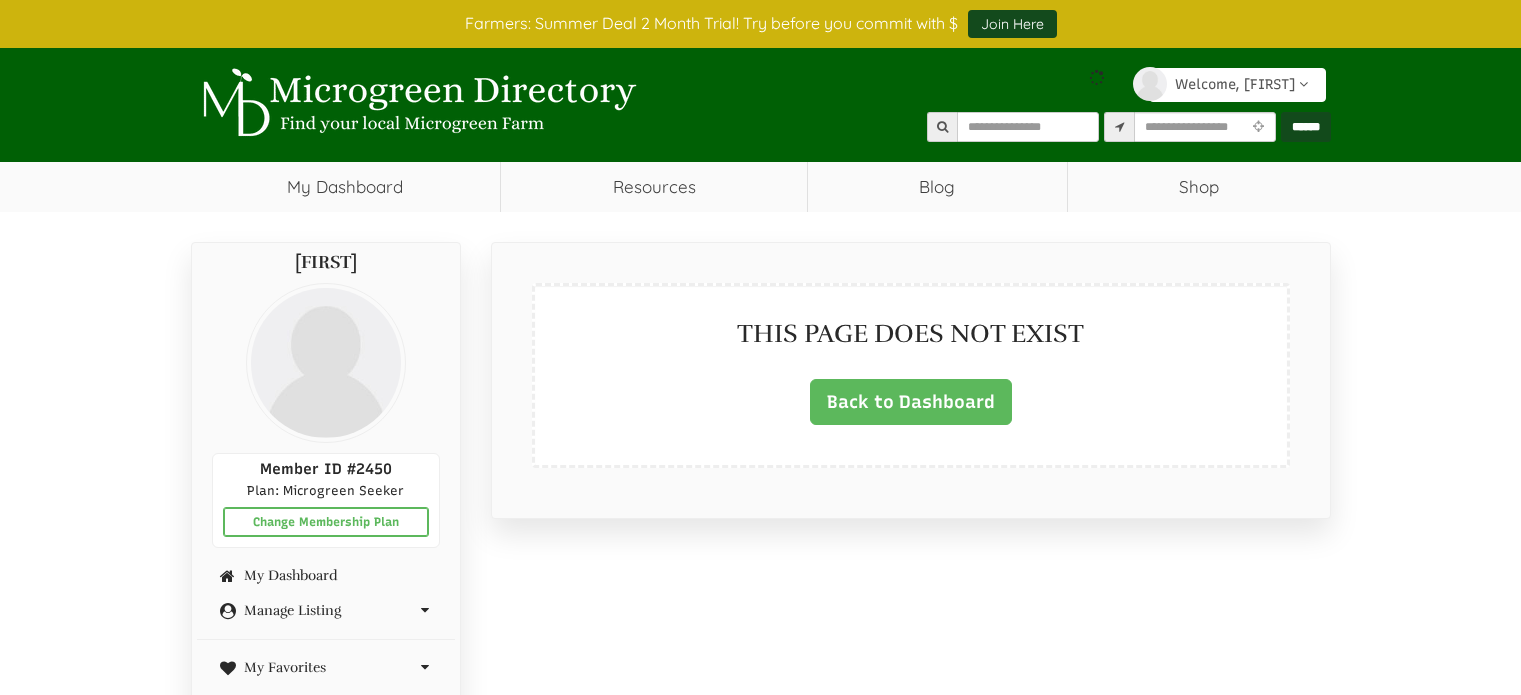 scroll, scrollTop: 0, scrollLeft: 0, axis: both 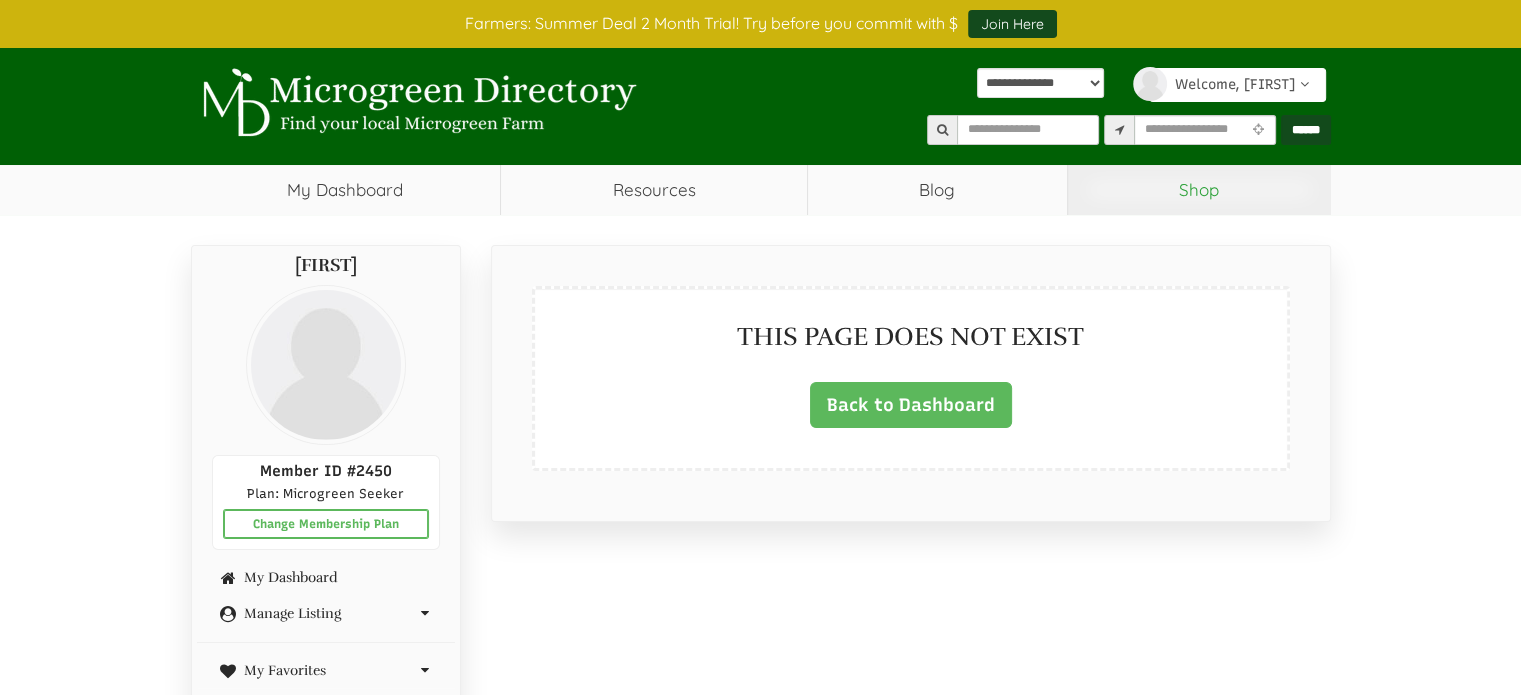 click on "Shop" at bounding box center [1199, 190] 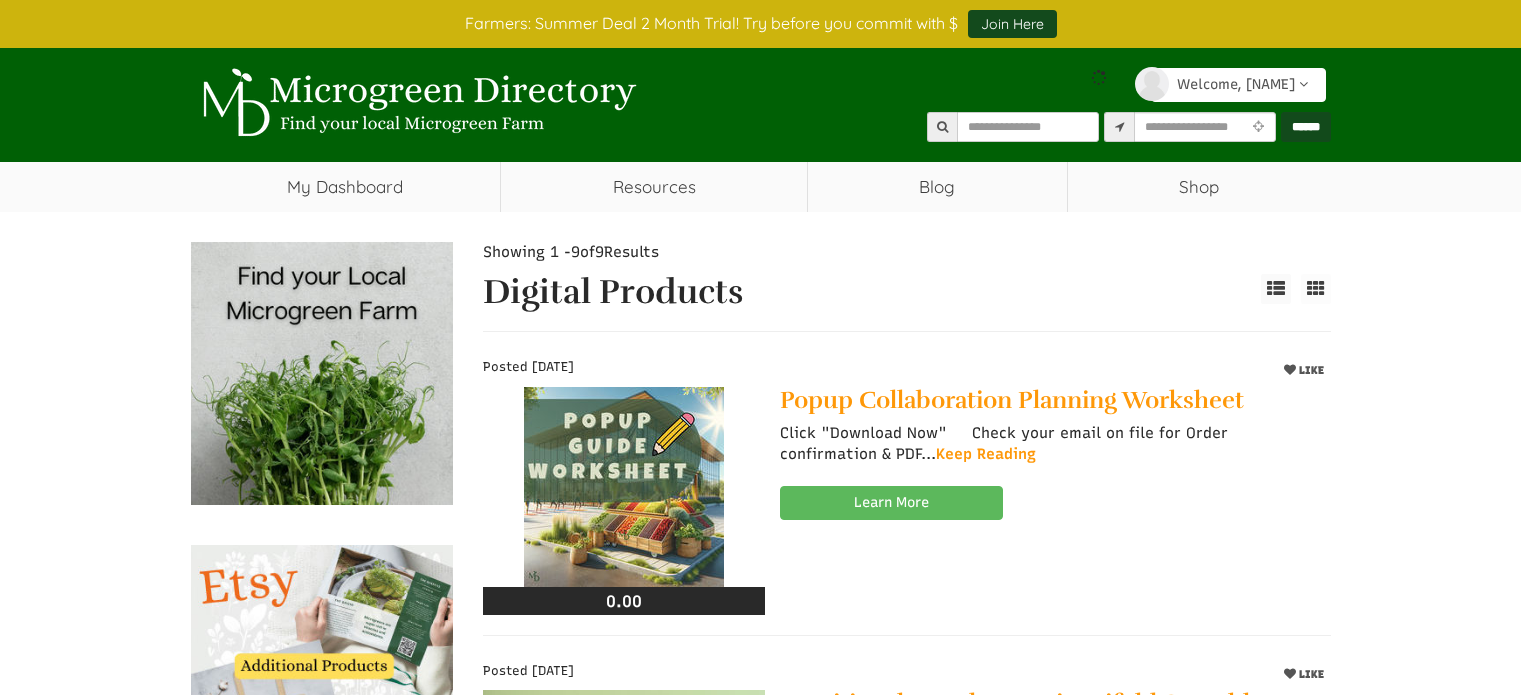 scroll, scrollTop: 0, scrollLeft: 0, axis: both 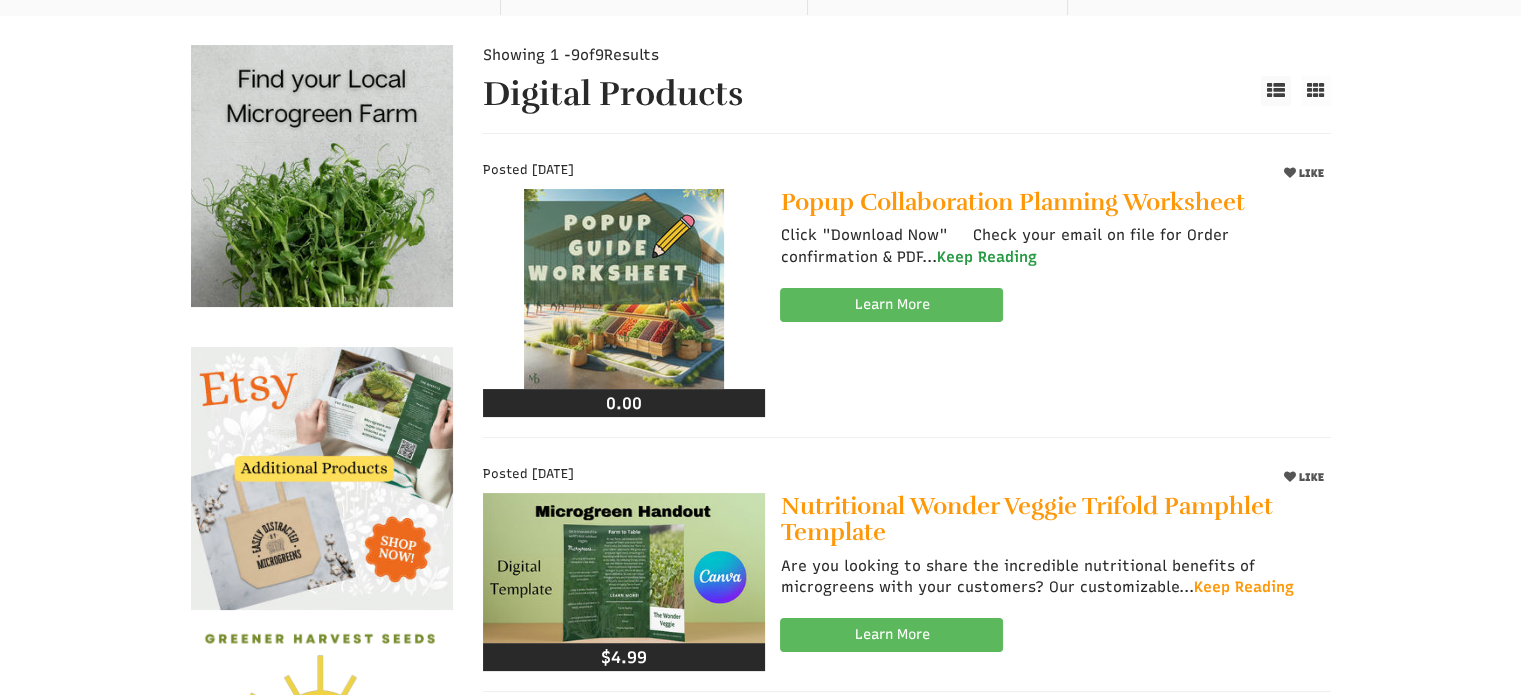 click on "Keep Reading" at bounding box center [986, 257] 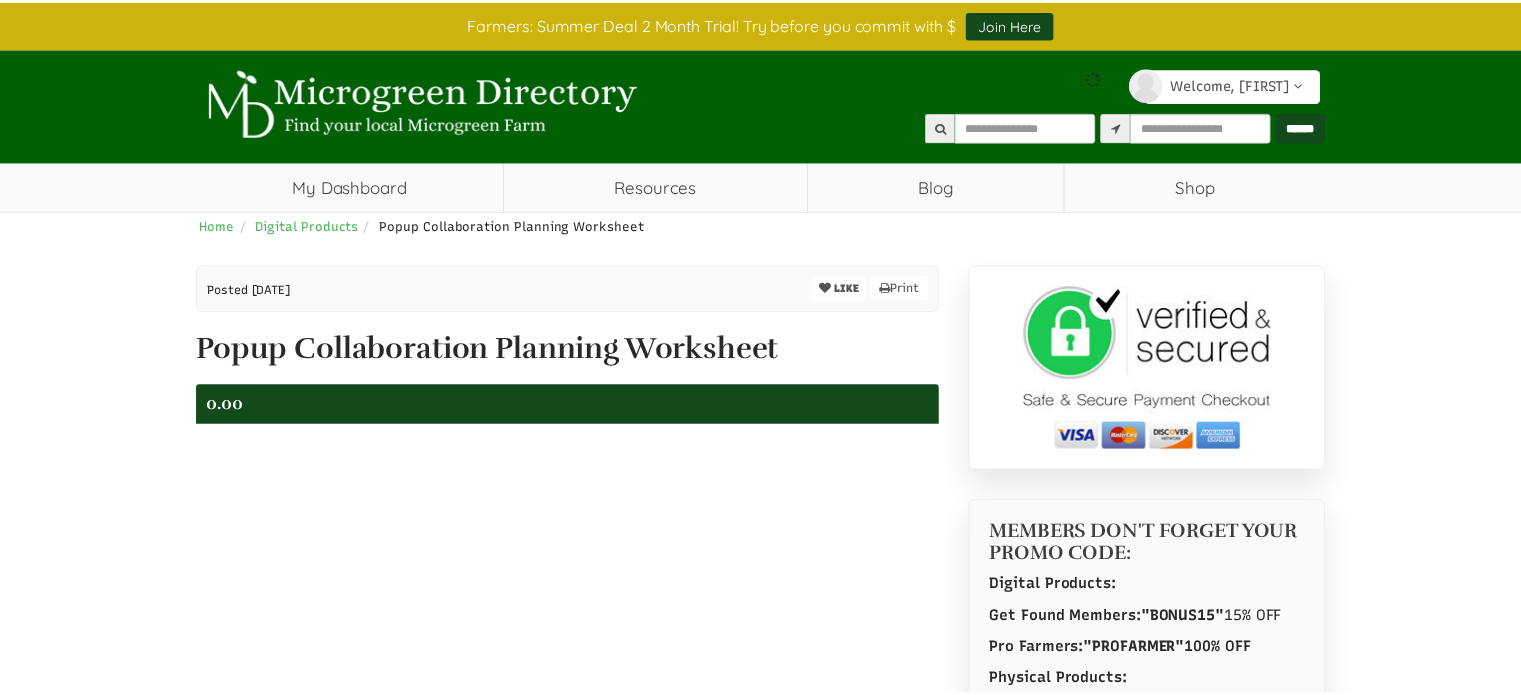 scroll, scrollTop: 0, scrollLeft: 0, axis: both 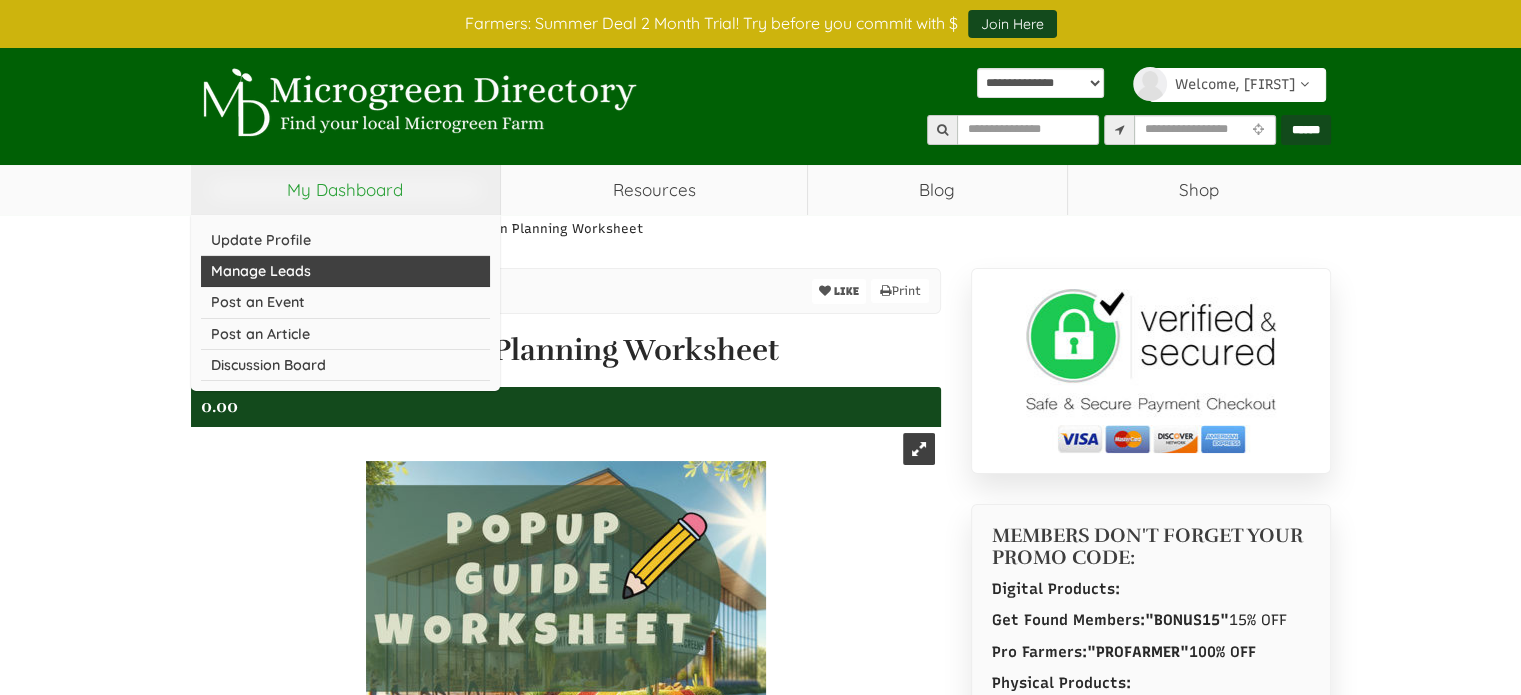 click on "Manage Leads" at bounding box center [346, 271] 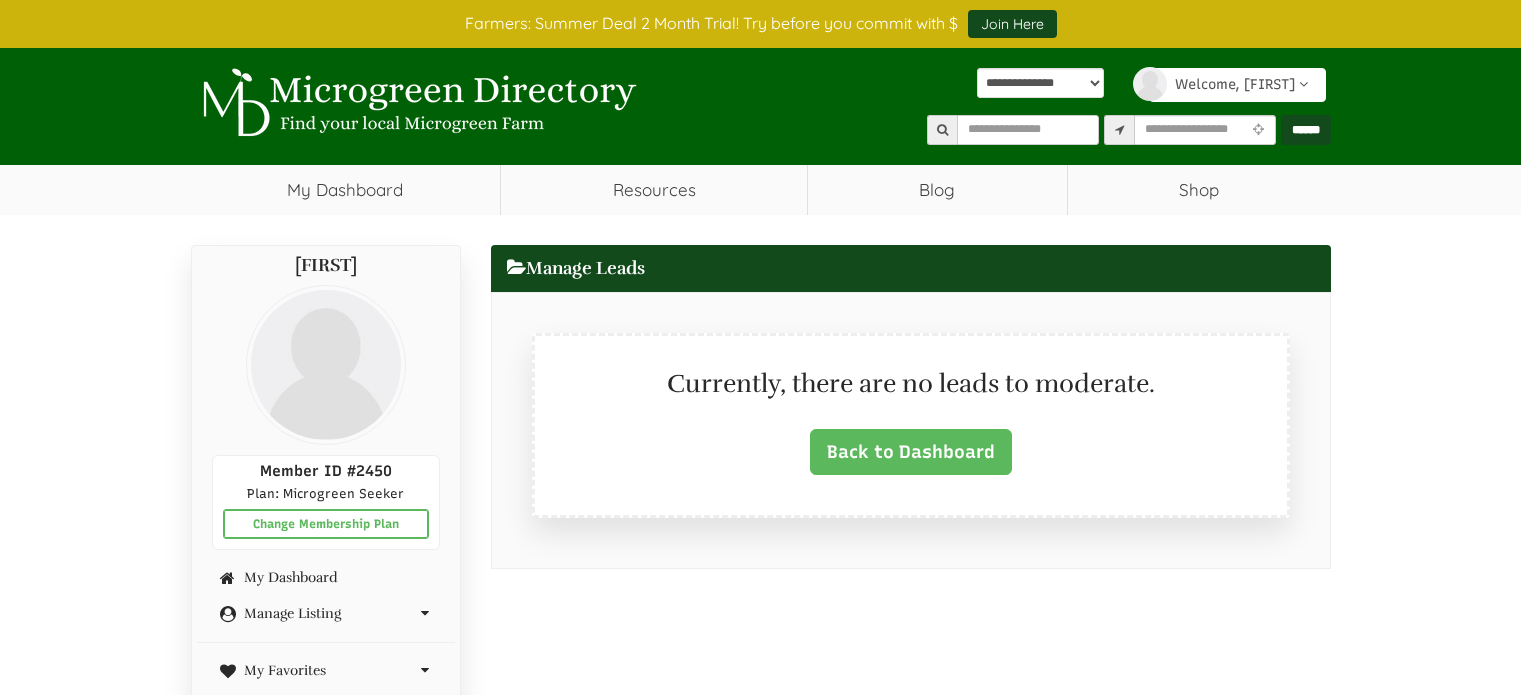 scroll, scrollTop: 0, scrollLeft: 0, axis: both 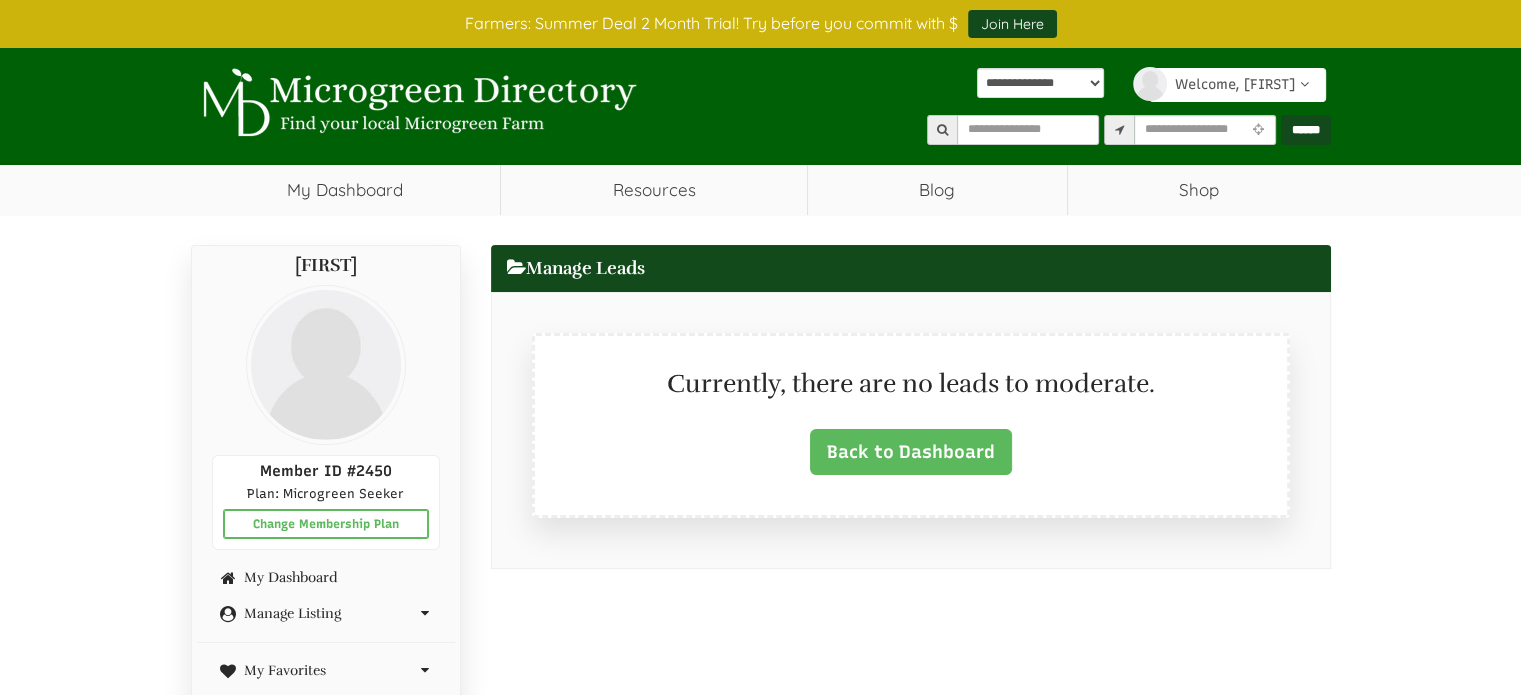 click on "Currently, there are no leads to moderate.
Back to Dashboard" at bounding box center (911, 425) 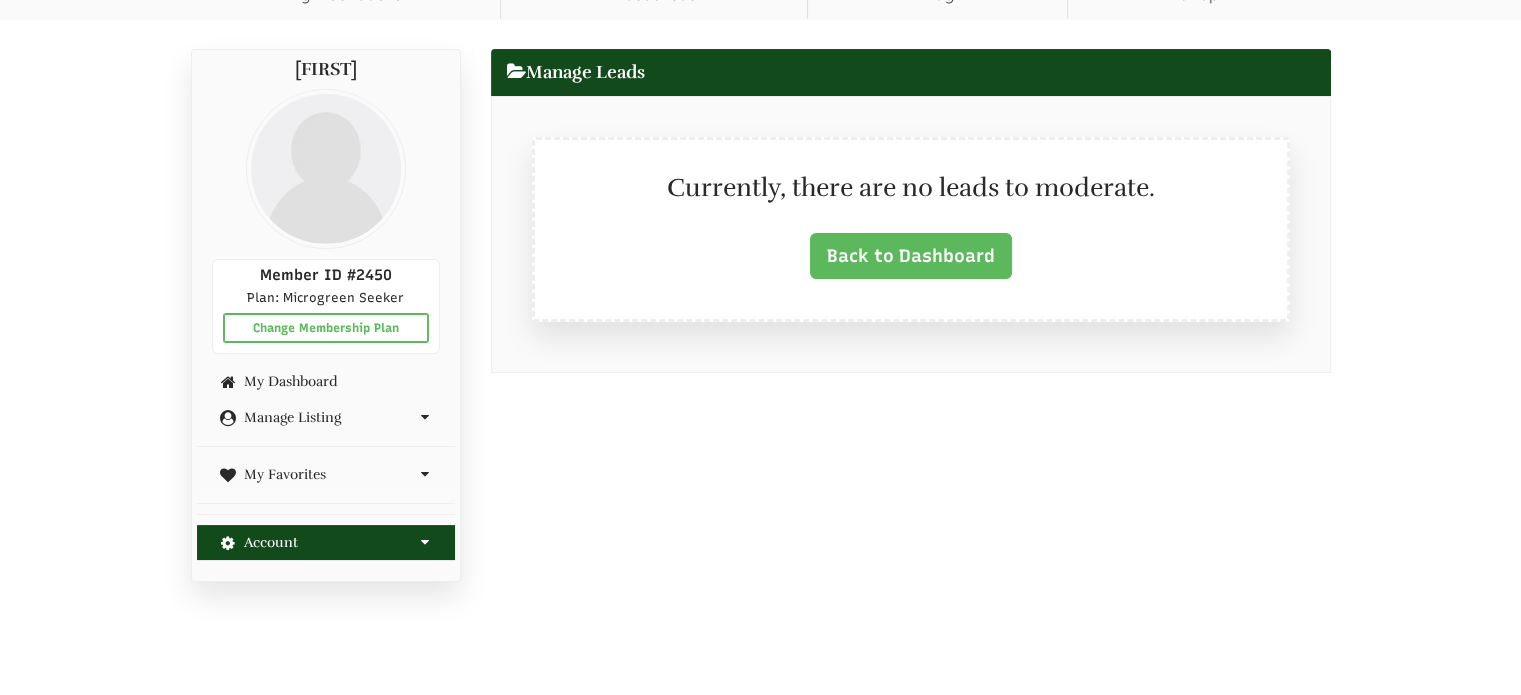 scroll, scrollTop: 200, scrollLeft: 0, axis: vertical 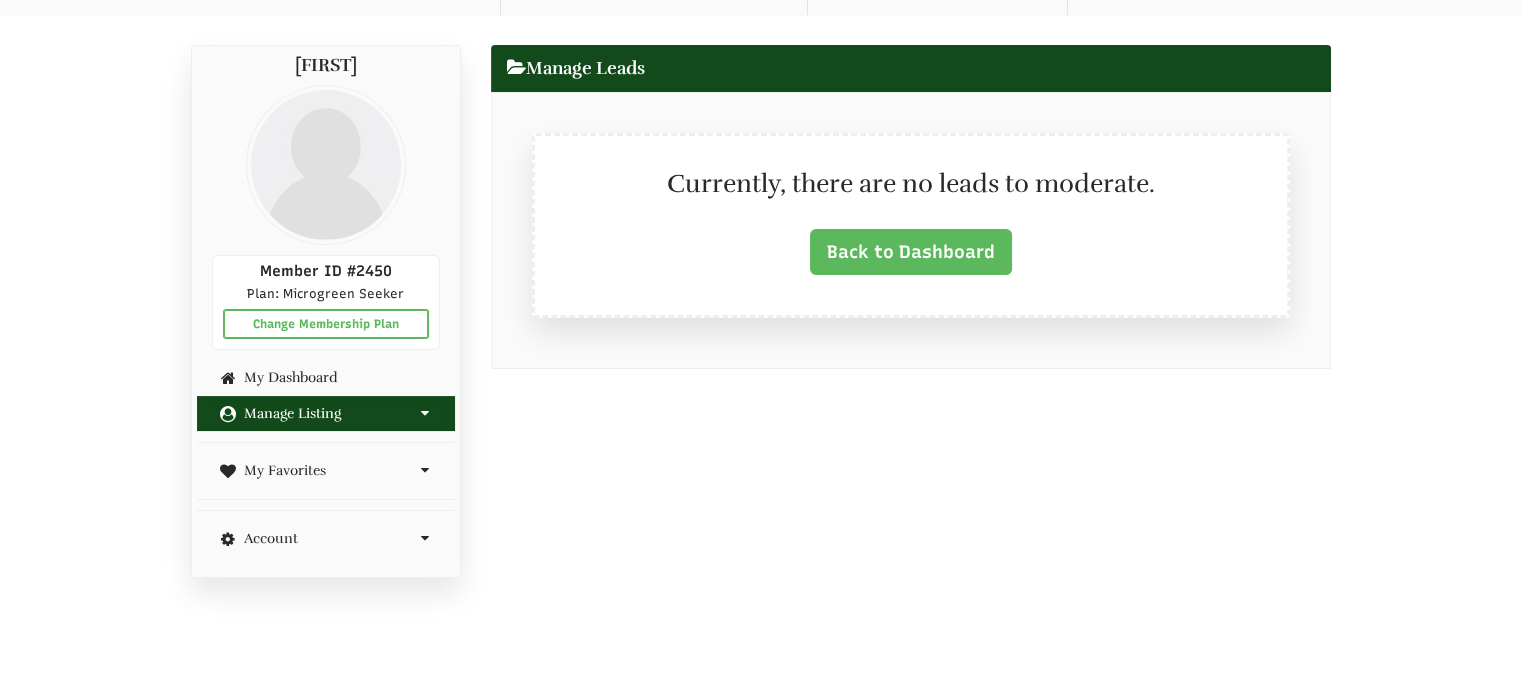 click on "Manage Listing" at bounding box center (326, 413) 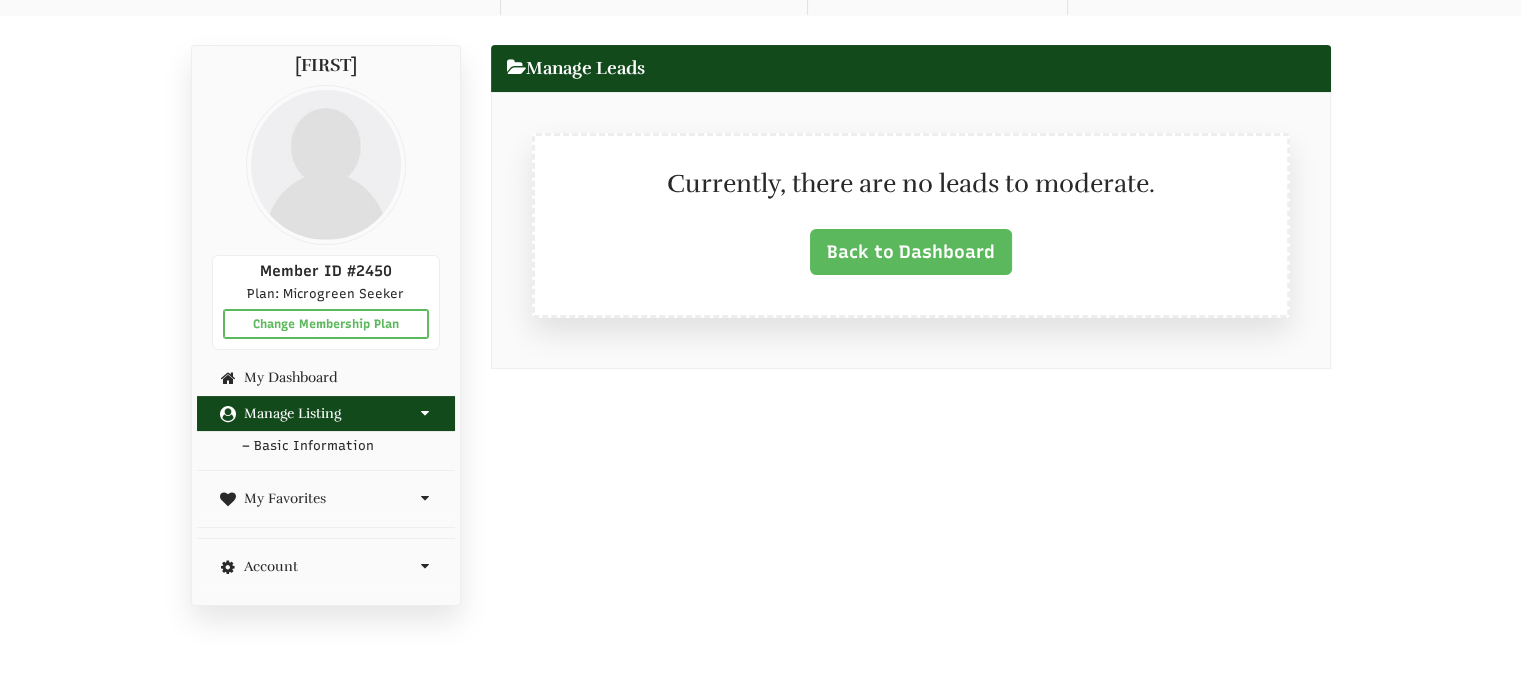 click on "–  Basic Information" at bounding box center [326, 446] 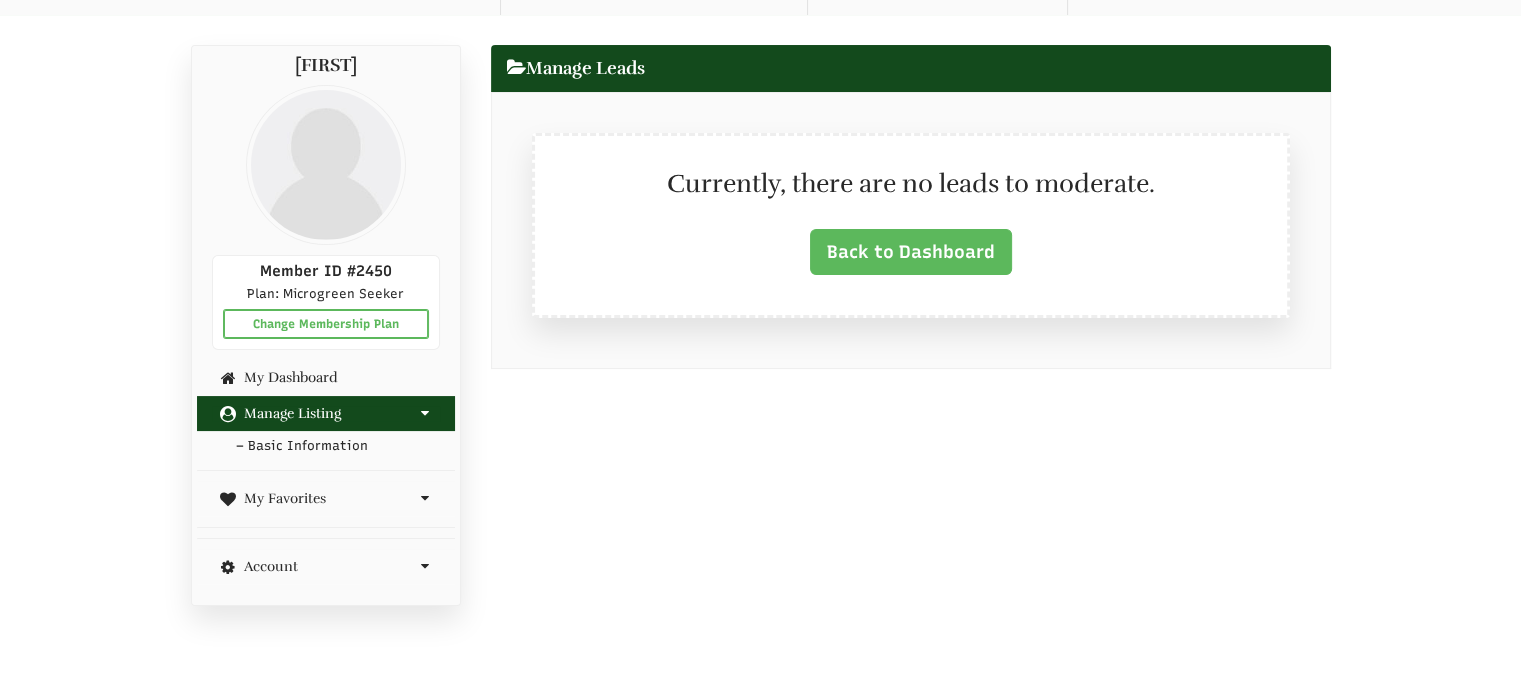 click on "Manage Listing" at bounding box center [326, 413] 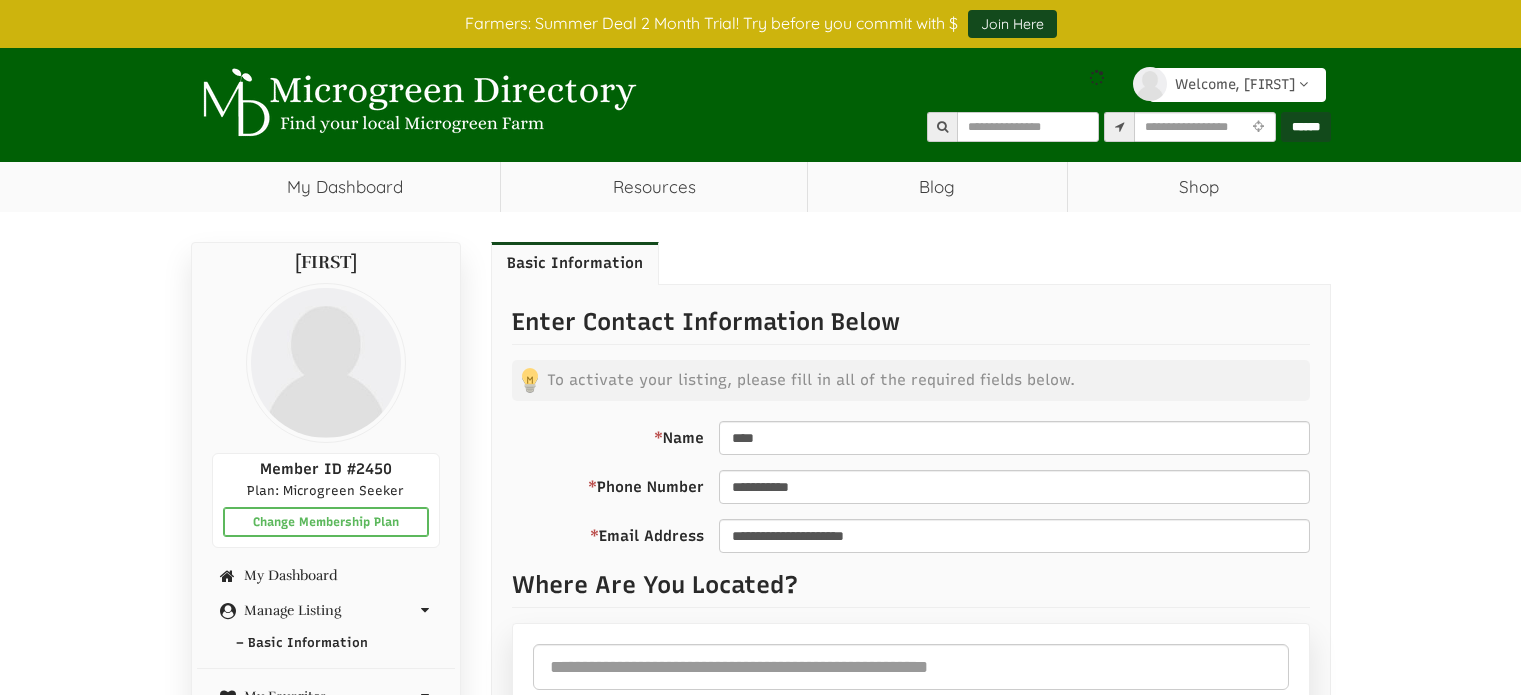 scroll, scrollTop: 0, scrollLeft: 0, axis: both 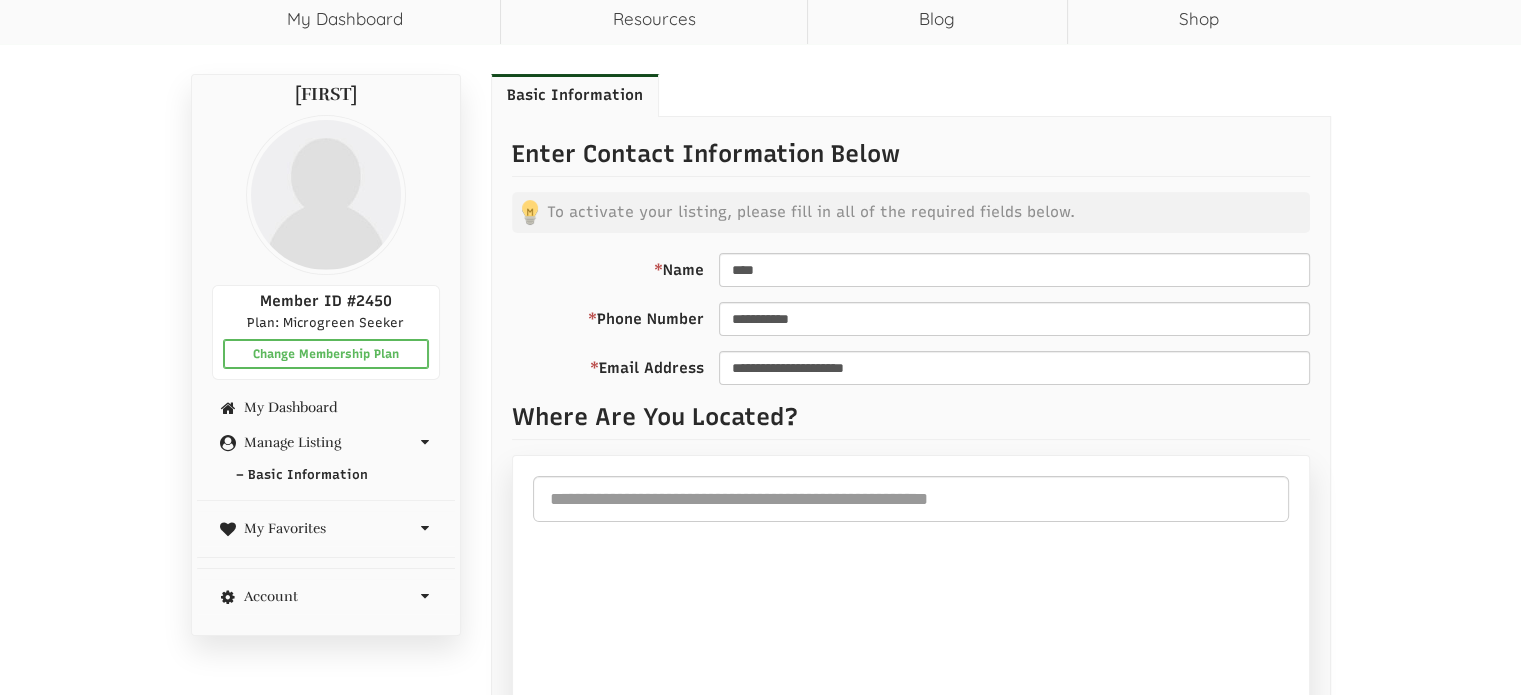 select 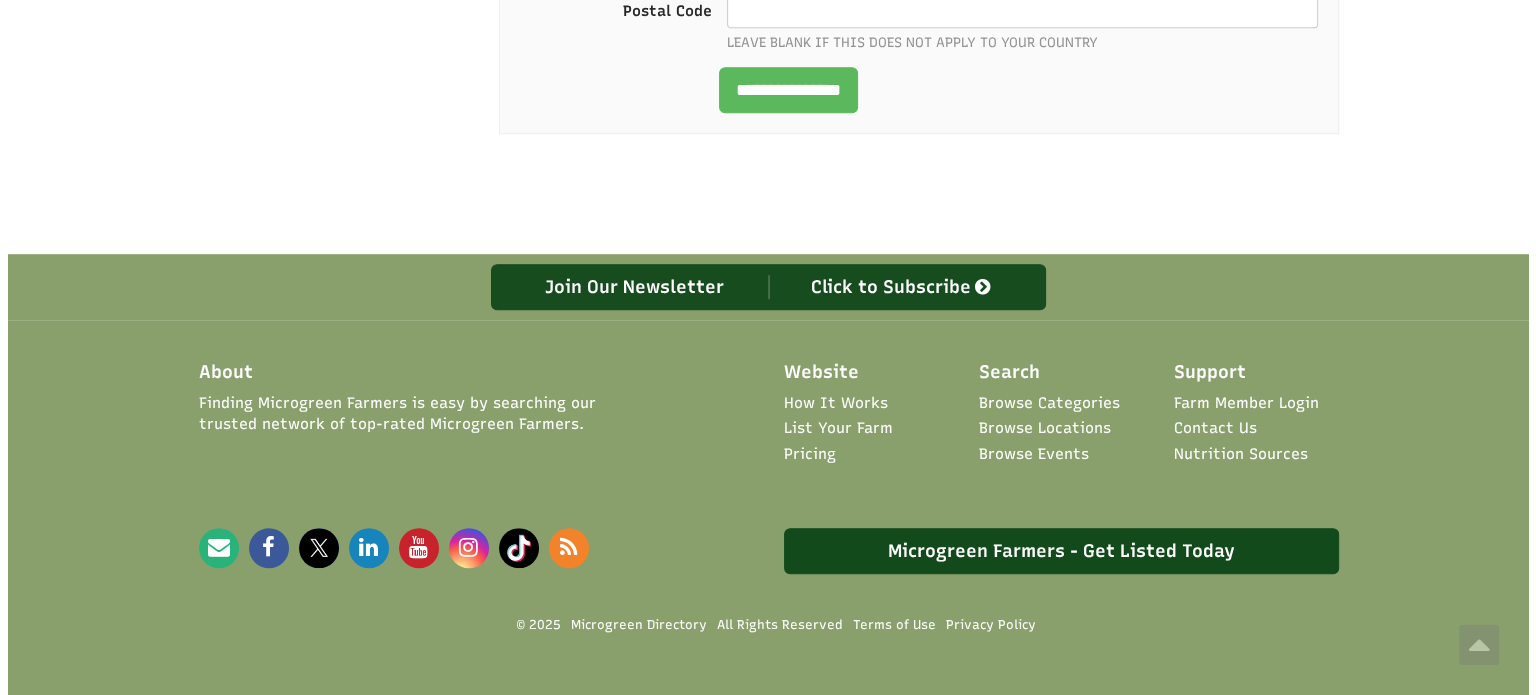 scroll, scrollTop: 1202, scrollLeft: 0, axis: vertical 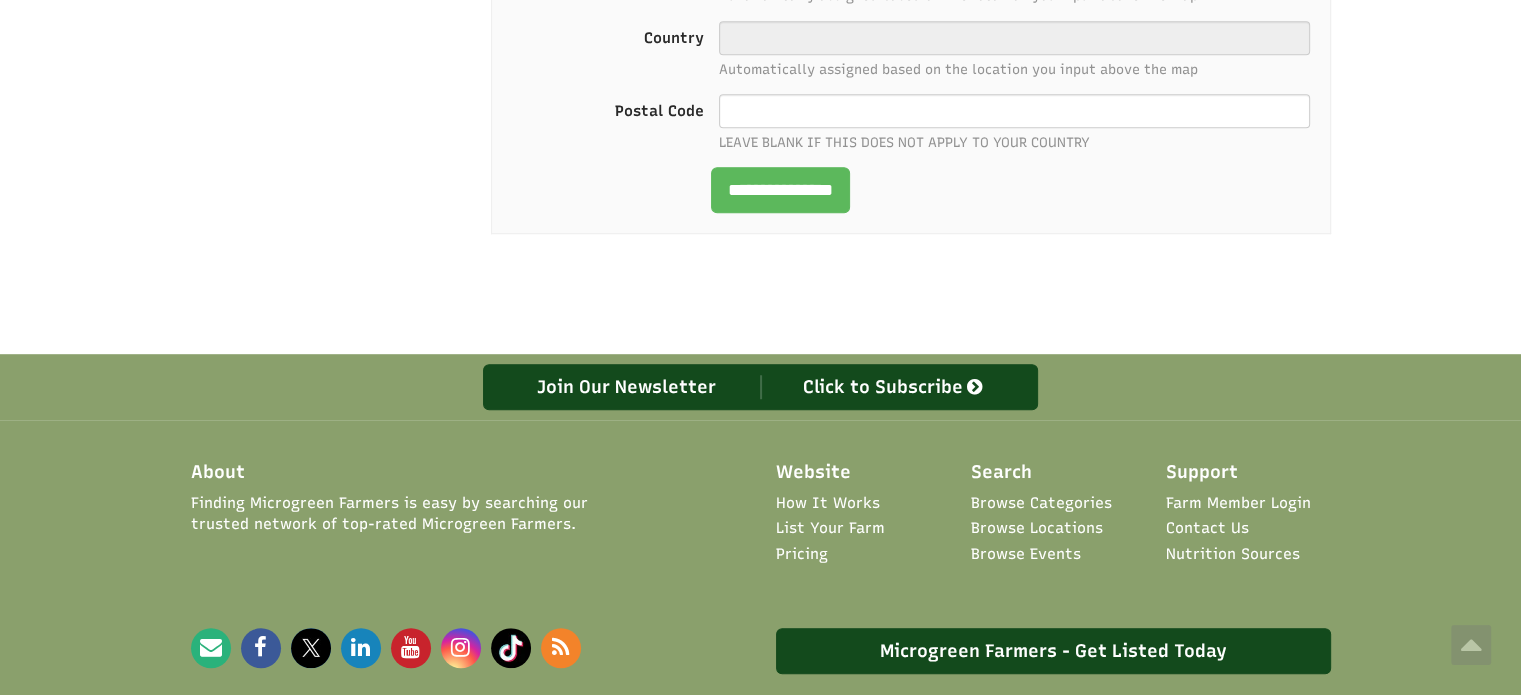 click on "Join Our Newsletter" at bounding box center (627, 387) 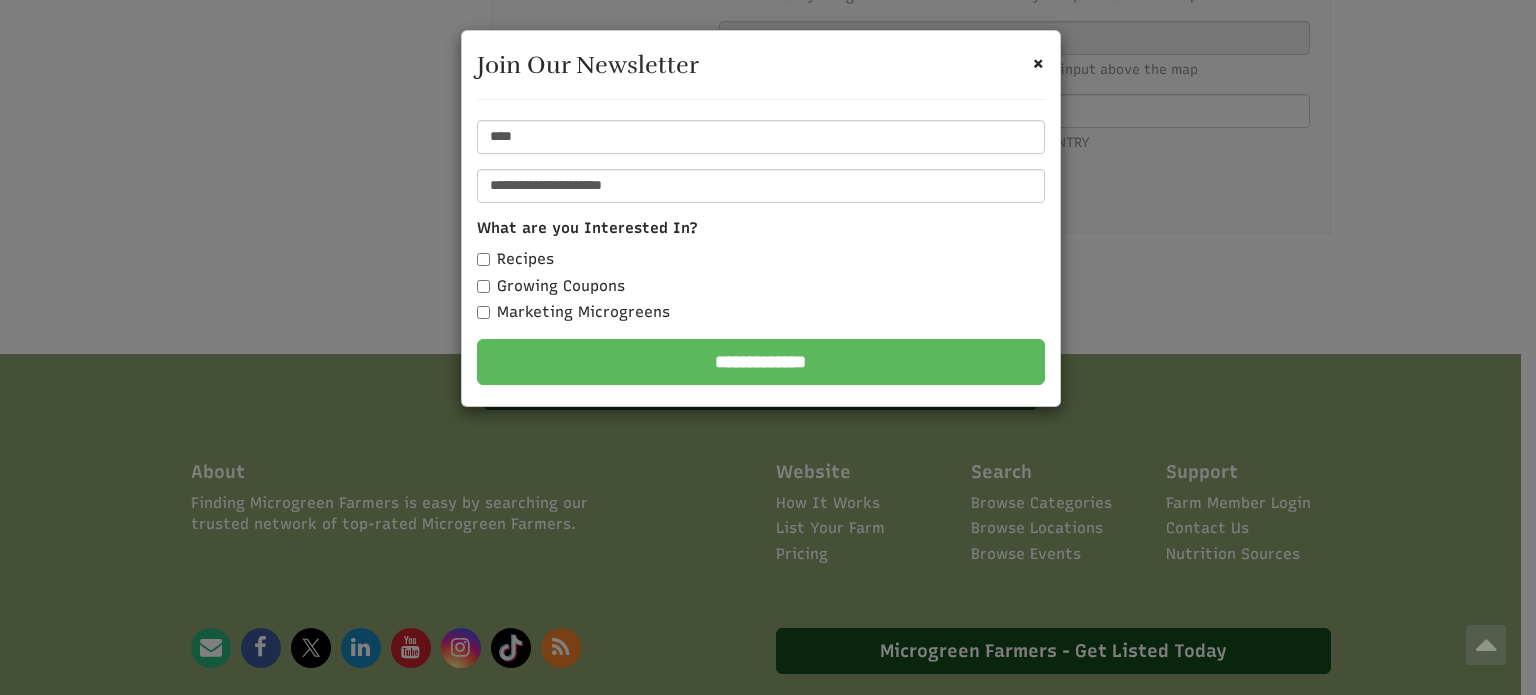 click on "Growing Coupons" at bounding box center (551, 286) 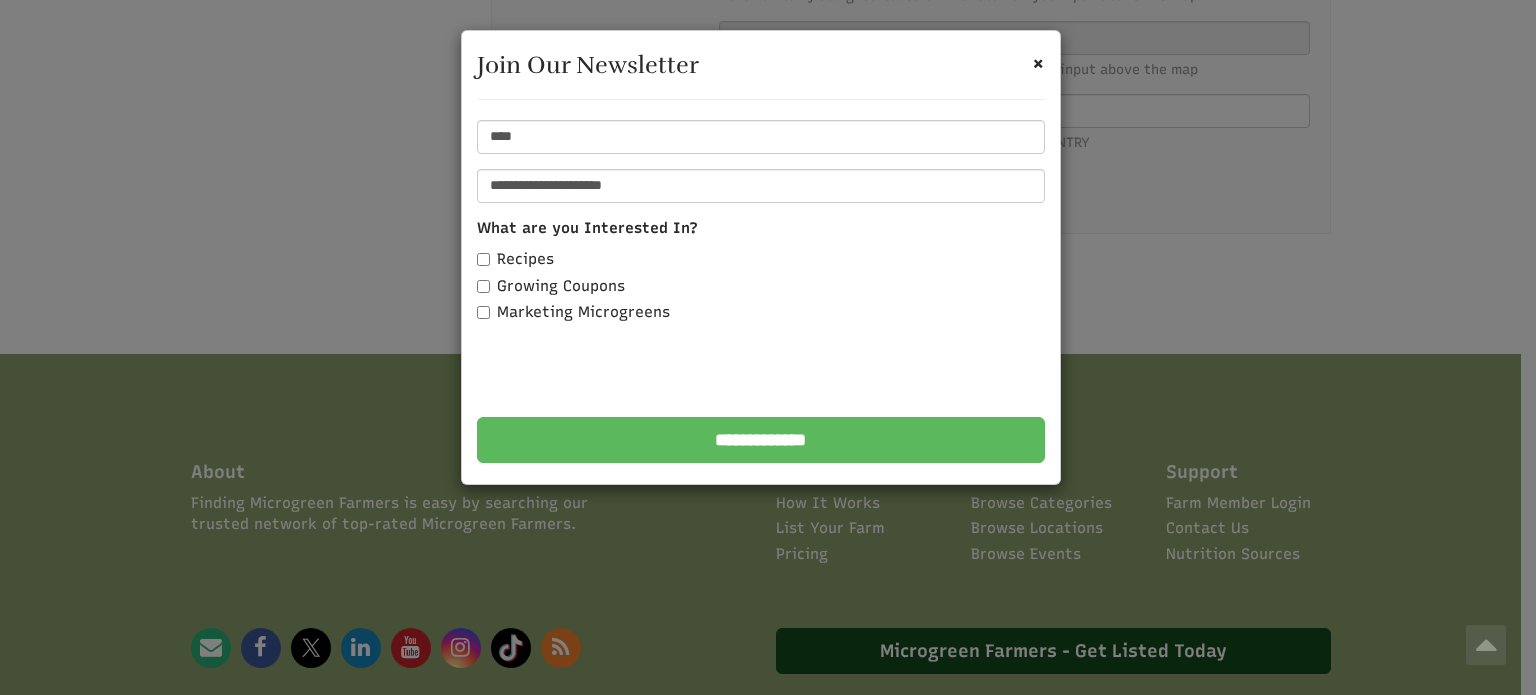 click on "Marketing Microgreens" at bounding box center (573, 312) 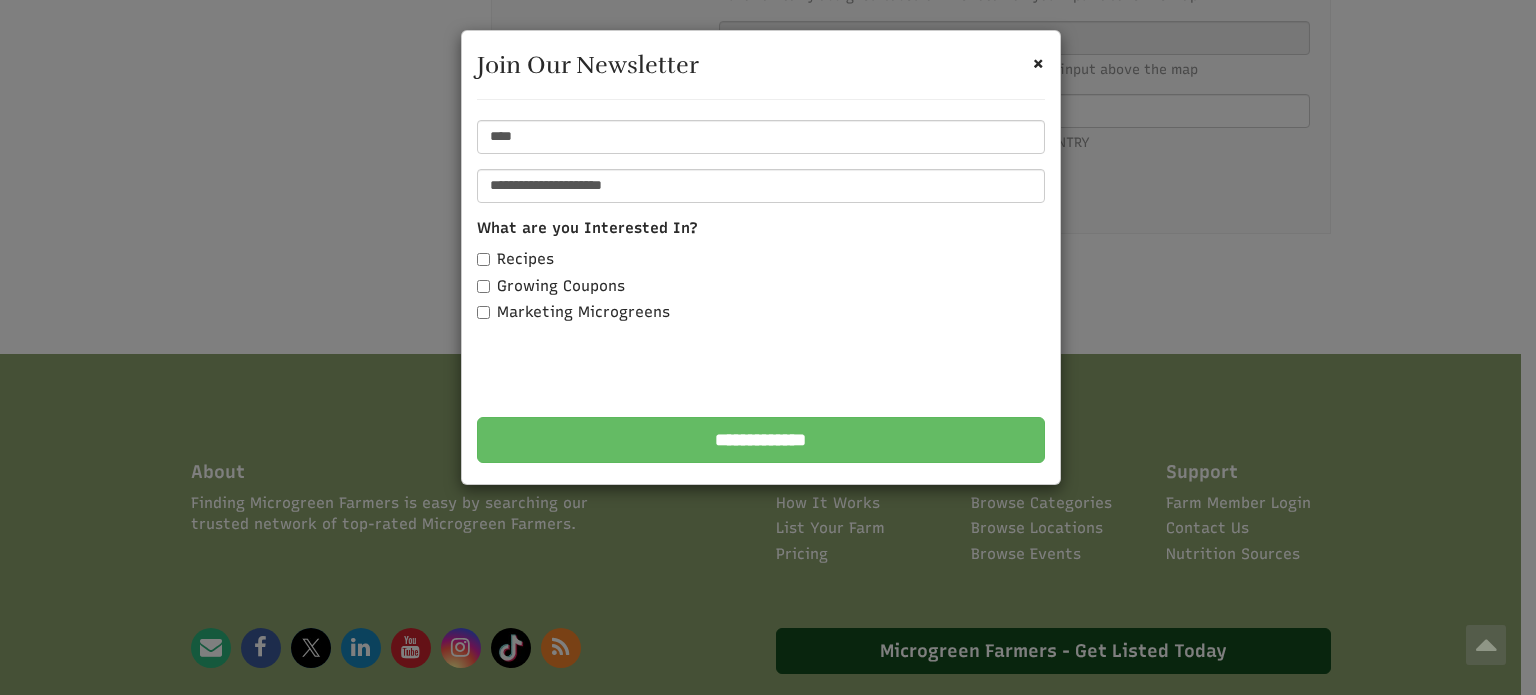click on "**********" at bounding box center (761, 440) 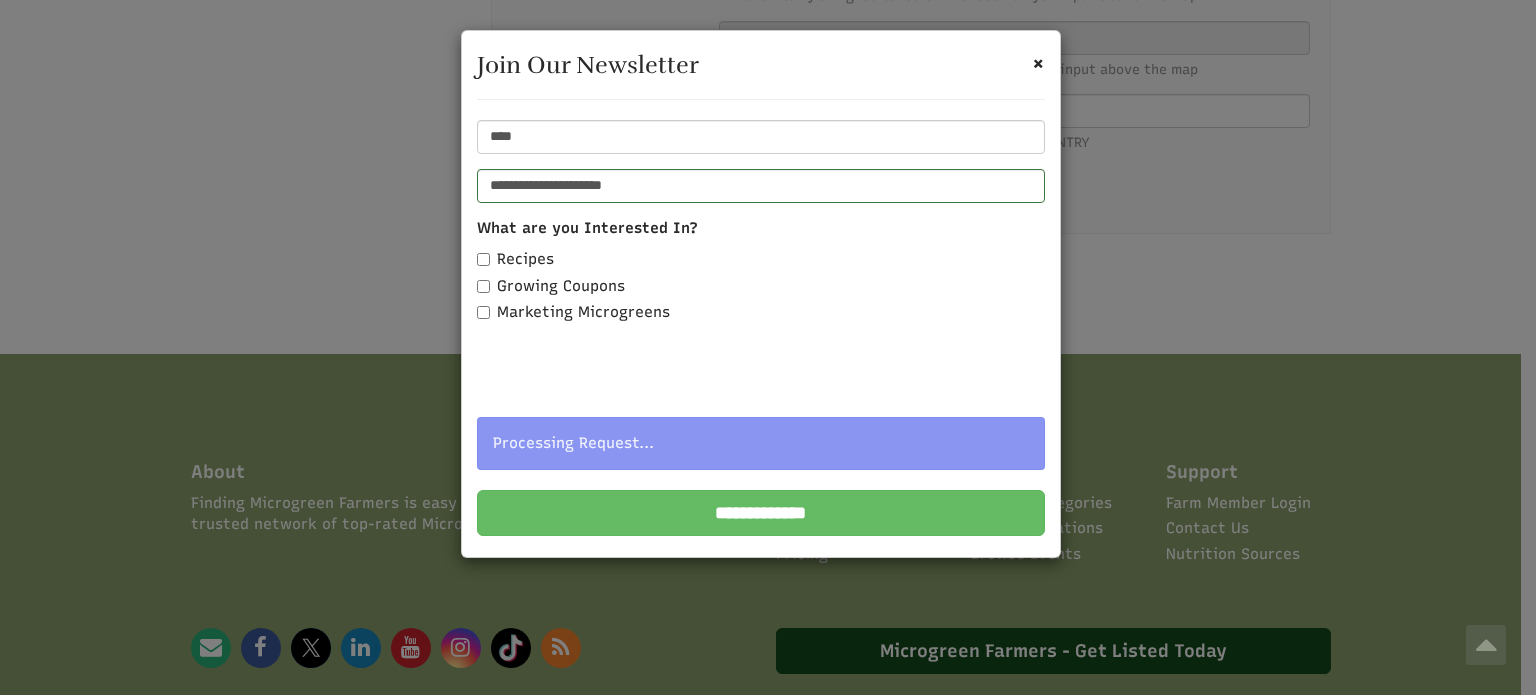 click on "**********" at bounding box center (761, 513) 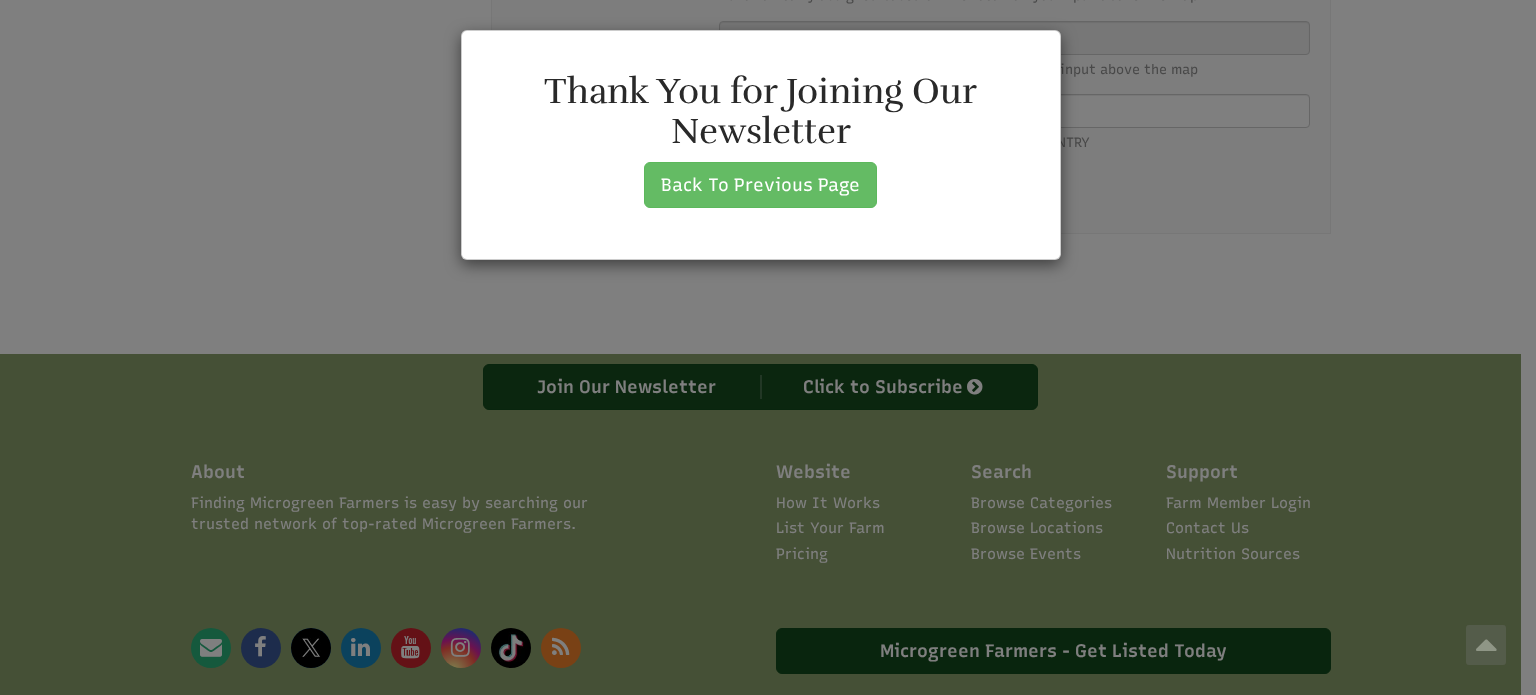 click on "Back To Previous Page" at bounding box center (760, 185) 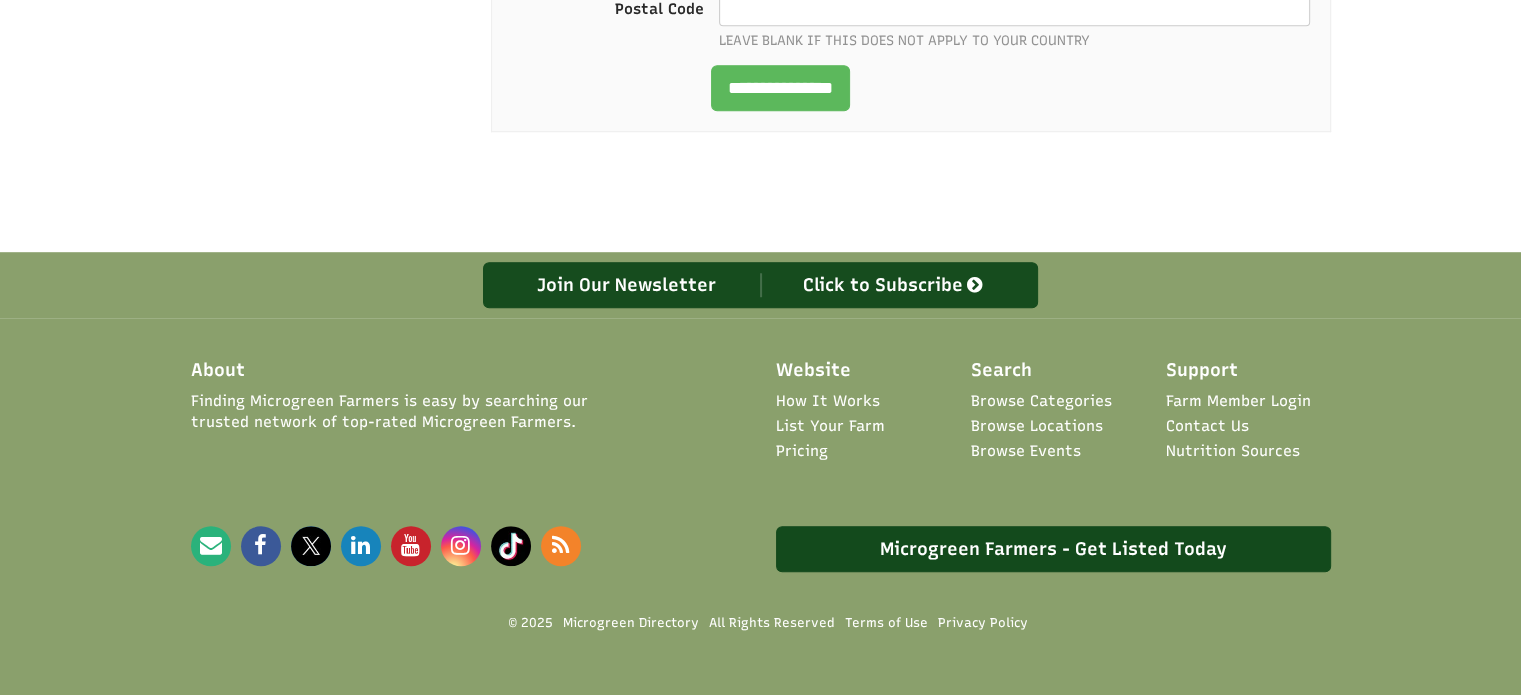 scroll, scrollTop: 1188, scrollLeft: 0, axis: vertical 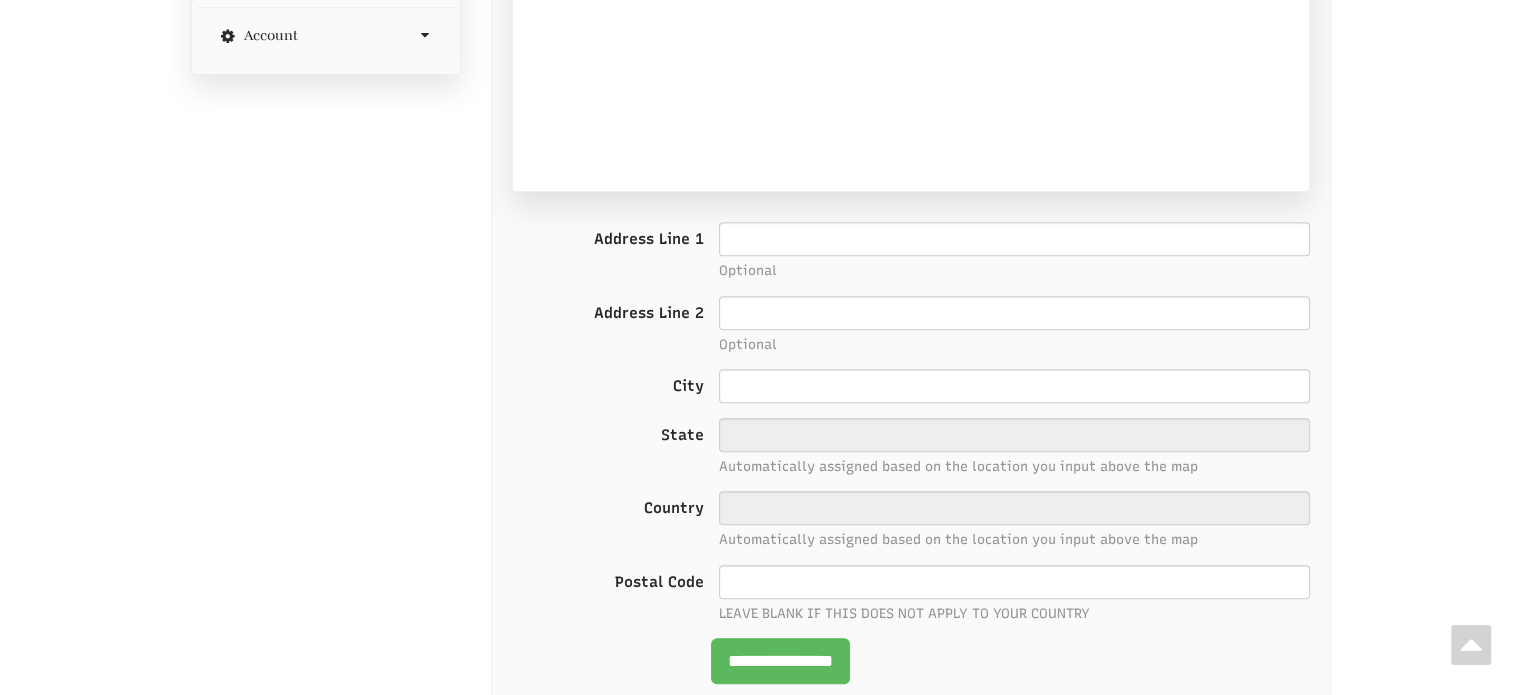 select 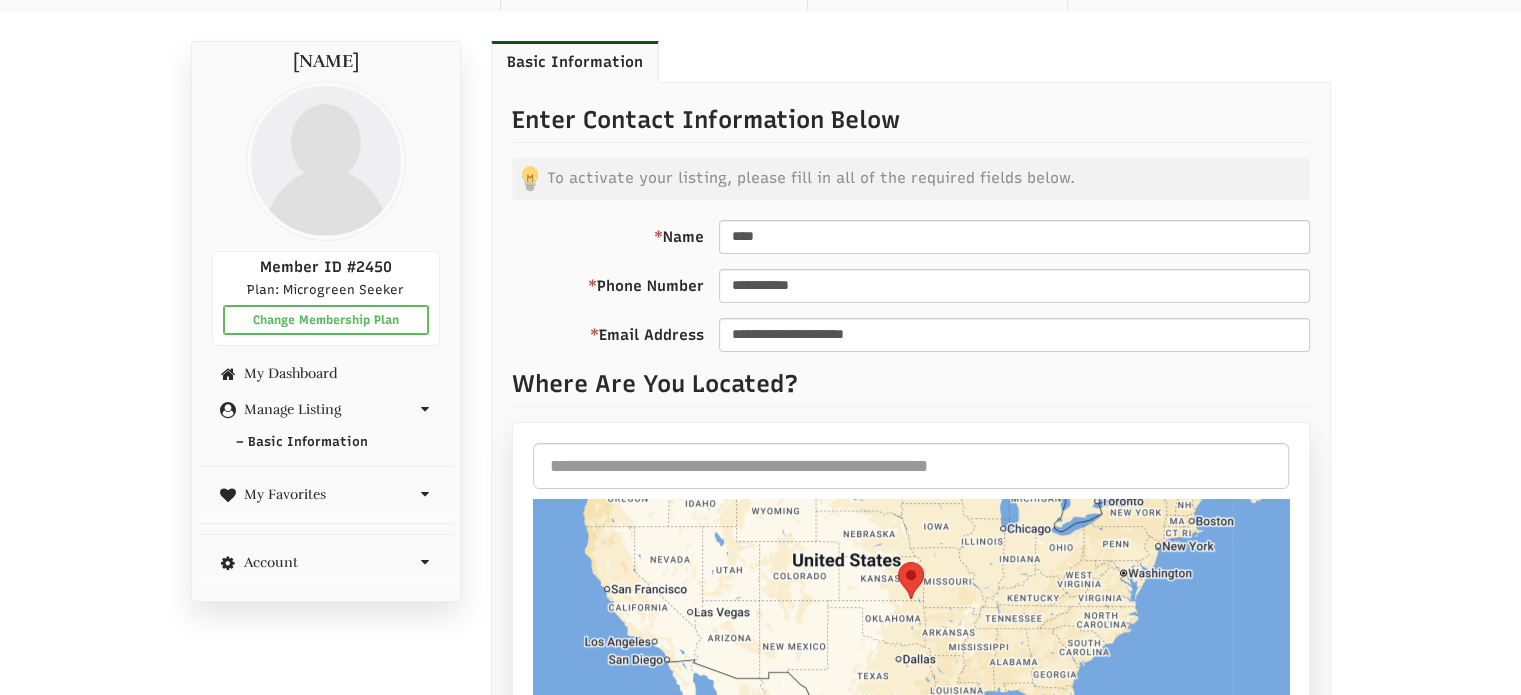 scroll, scrollTop: 0, scrollLeft: 0, axis: both 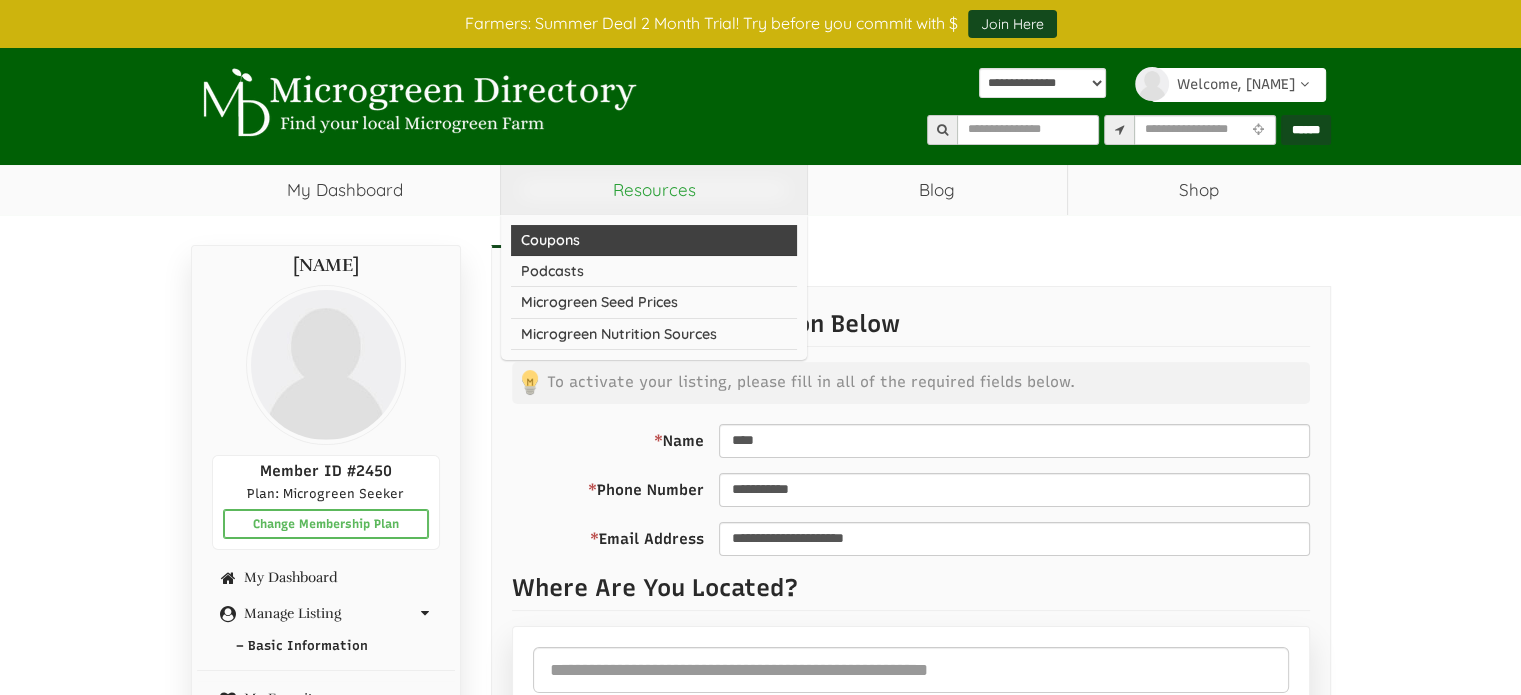 click on "Coupons" at bounding box center [654, 240] 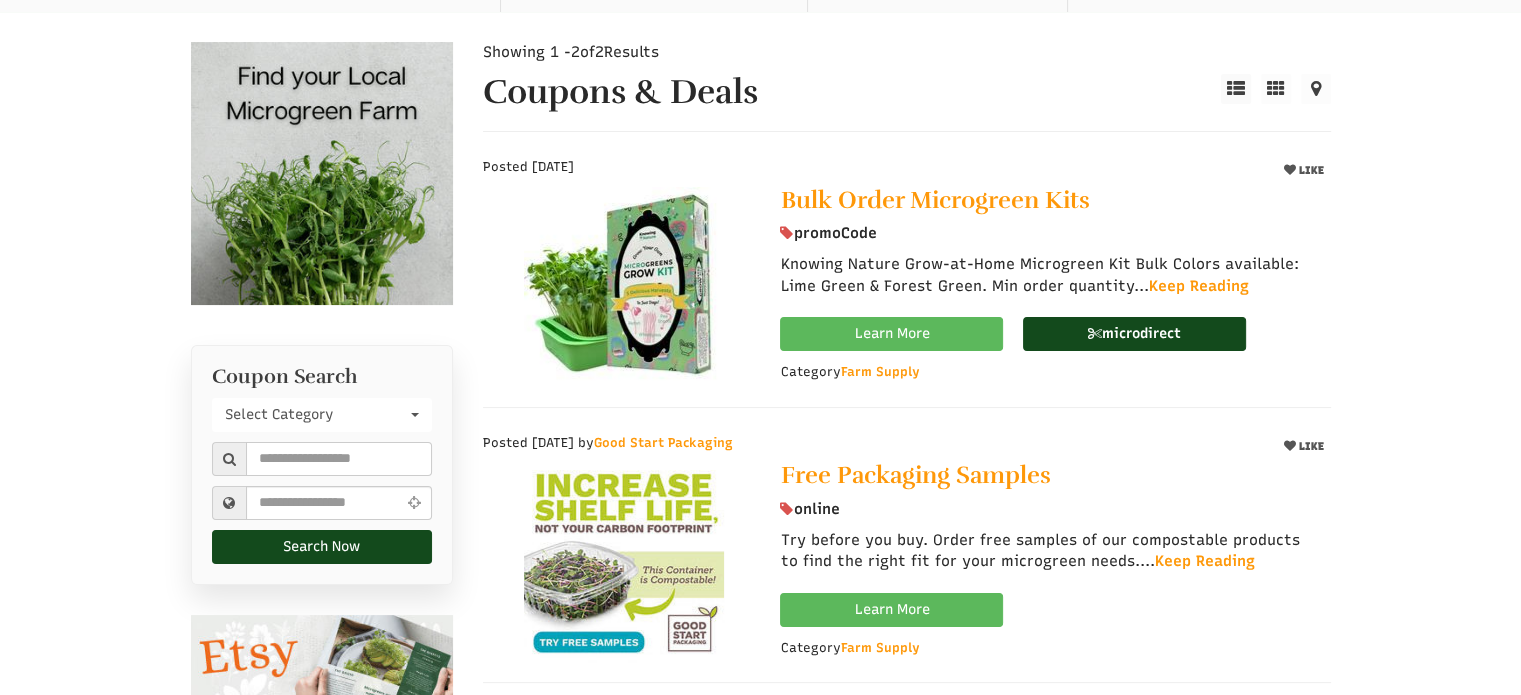 scroll, scrollTop: 0, scrollLeft: 0, axis: both 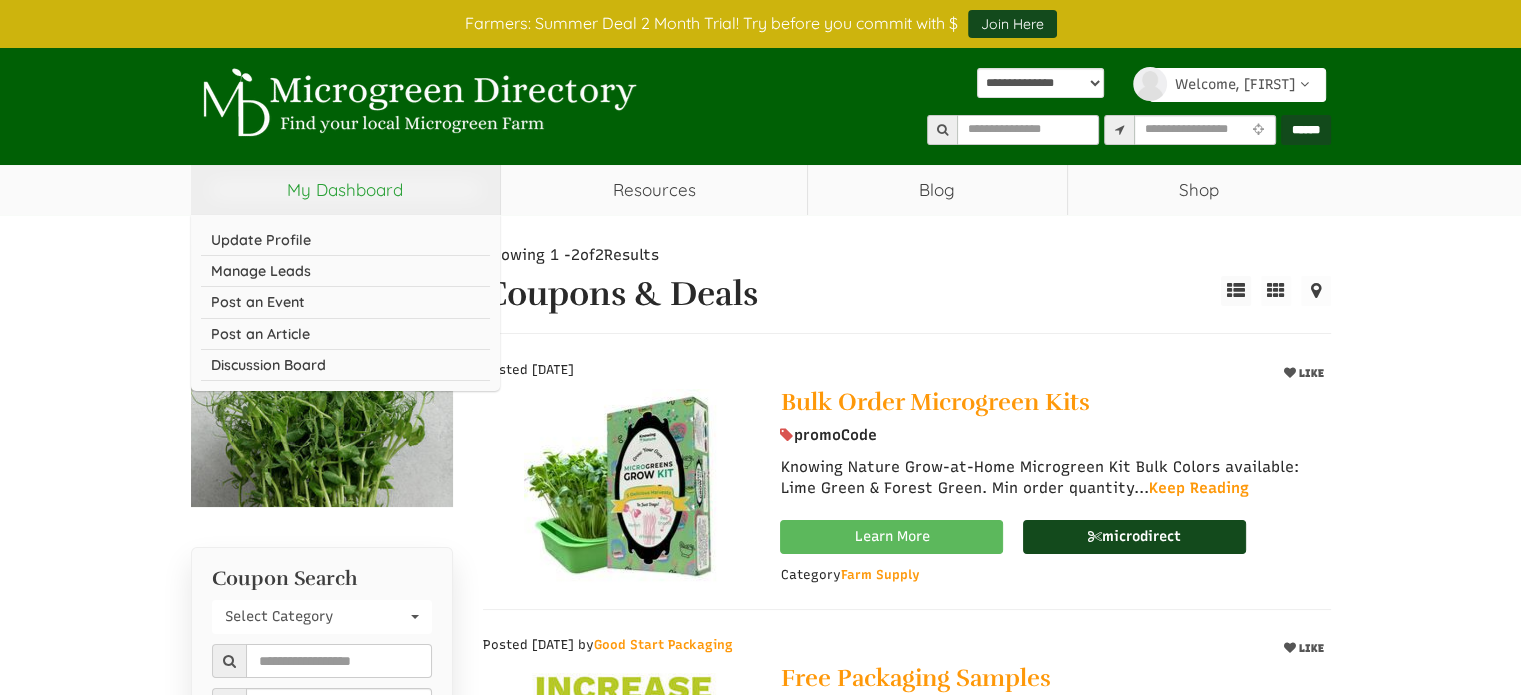 click on "My Dashboard" at bounding box center [346, 190] 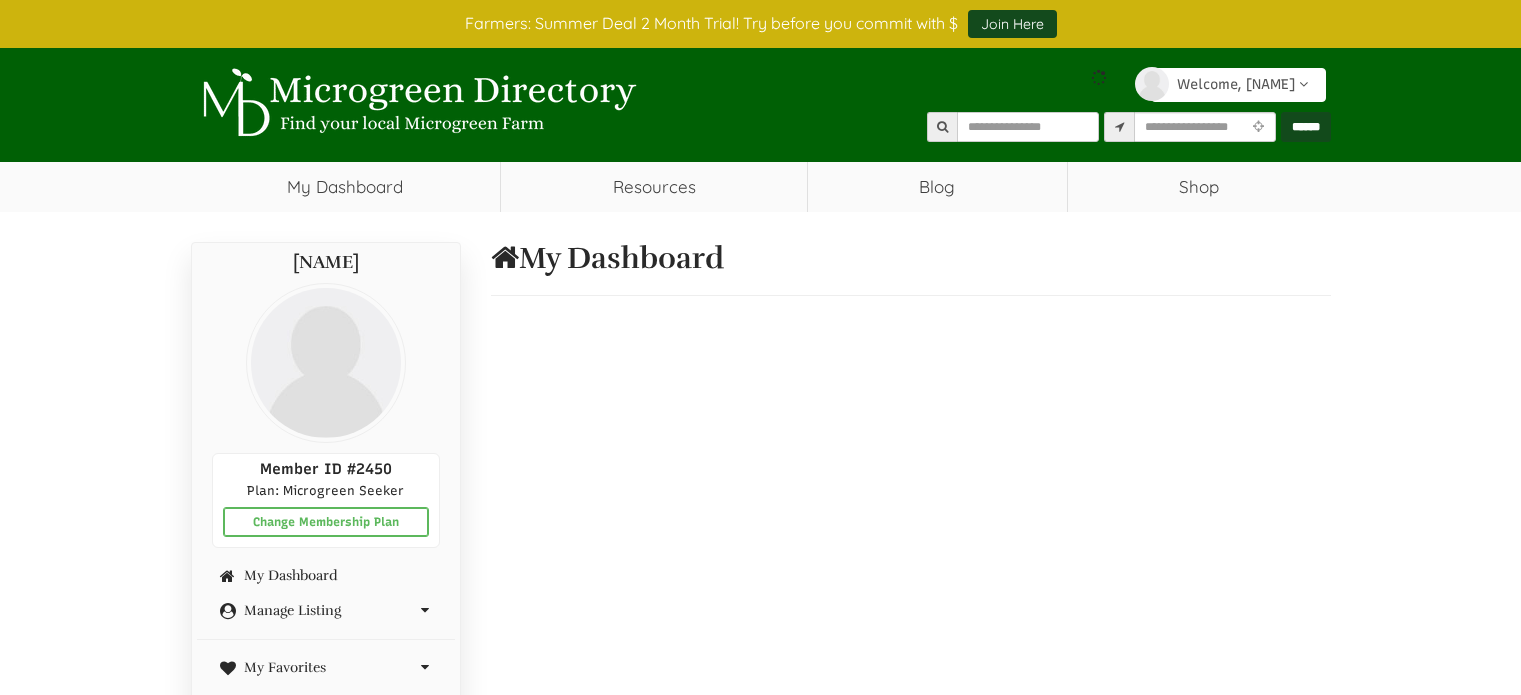 scroll, scrollTop: 0, scrollLeft: 0, axis: both 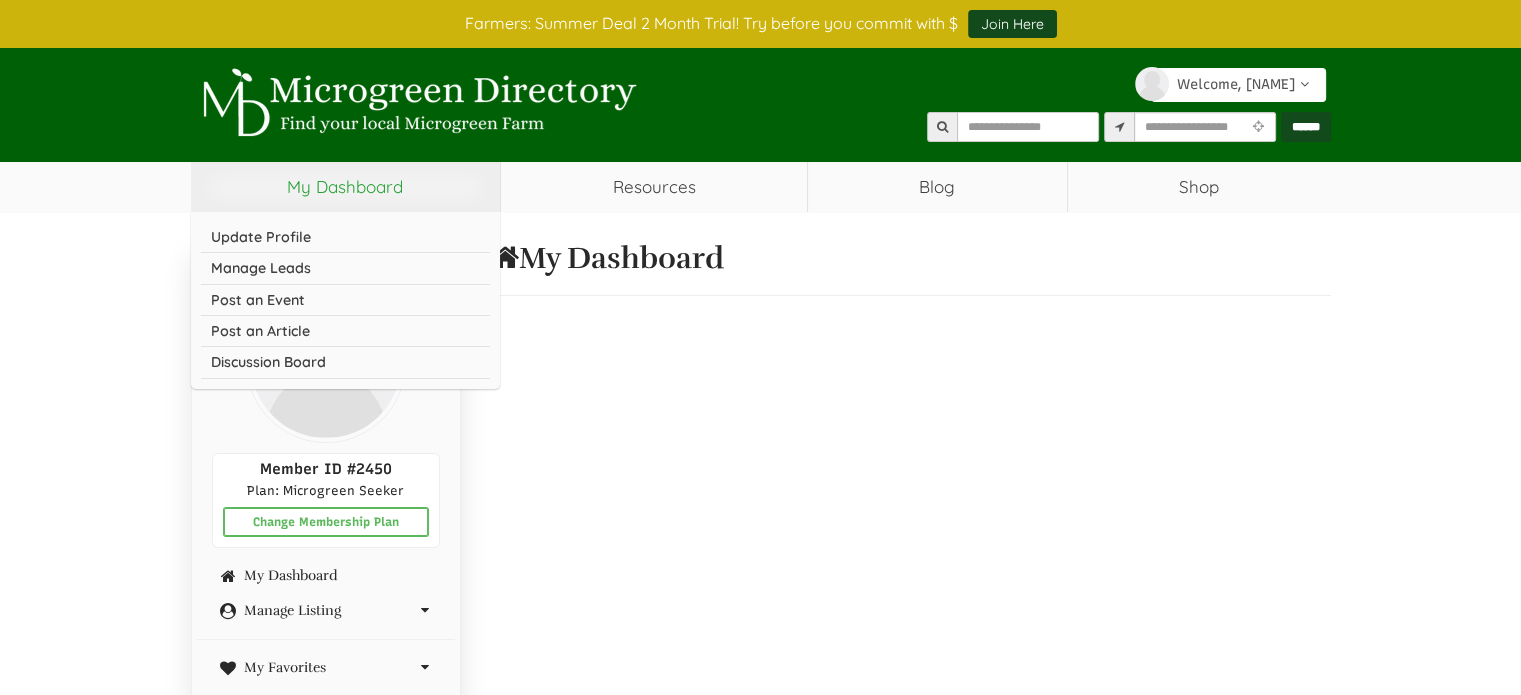 select 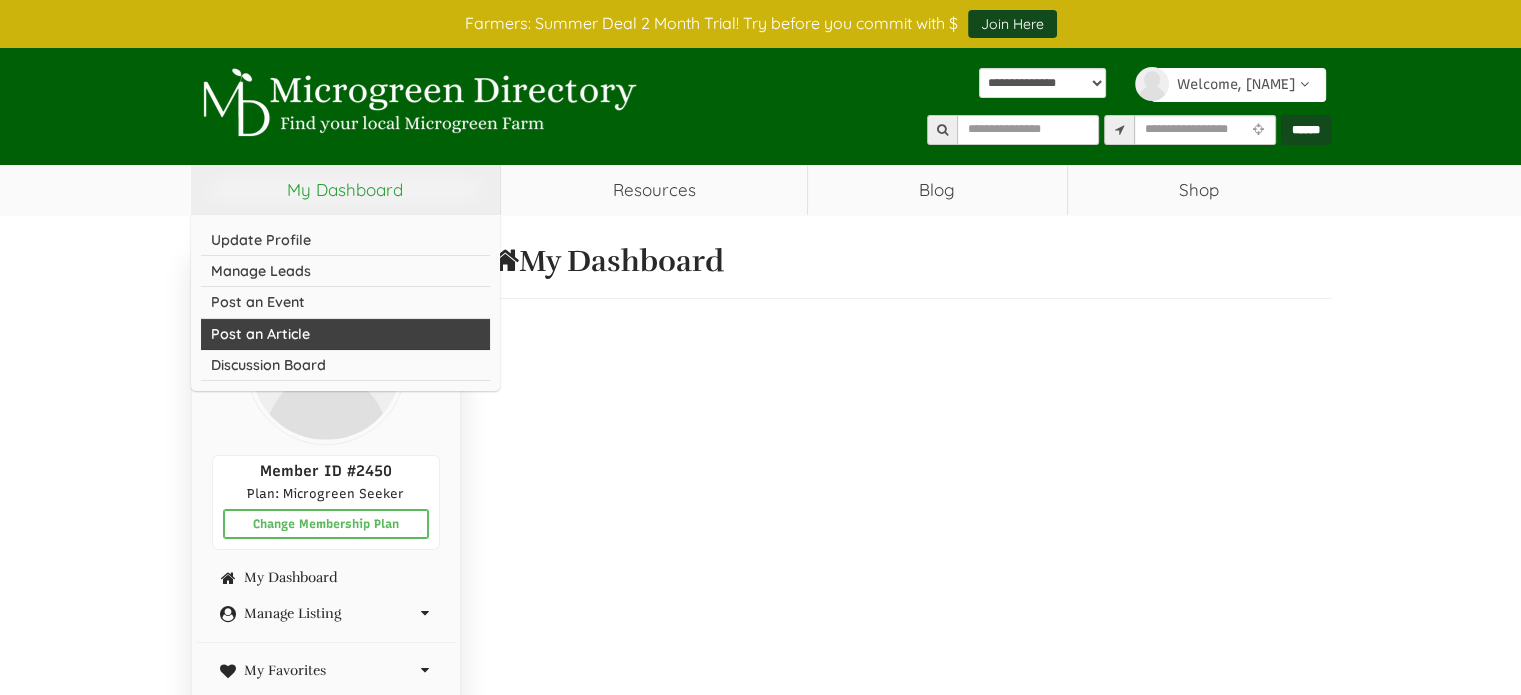 click on "Post an Article" at bounding box center [346, 334] 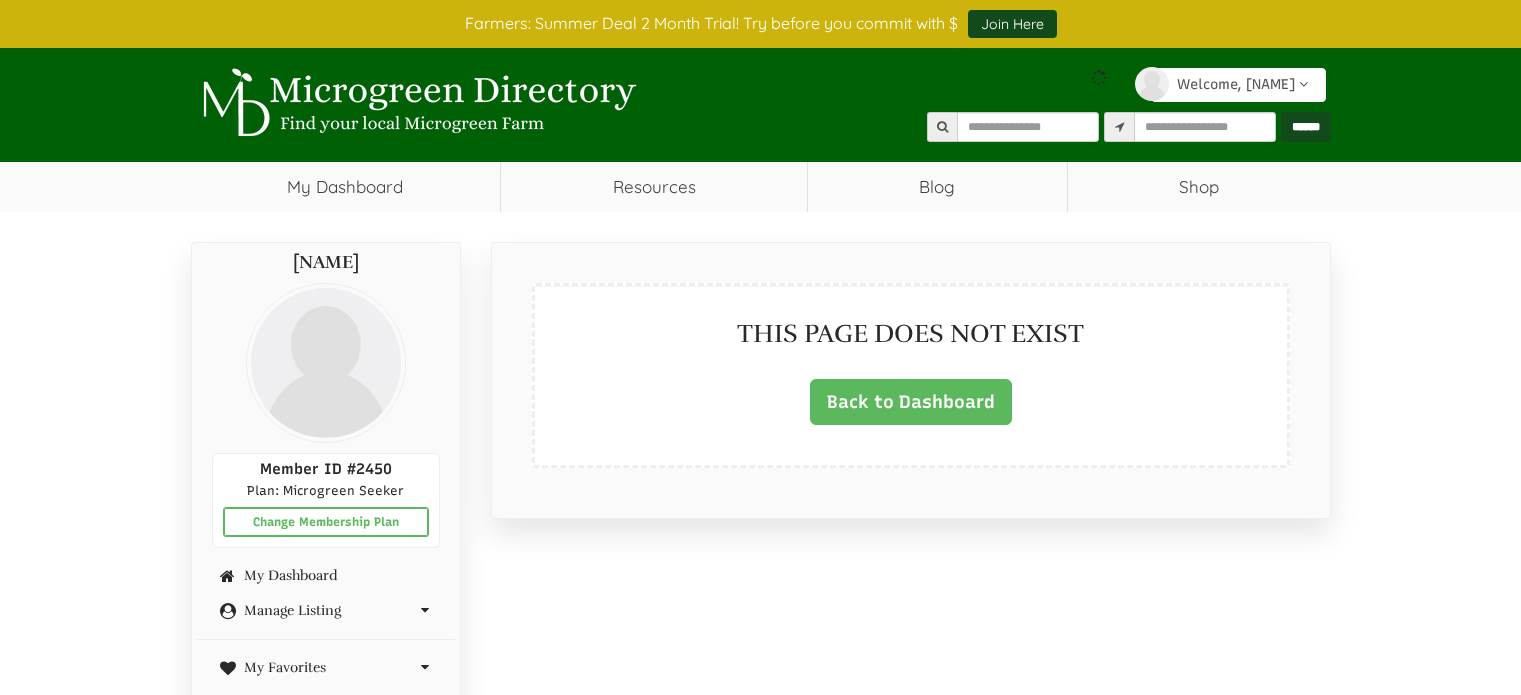 scroll, scrollTop: 0, scrollLeft: 0, axis: both 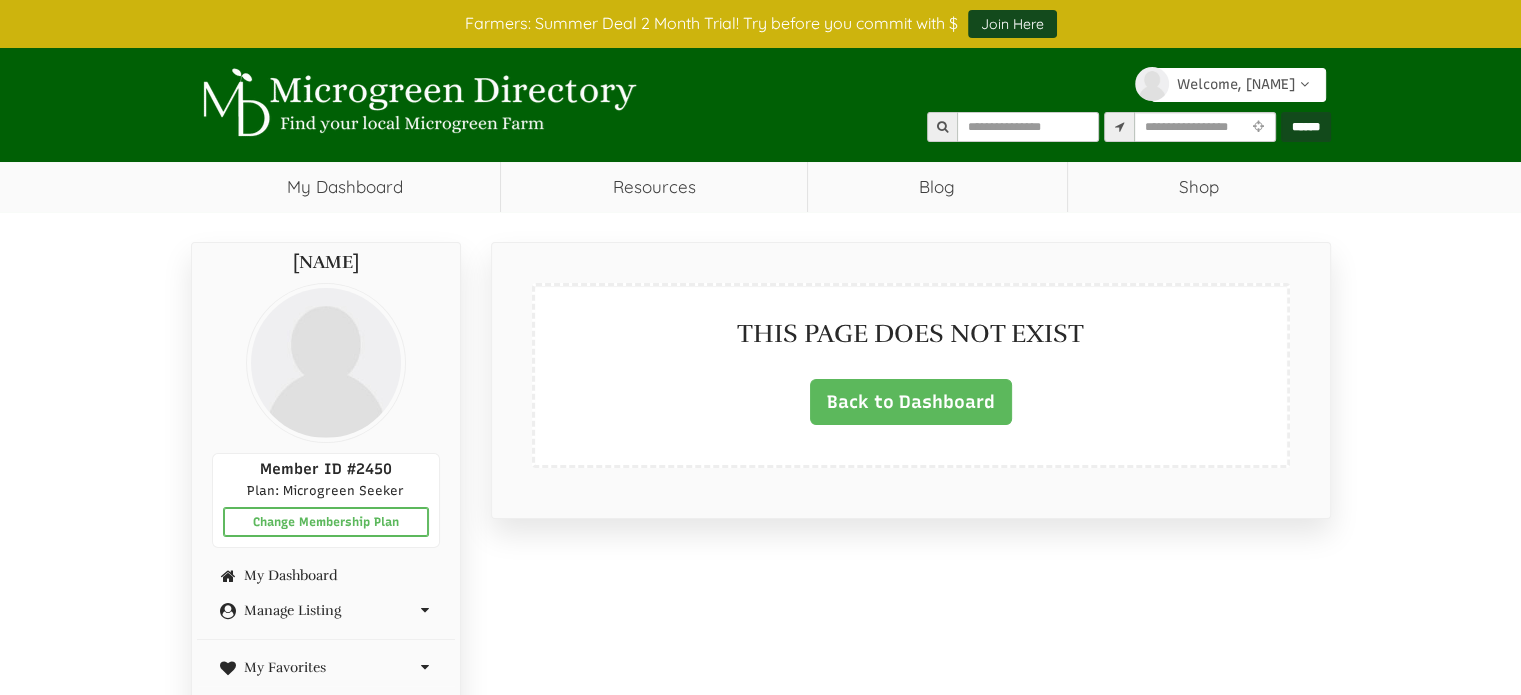select 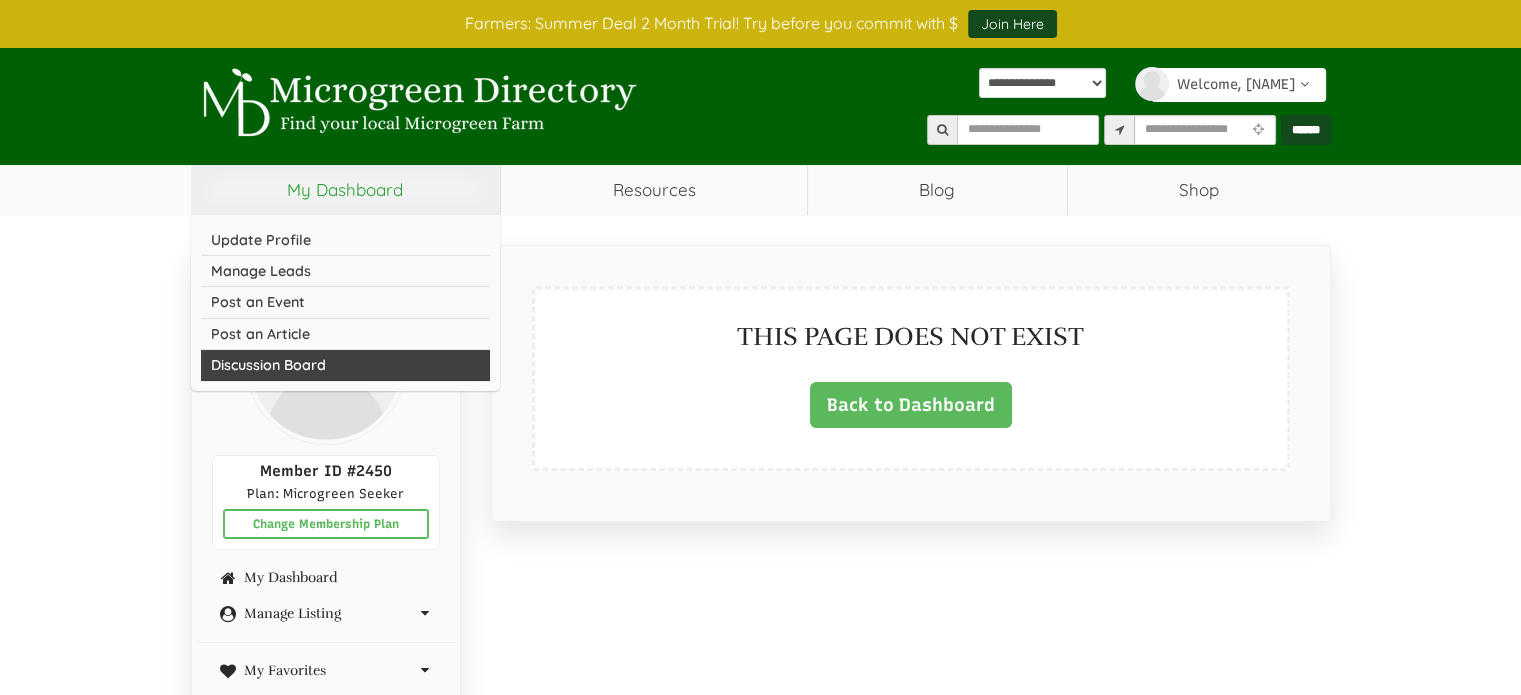 click on "Discussion Board" at bounding box center (346, 365) 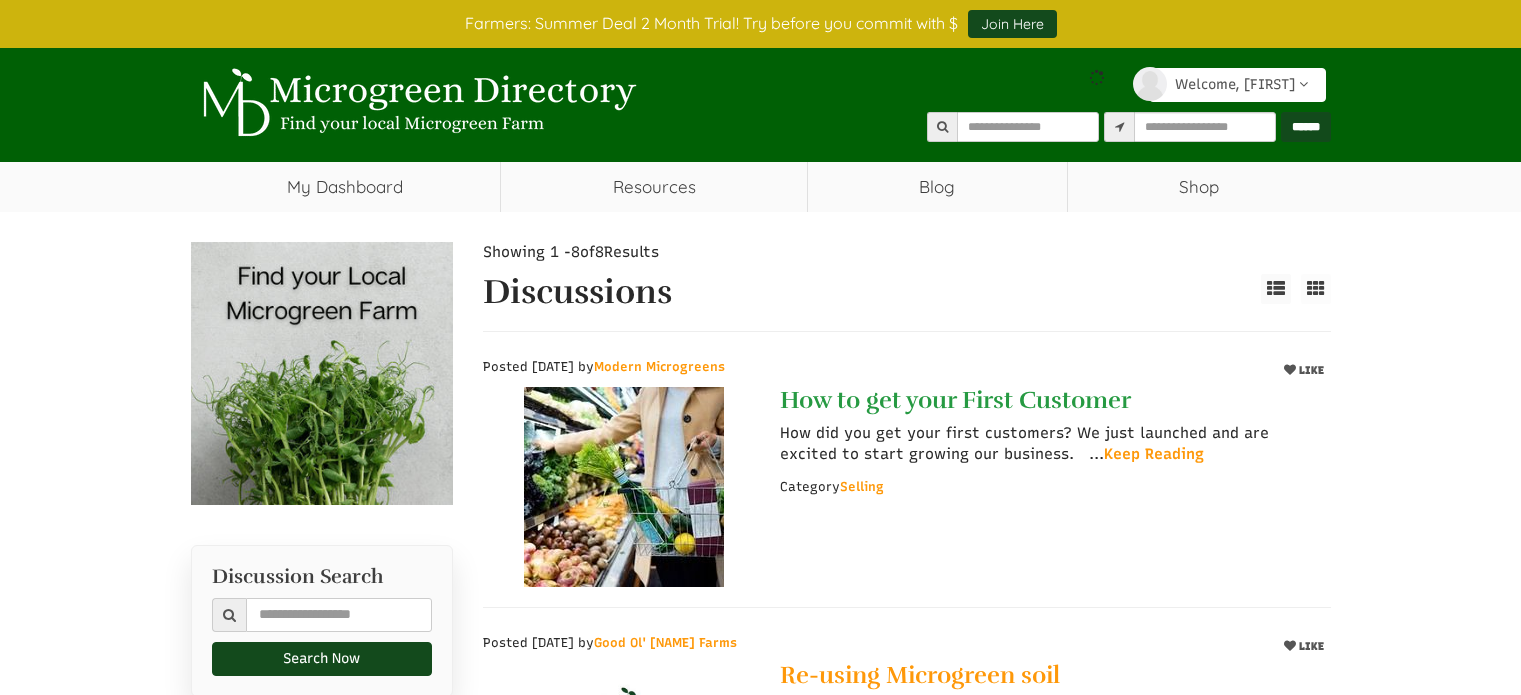 scroll, scrollTop: 0, scrollLeft: 0, axis: both 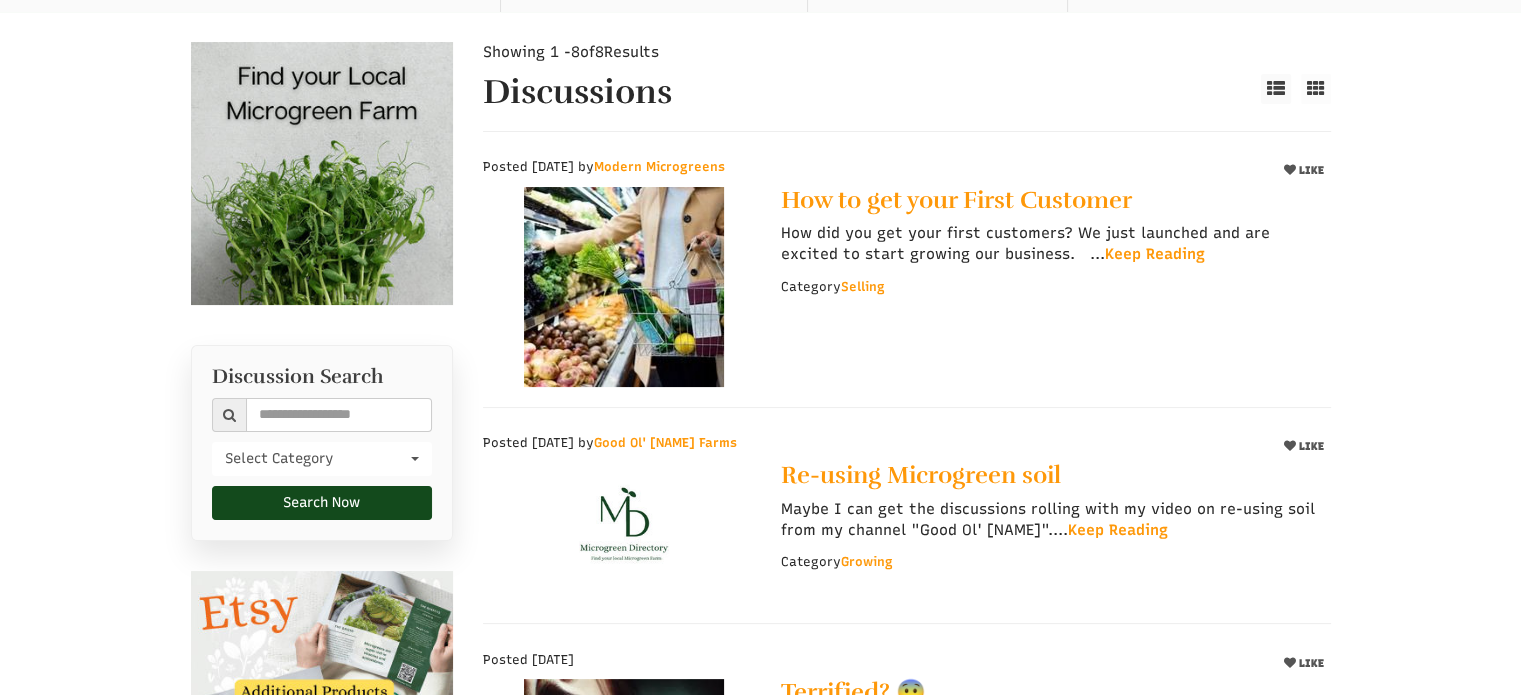select 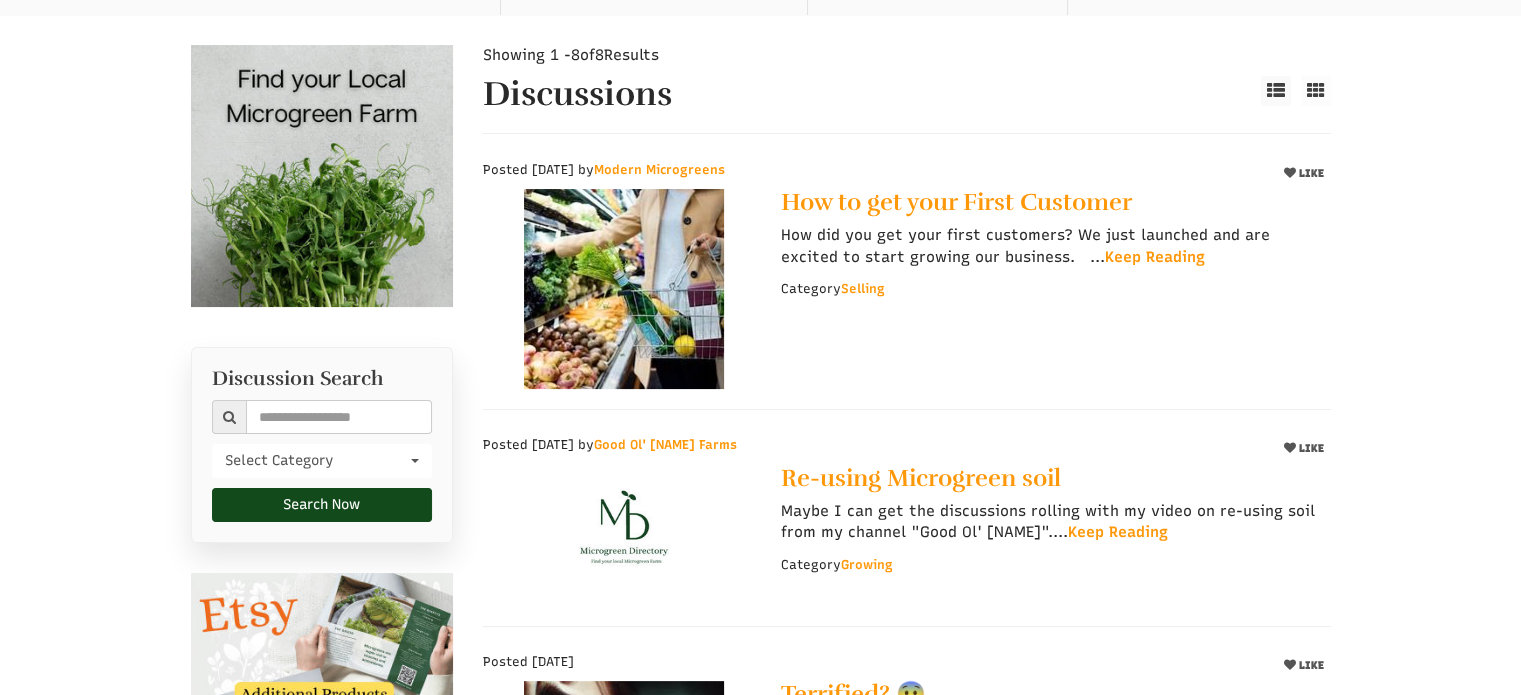 scroll, scrollTop: 202, scrollLeft: 0, axis: vertical 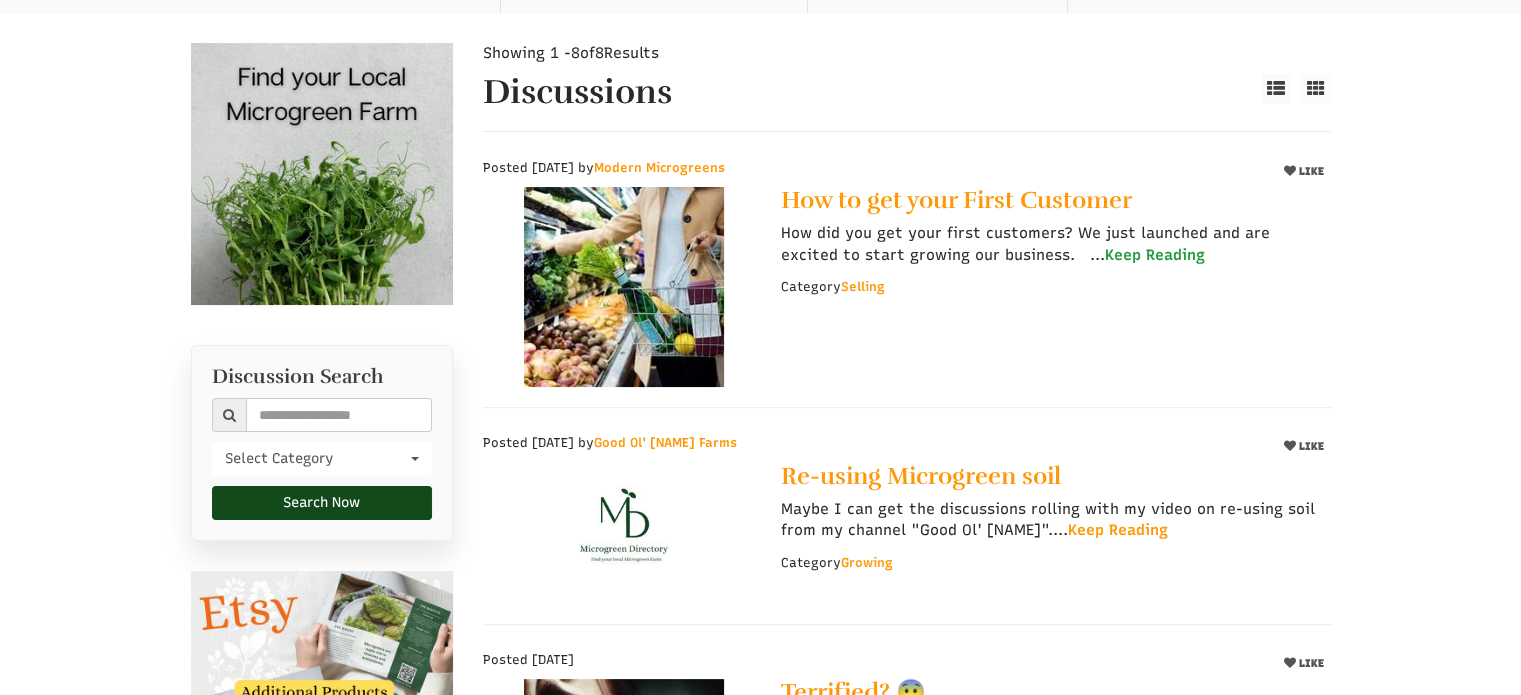 click on "Keep Reading" at bounding box center (1154, 255) 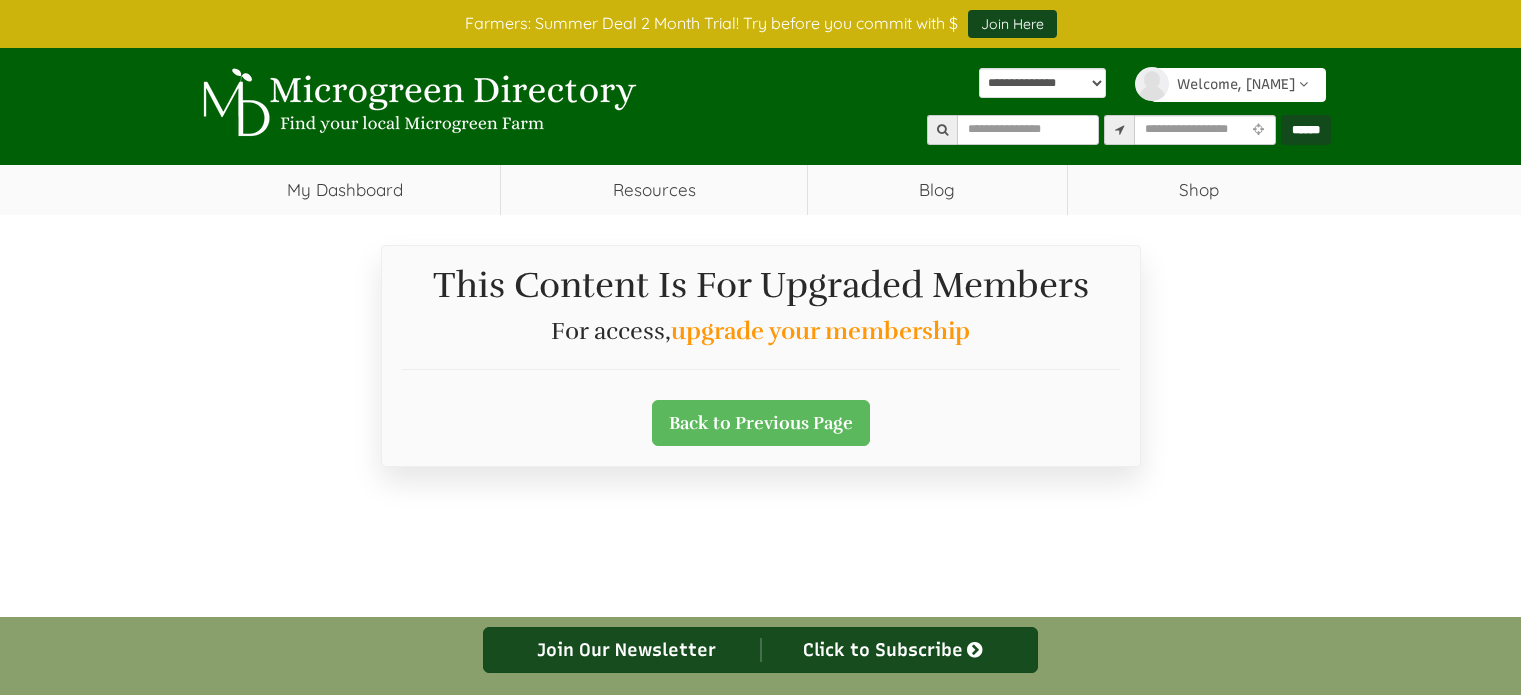 scroll, scrollTop: 0, scrollLeft: 0, axis: both 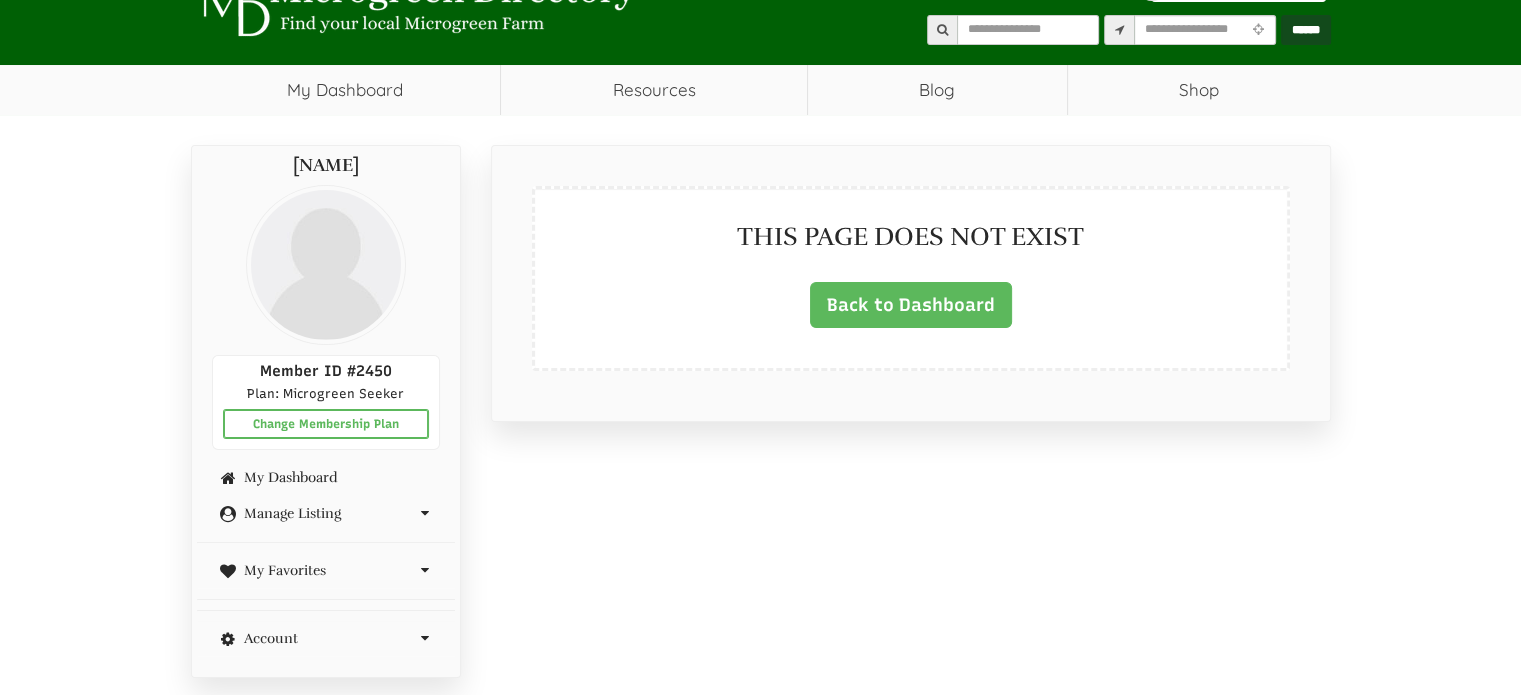 click on "THIS PAGE DOES NOT EXIST
Back to Dashboard" at bounding box center (911, 278) 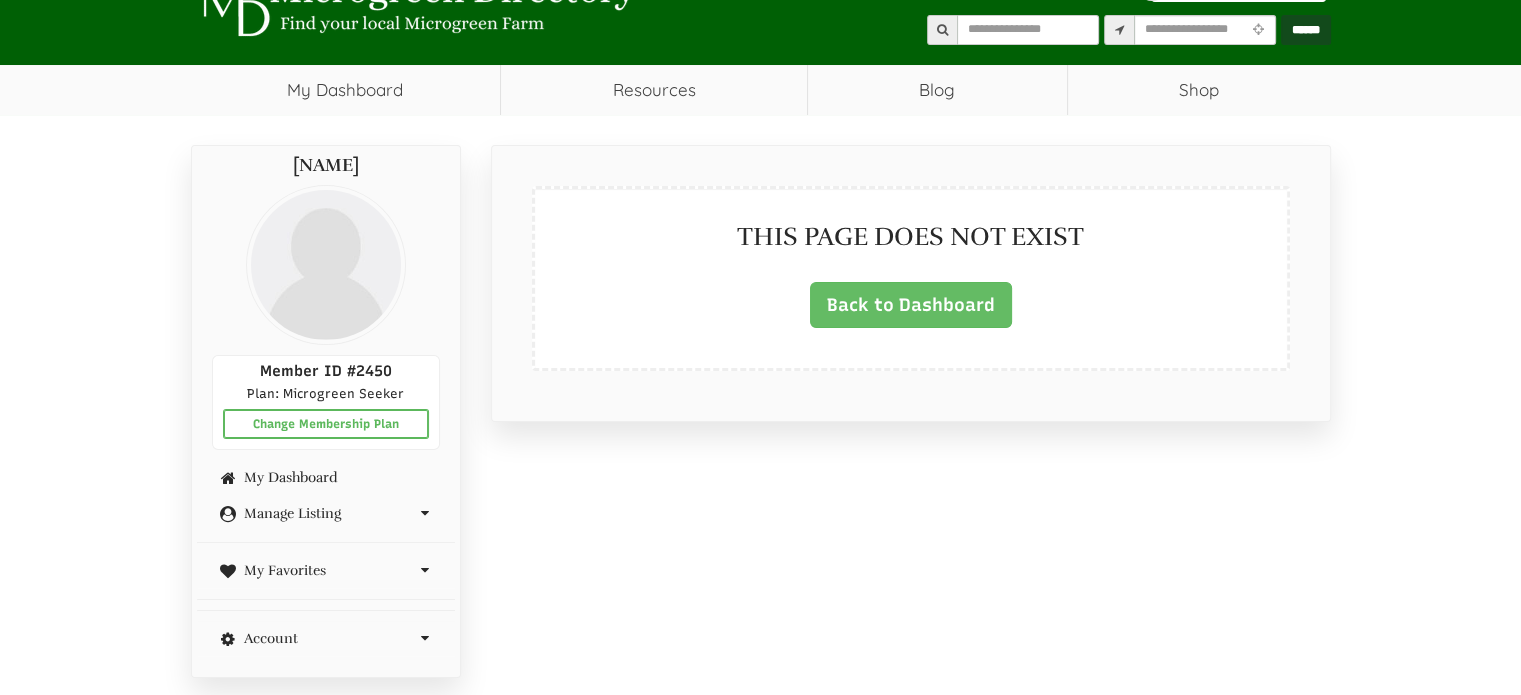 click on "Back to Dashboard" at bounding box center [911, 305] 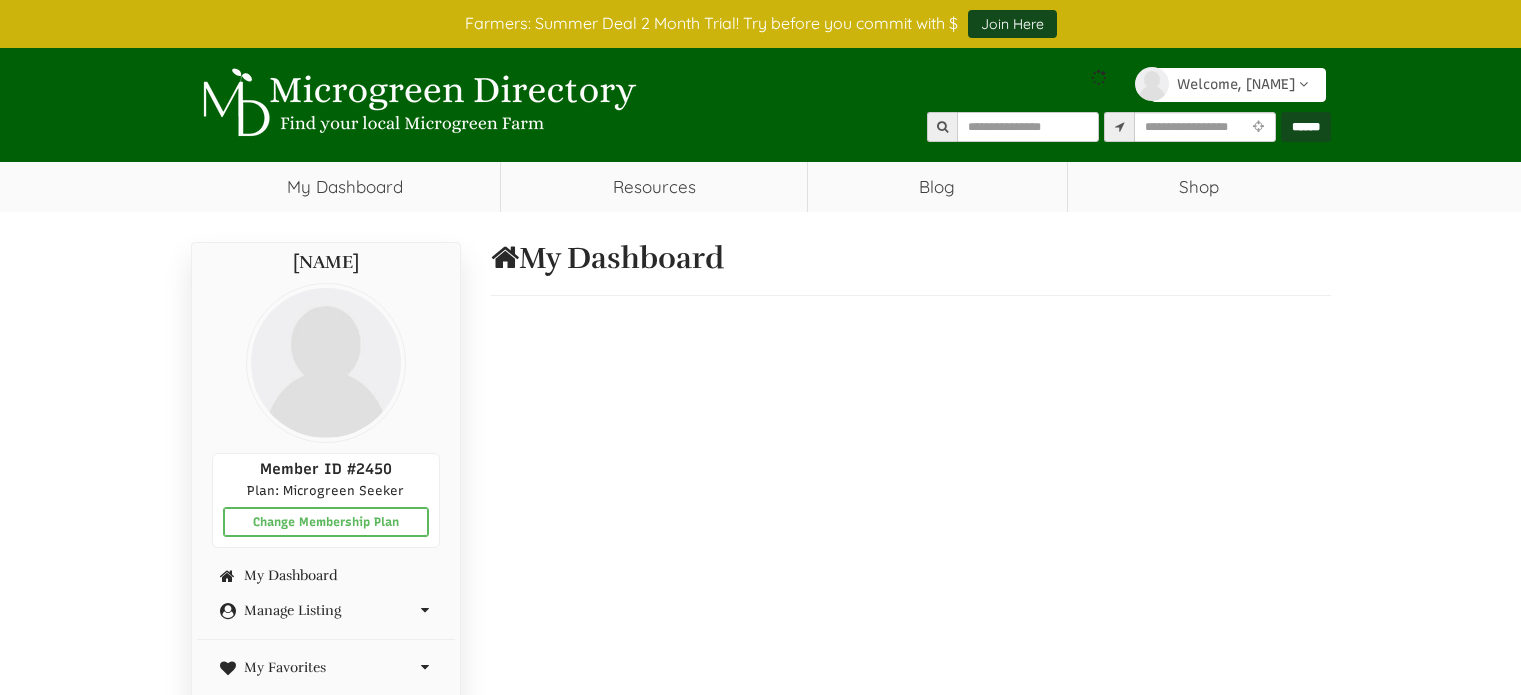 scroll, scrollTop: 0, scrollLeft: 0, axis: both 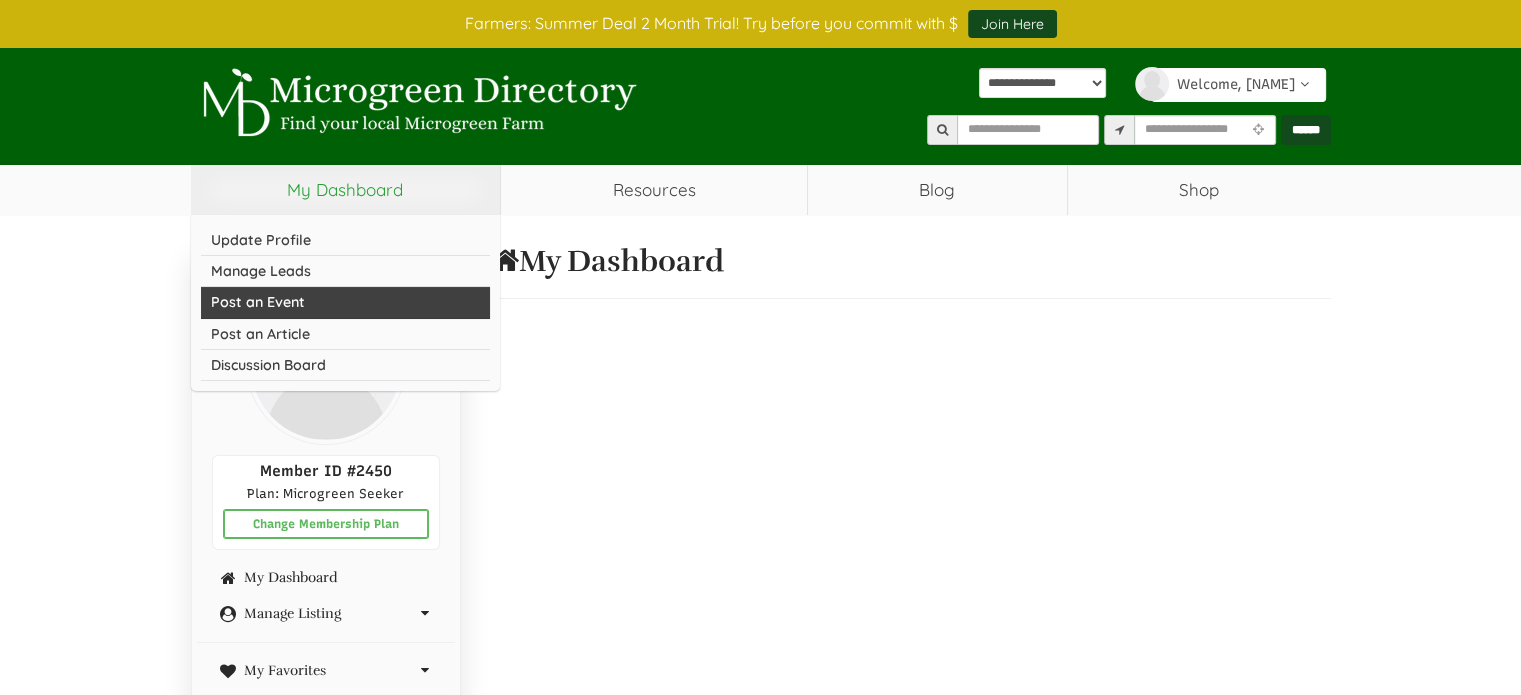 click on "Post an Event" at bounding box center [346, 302] 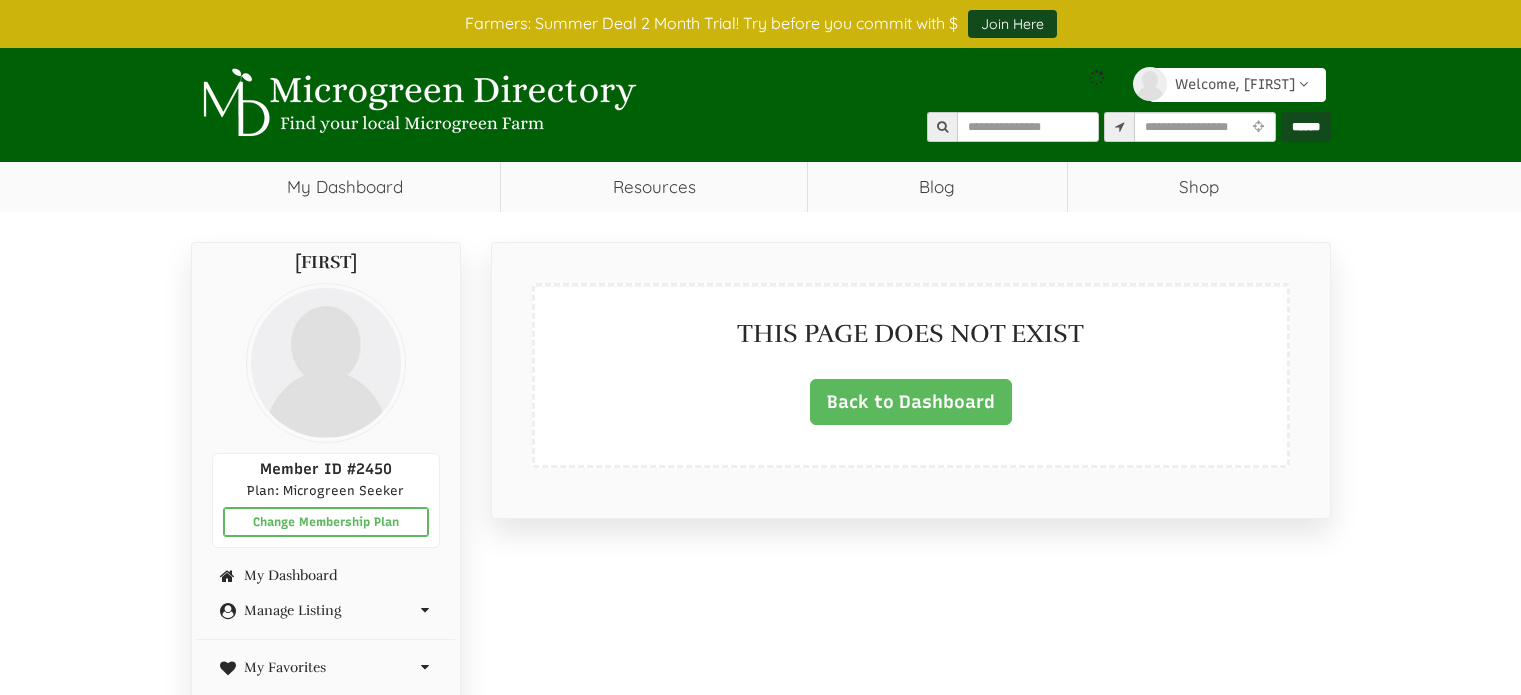 scroll, scrollTop: 0, scrollLeft: 0, axis: both 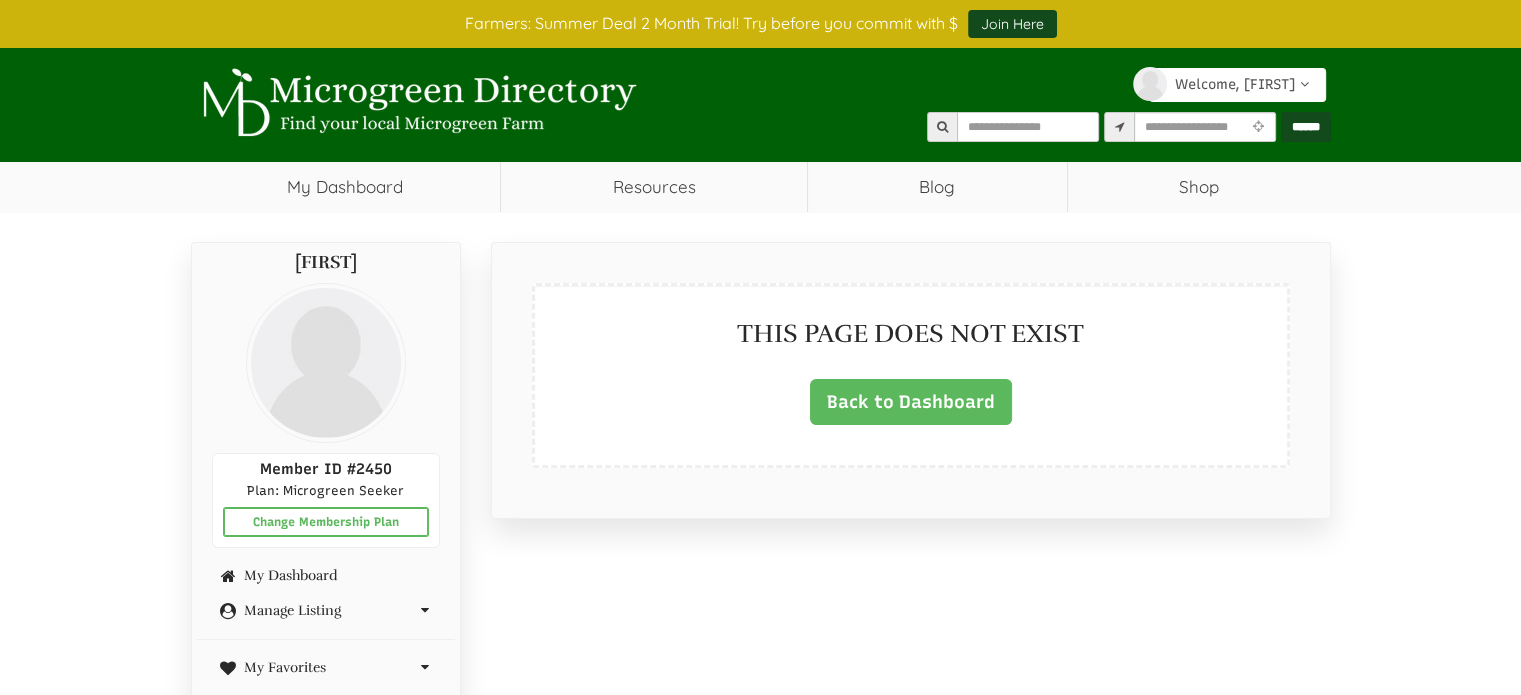 select 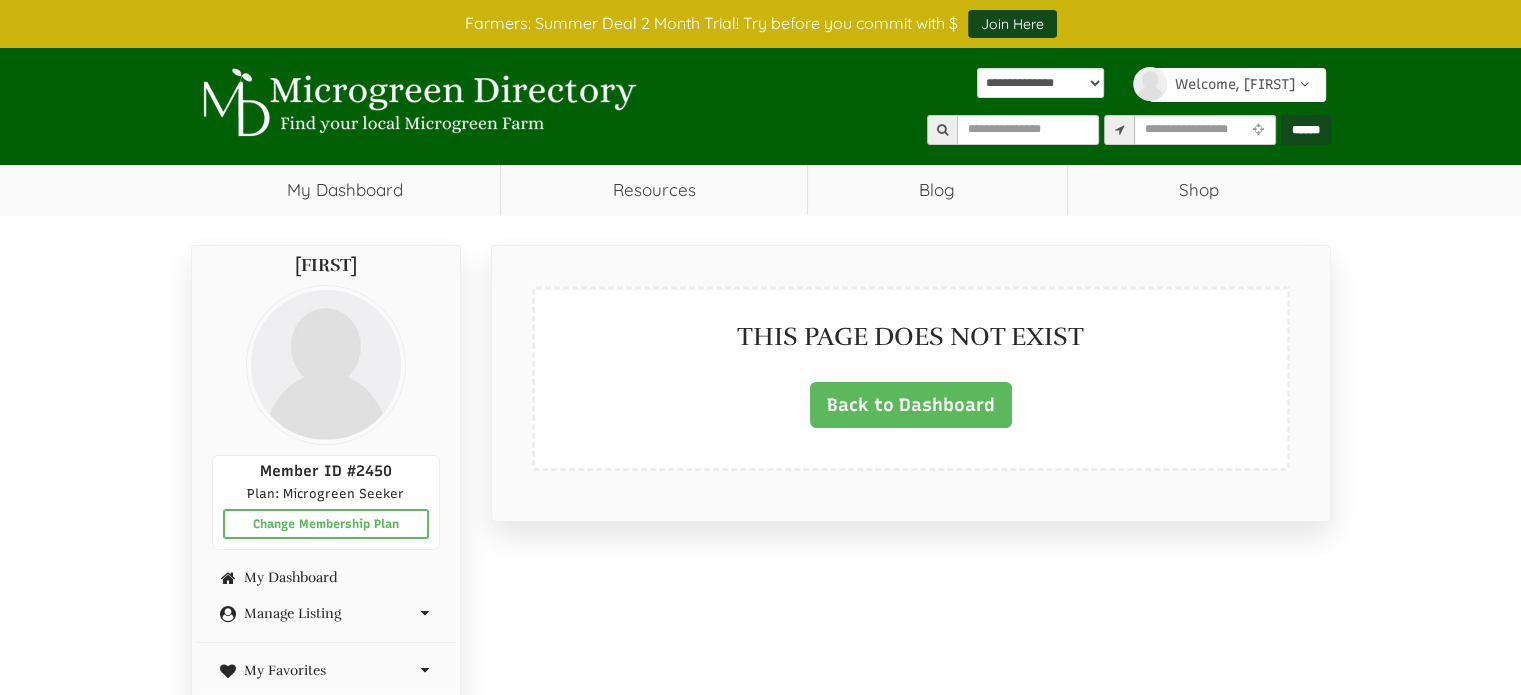 scroll, scrollTop: 0, scrollLeft: 0, axis: both 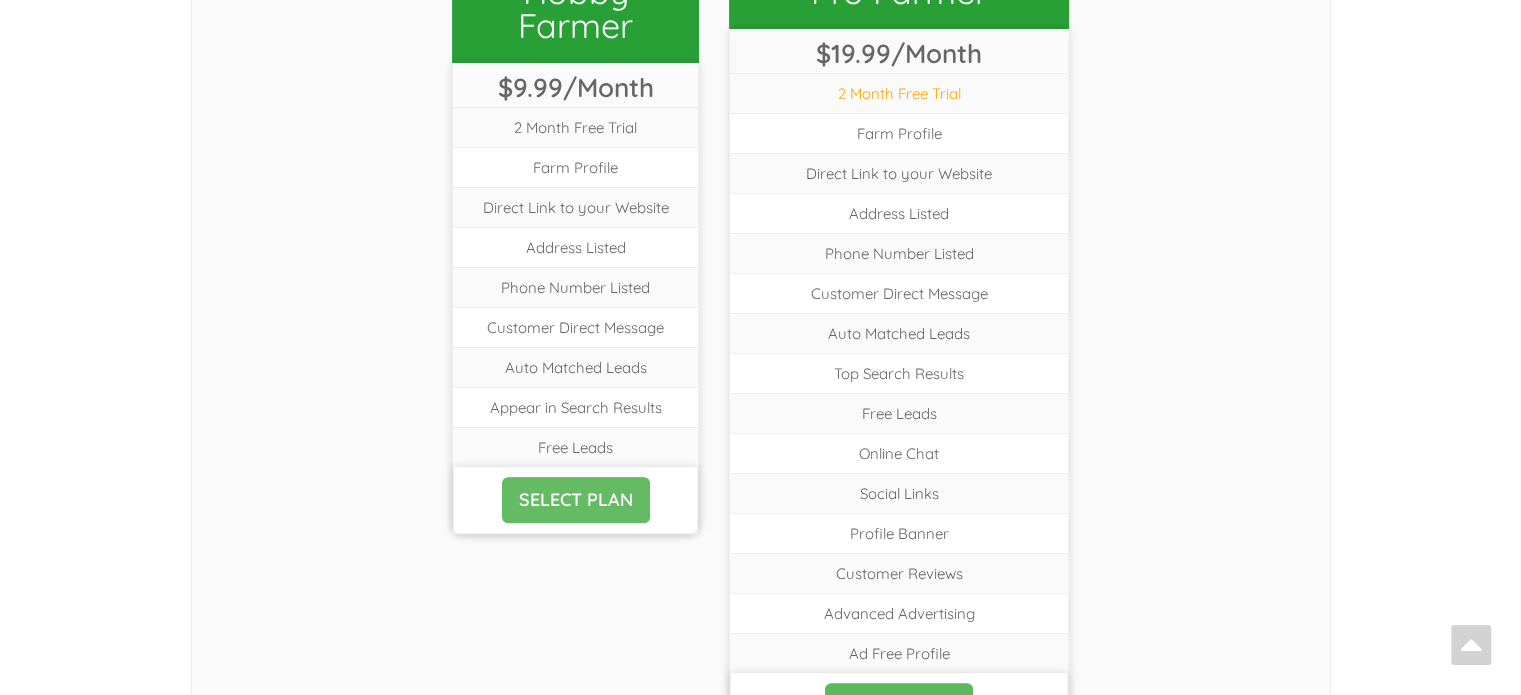 click on "SELECT PLAN" at bounding box center (576, 500) 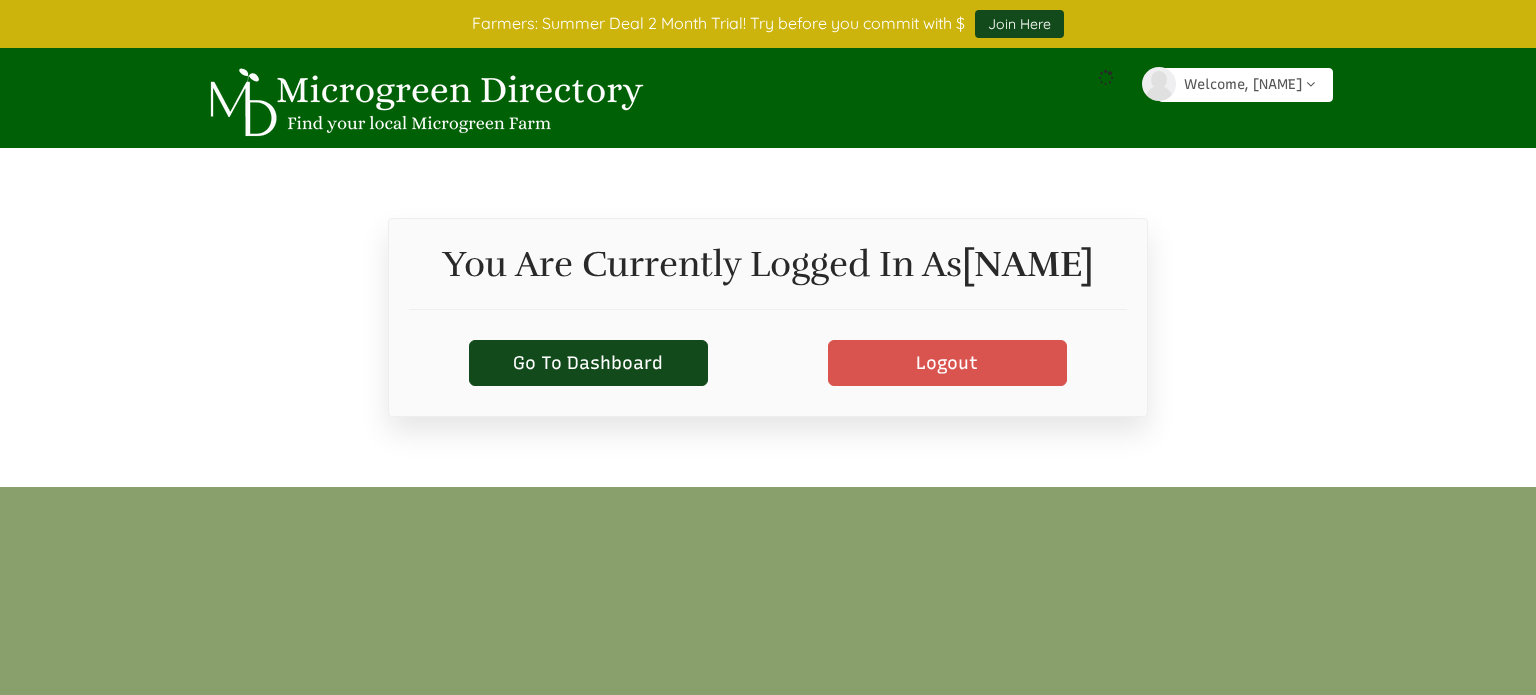scroll, scrollTop: 0, scrollLeft: 0, axis: both 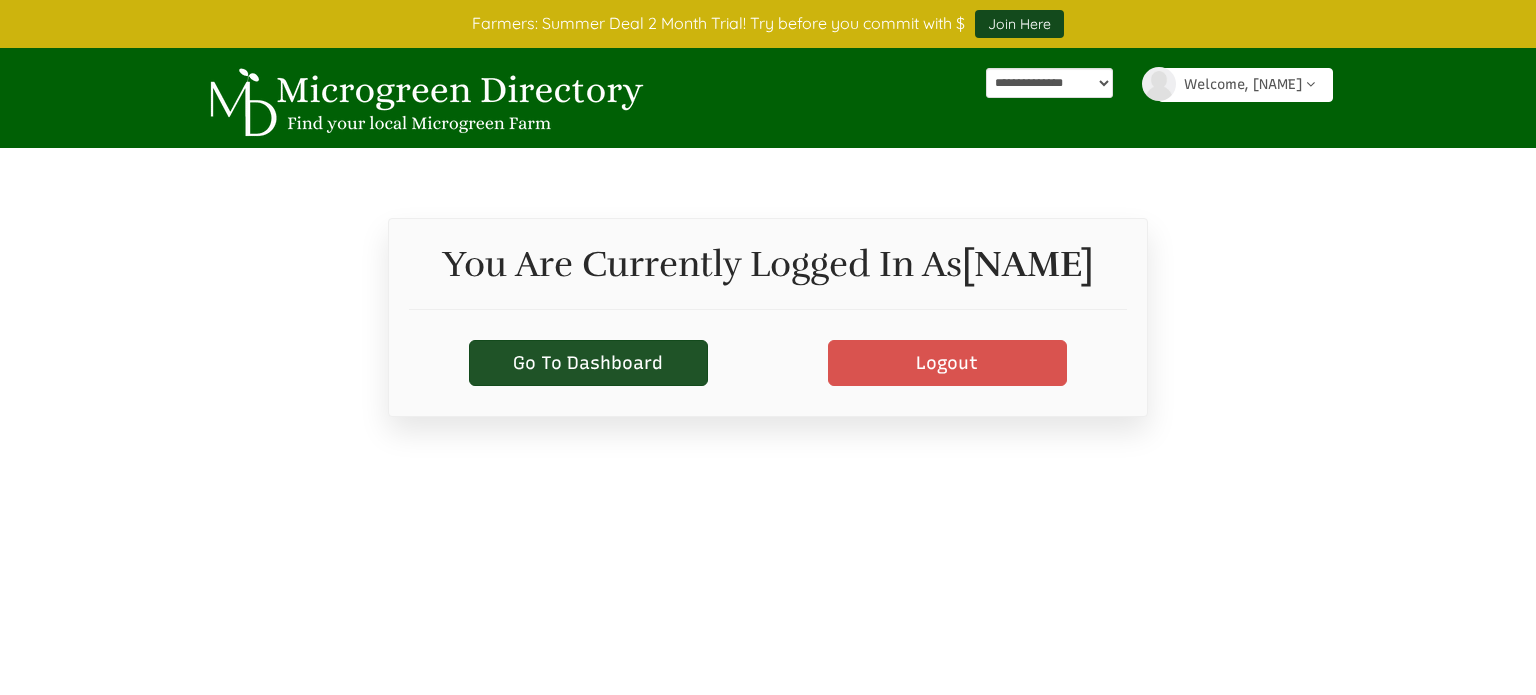 click on "Go To Dashboard" at bounding box center (588, 363) 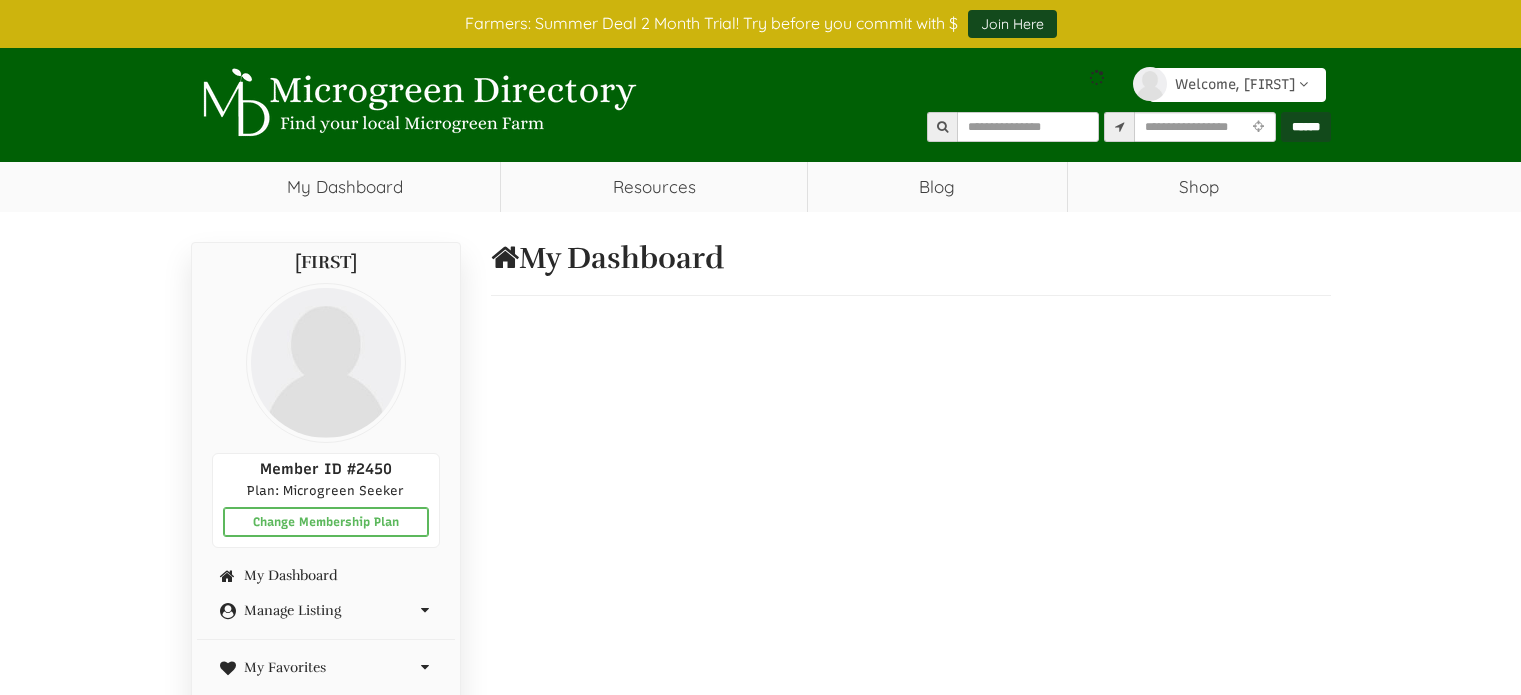 scroll, scrollTop: 0, scrollLeft: 0, axis: both 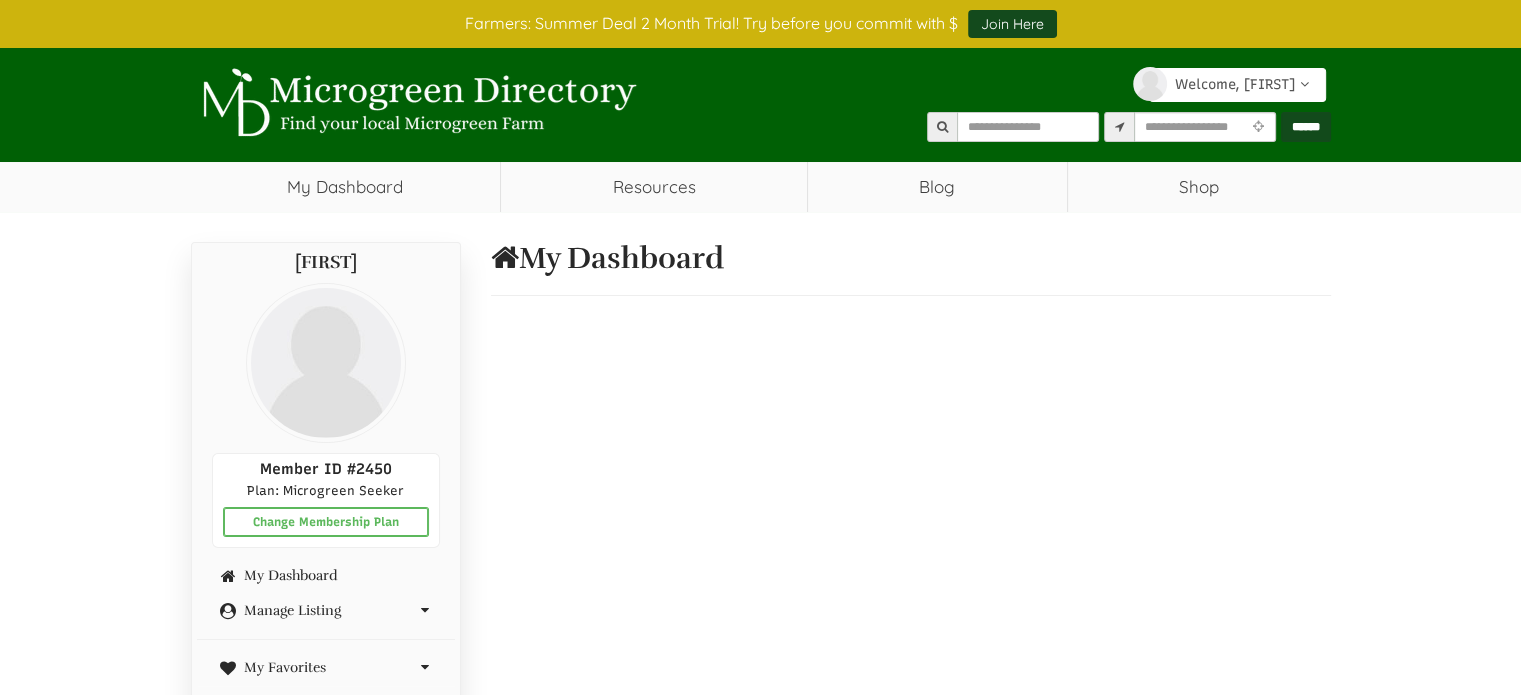 select 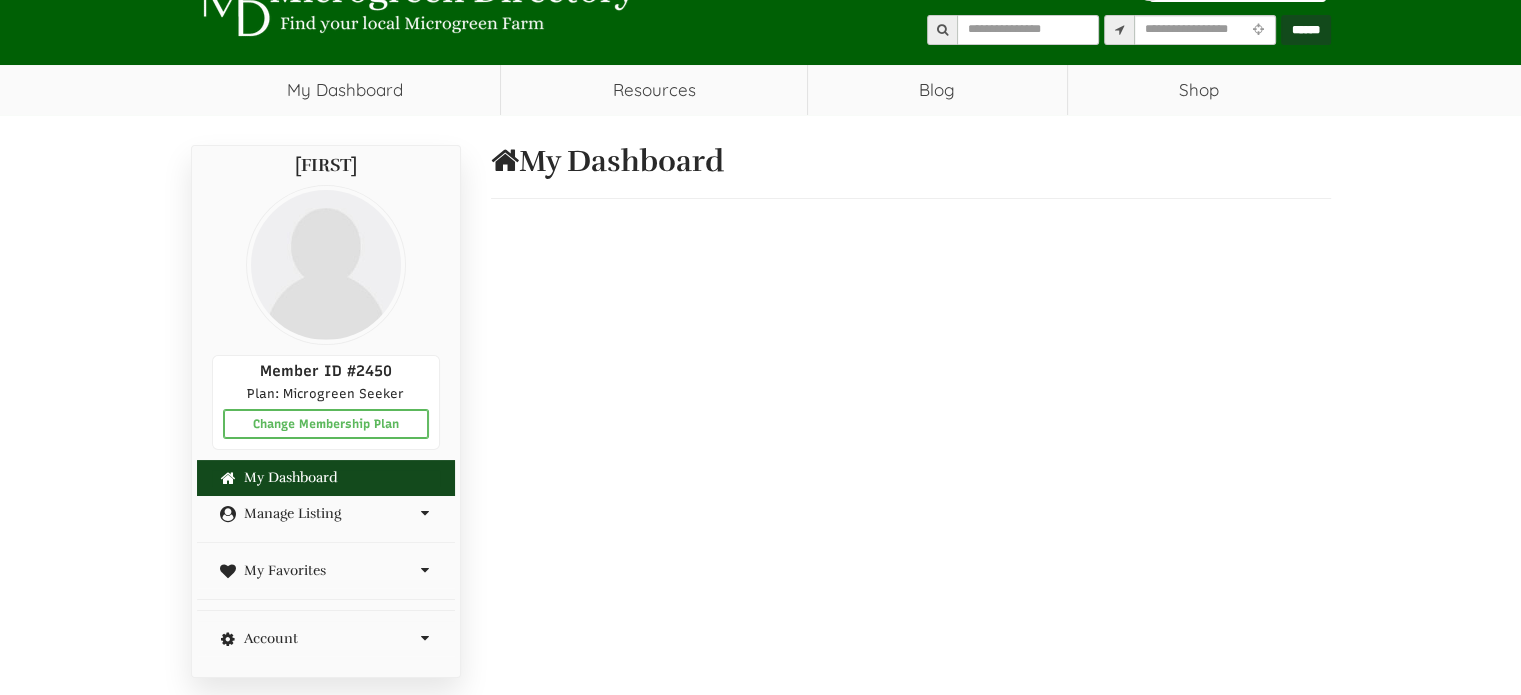scroll, scrollTop: 300, scrollLeft: 0, axis: vertical 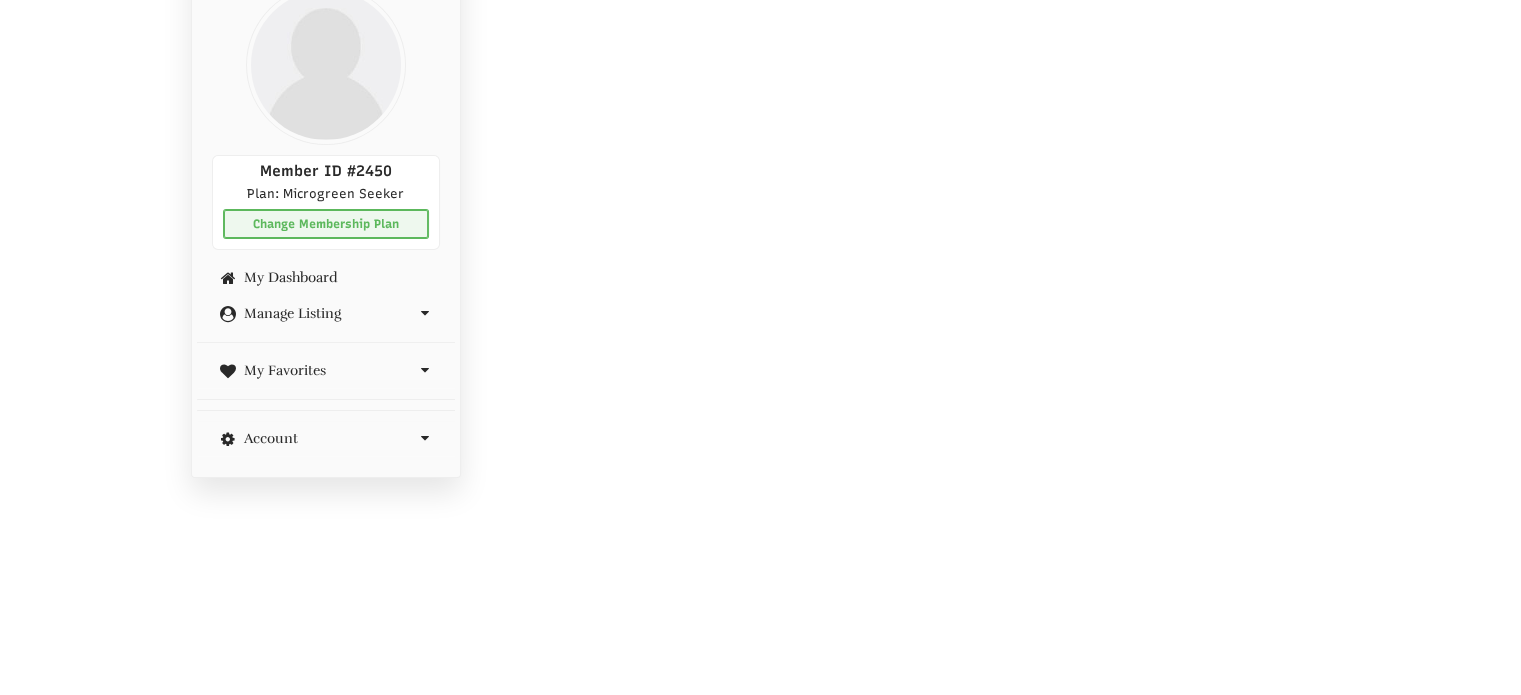 click on "Change Membership Plan" at bounding box center (326, 224) 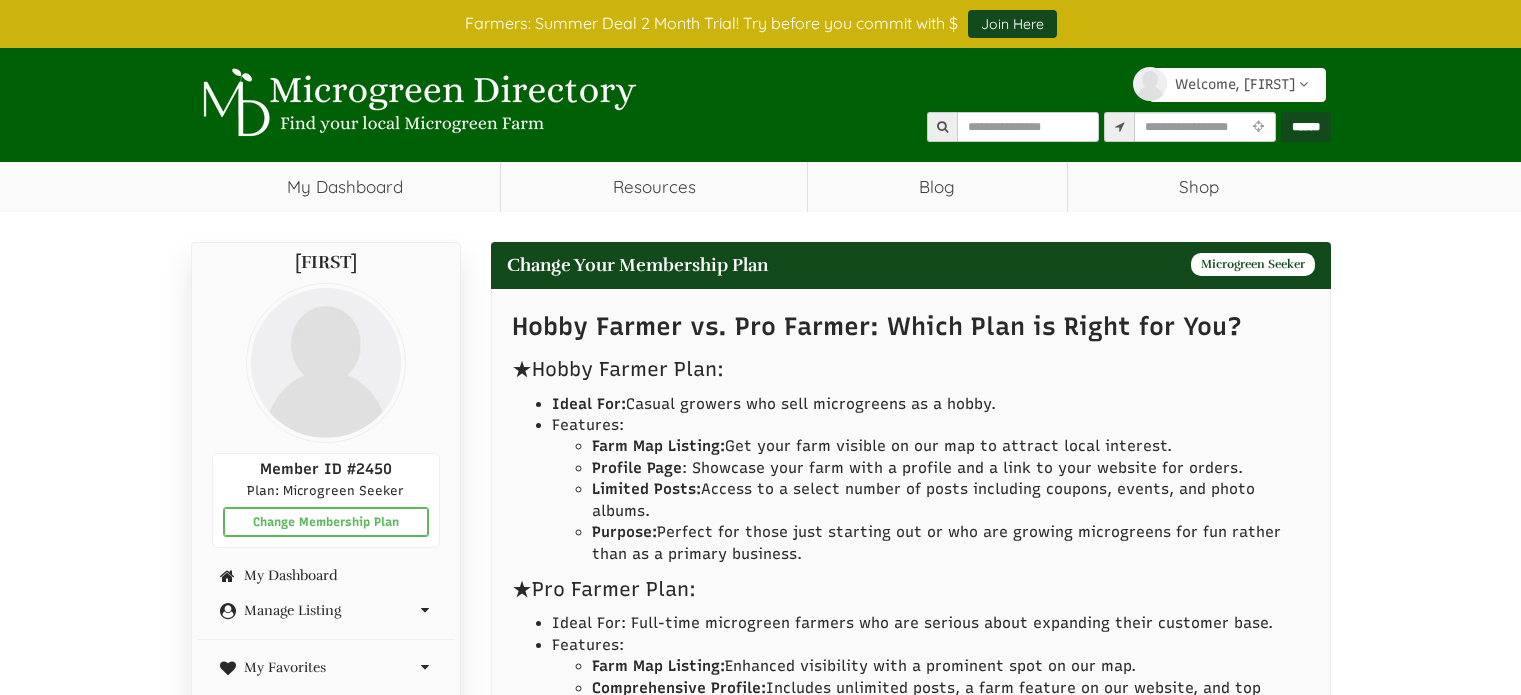 scroll, scrollTop: 0, scrollLeft: 0, axis: both 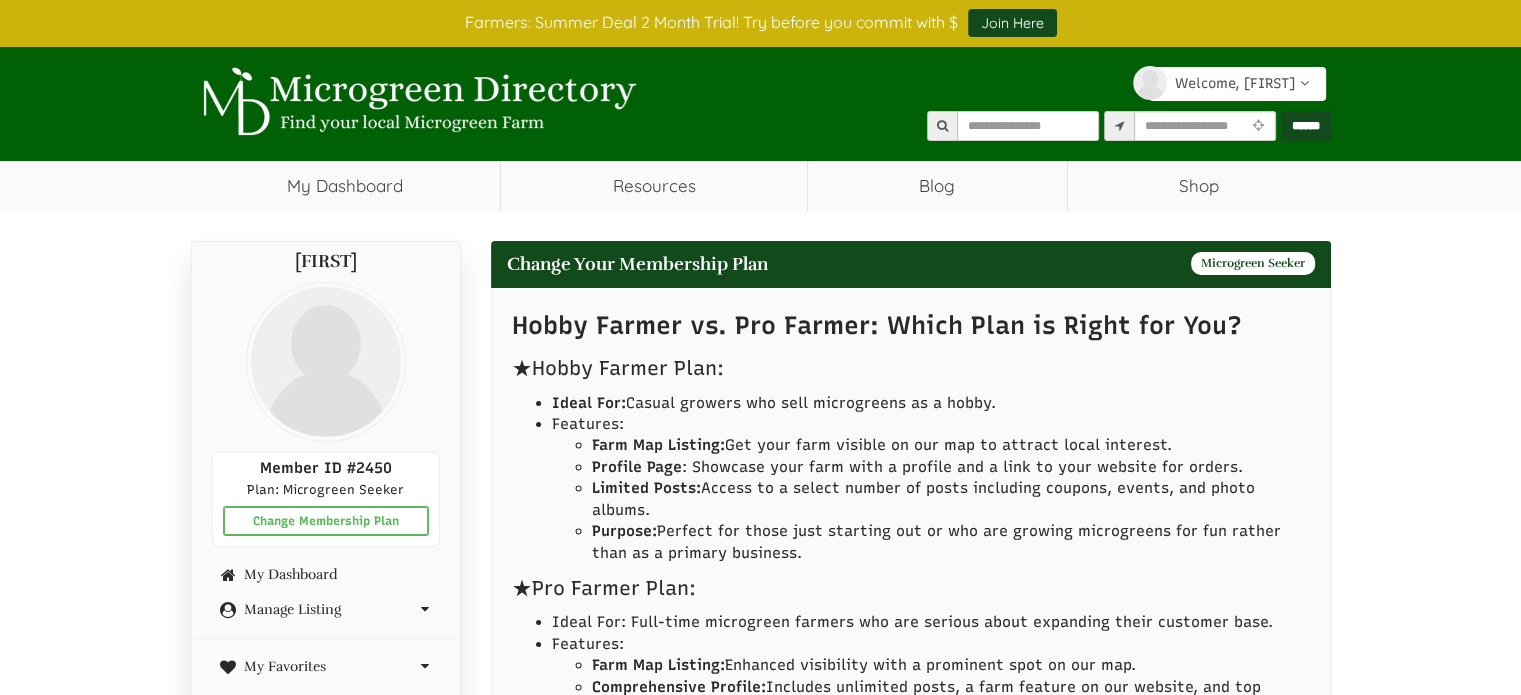select 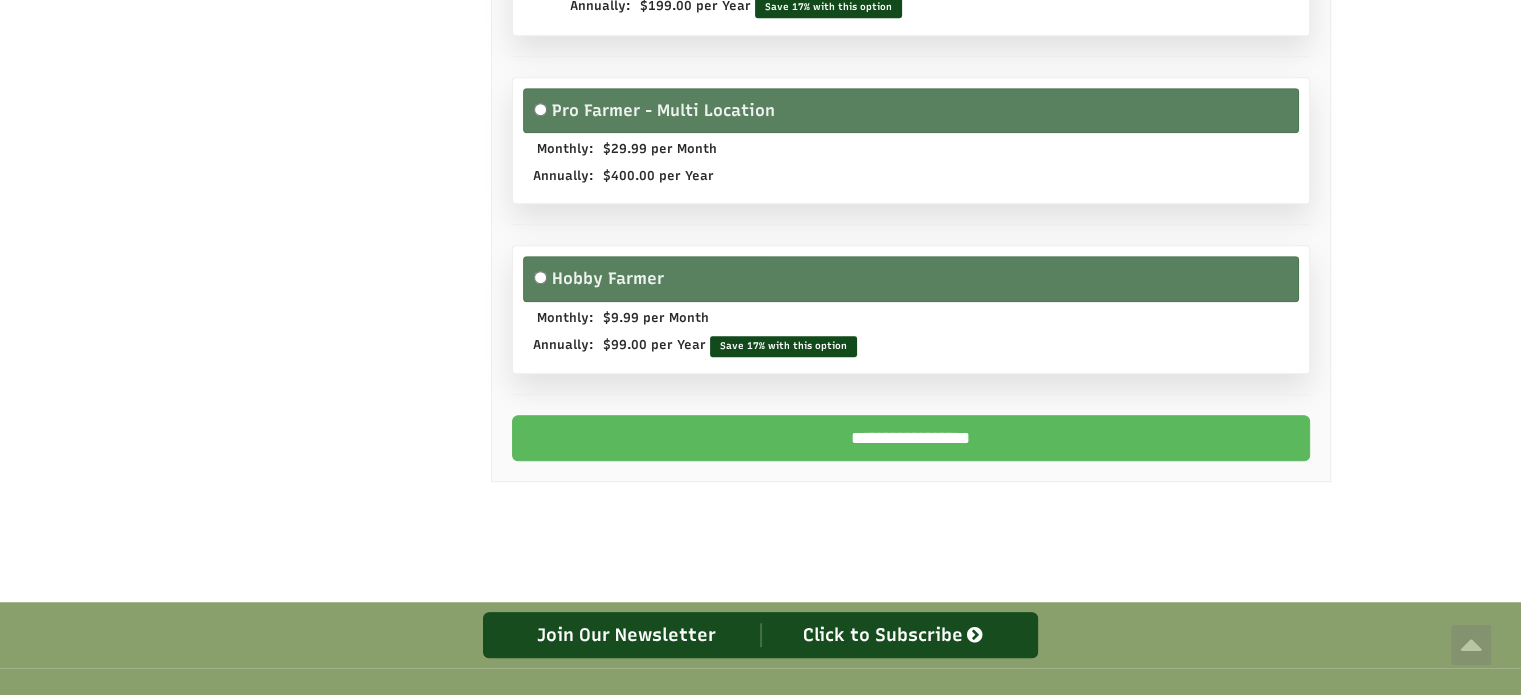 scroll, scrollTop: 1500, scrollLeft: 0, axis: vertical 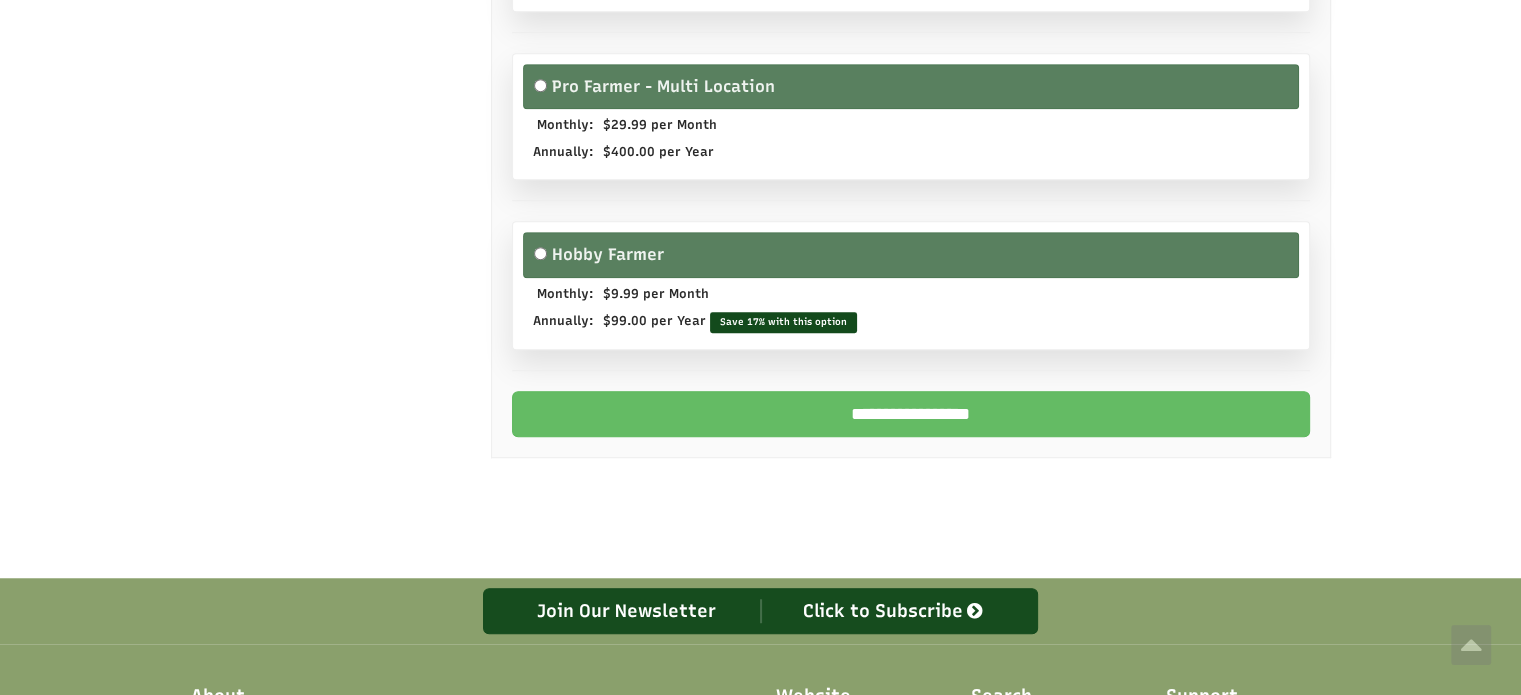 click on "**********" at bounding box center (911, 414) 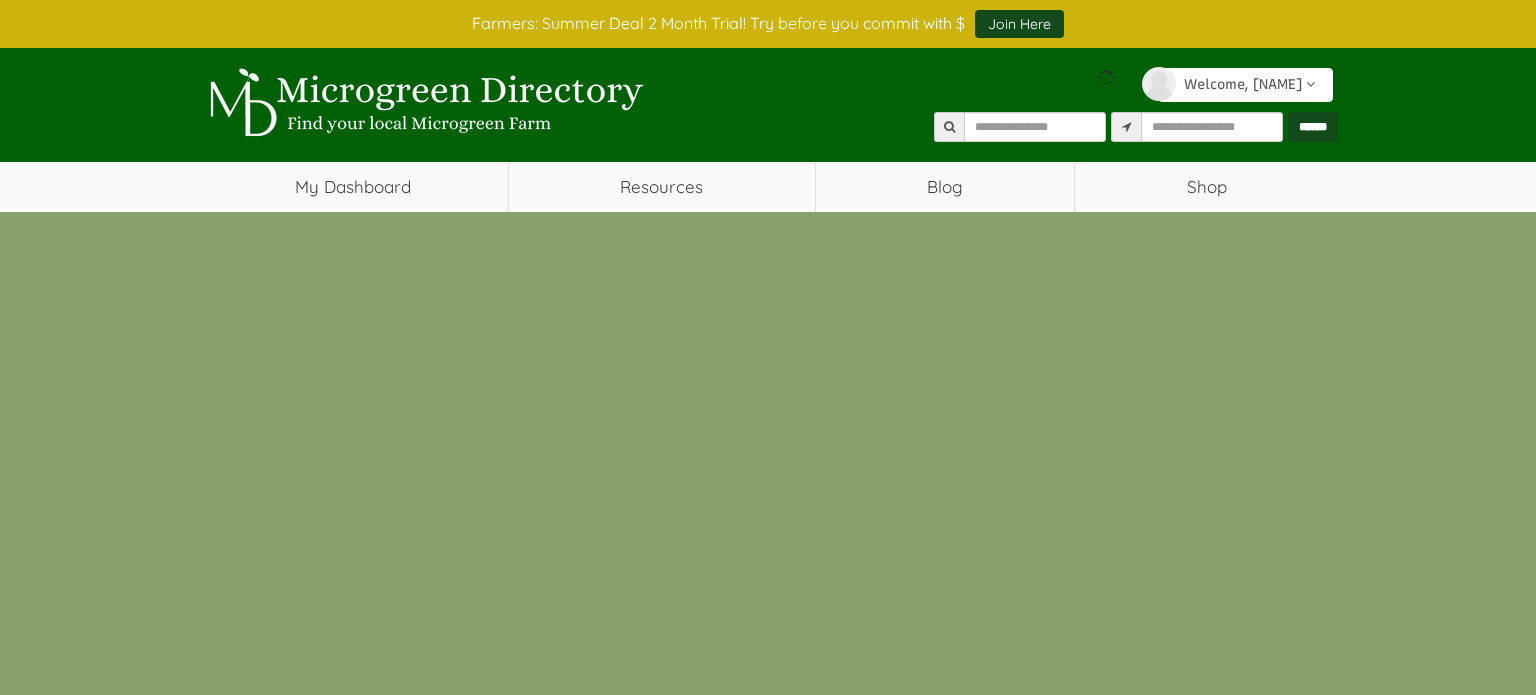 scroll, scrollTop: 0, scrollLeft: 0, axis: both 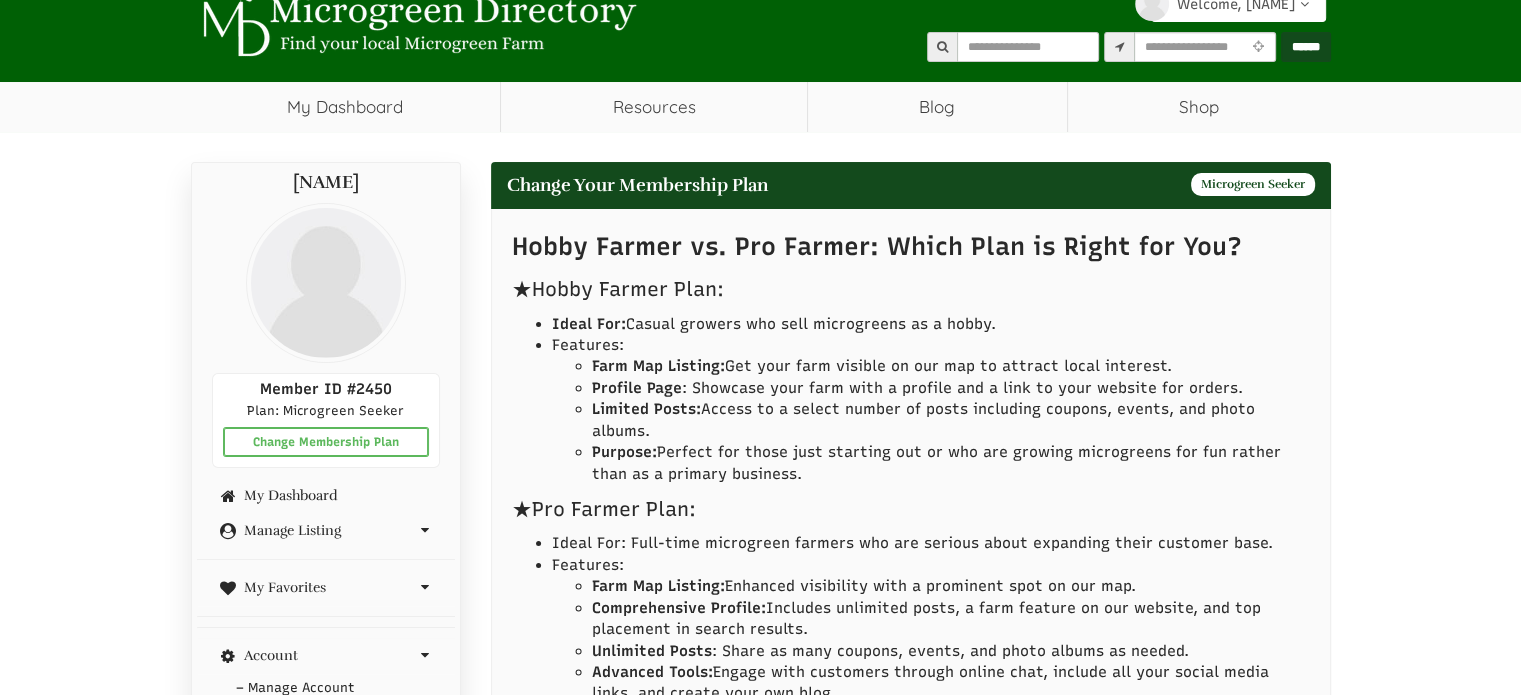 select 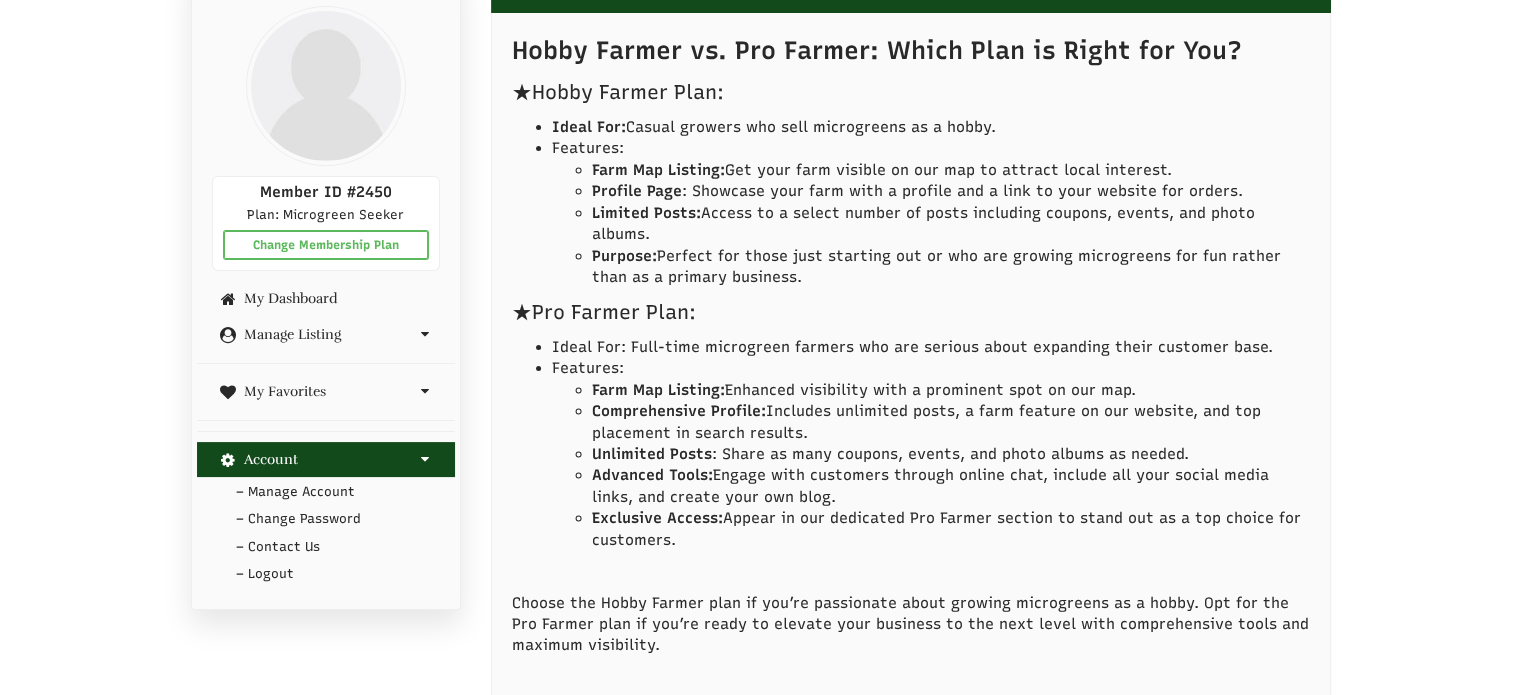 scroll, scrollTop: 400, scrollLeft: 0, axis: vertical 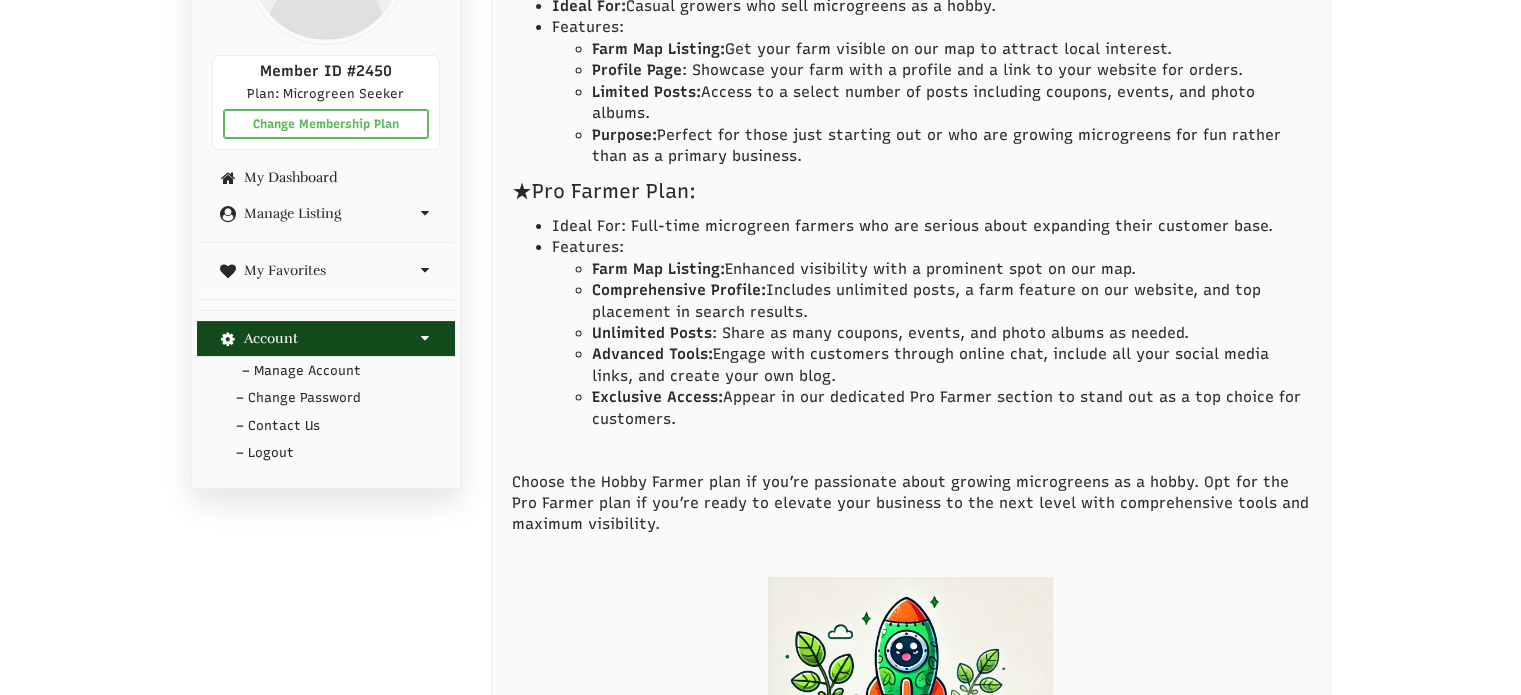 click on "–  Manage Account" at bounding box center (326, 371) 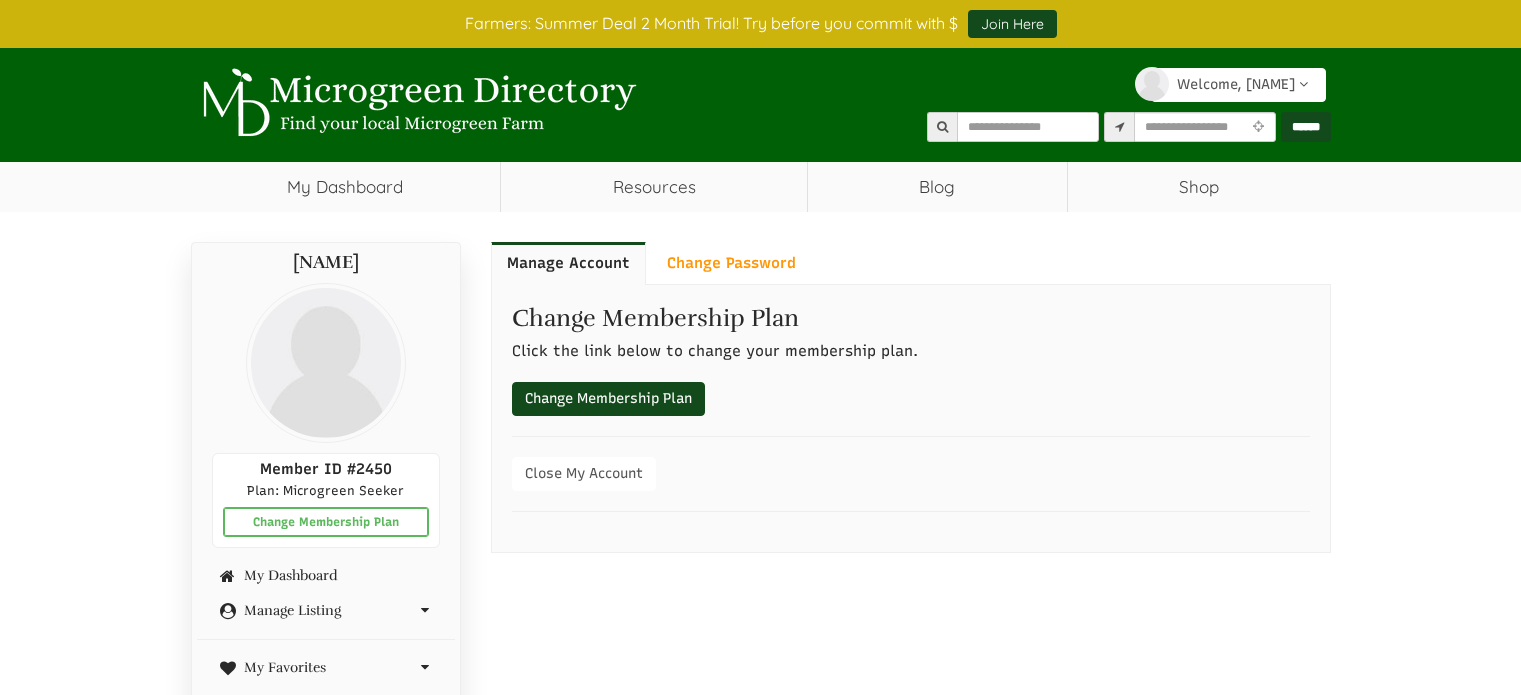 scroll, scrollTop: 0, scrollLeft: 0, axis: both 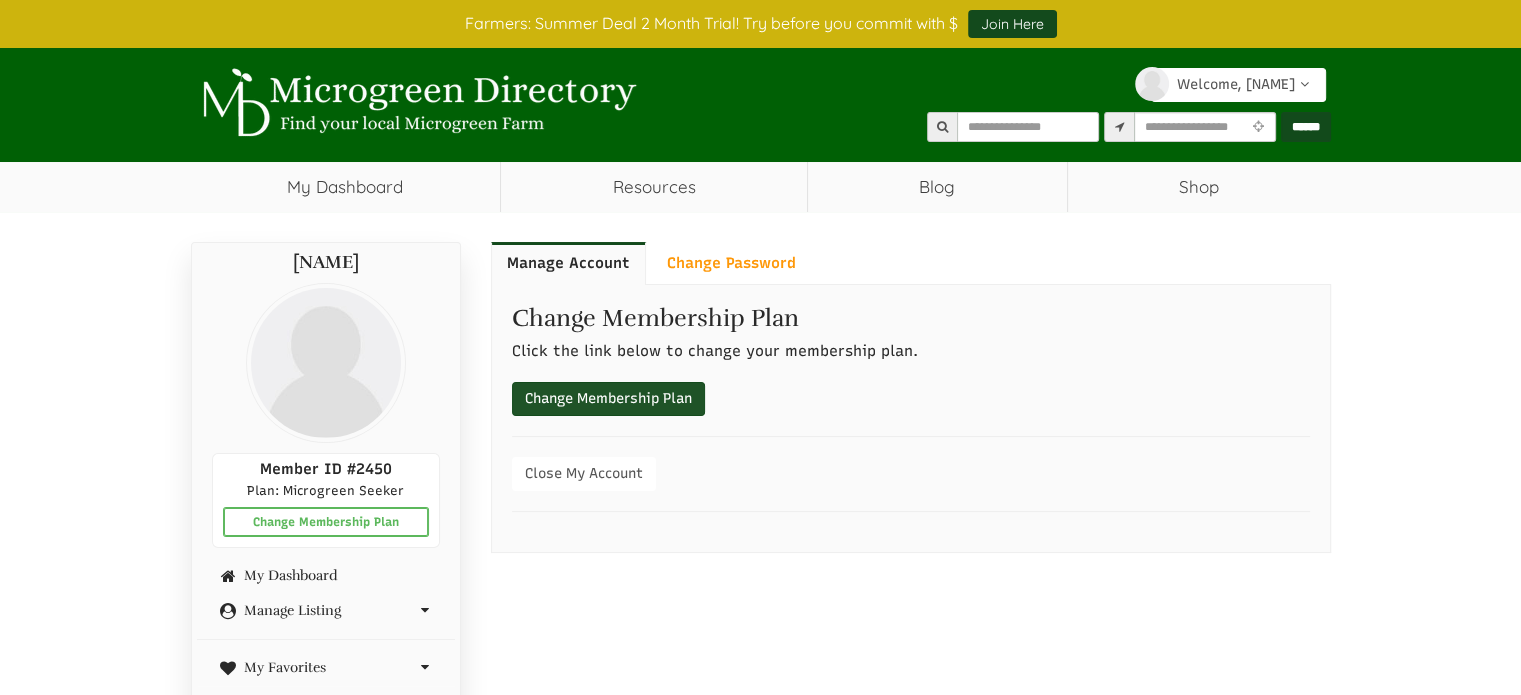 select 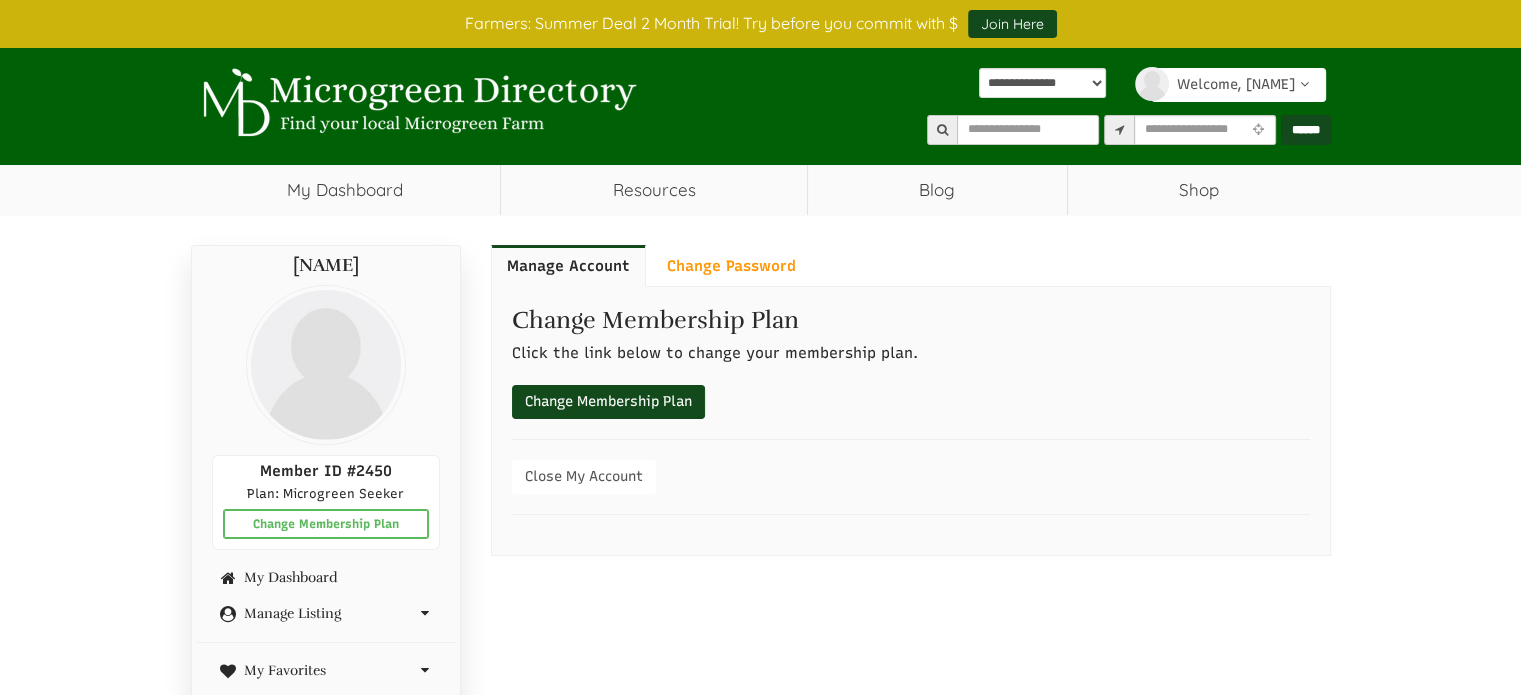 scroll, scrollTop: 100, scrollLeft: 0, axis: vertical 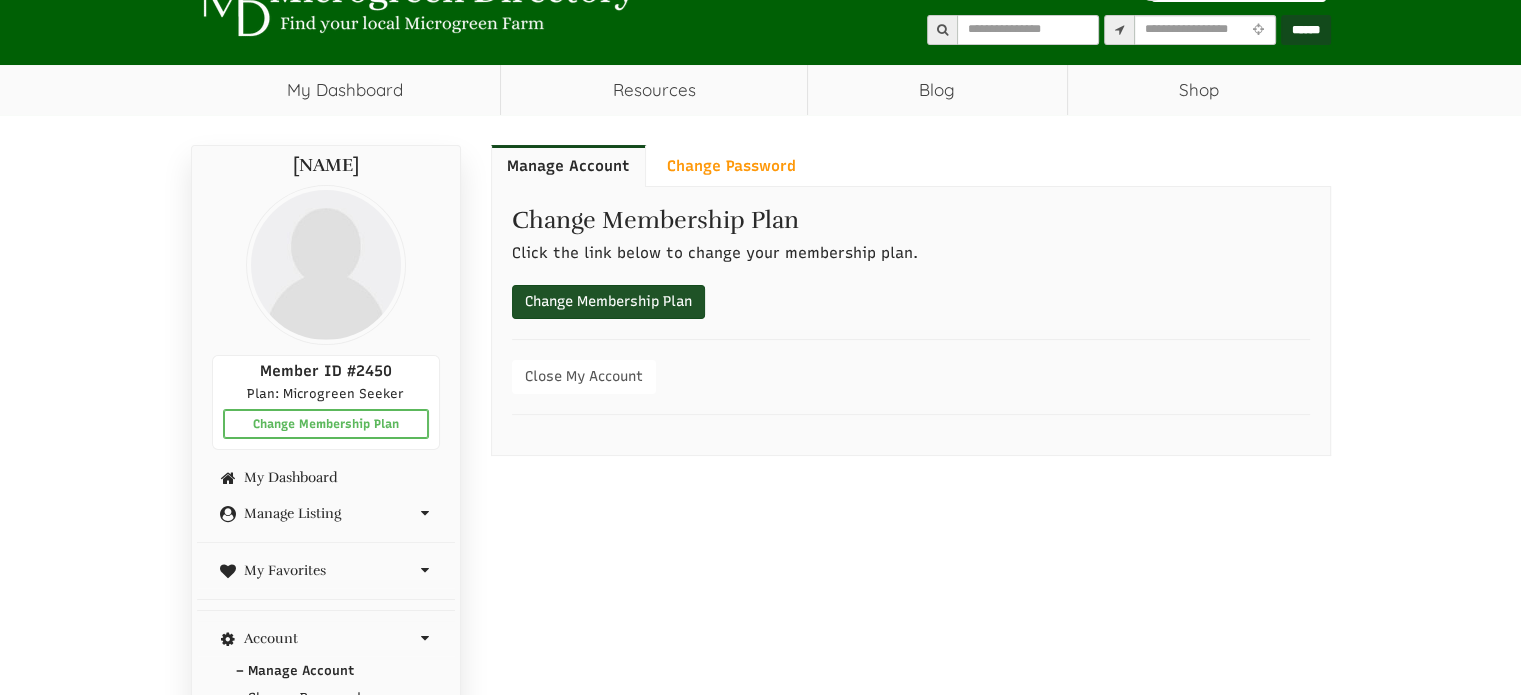 click on "Change Membership Plan" at bounding box center [608, 302] 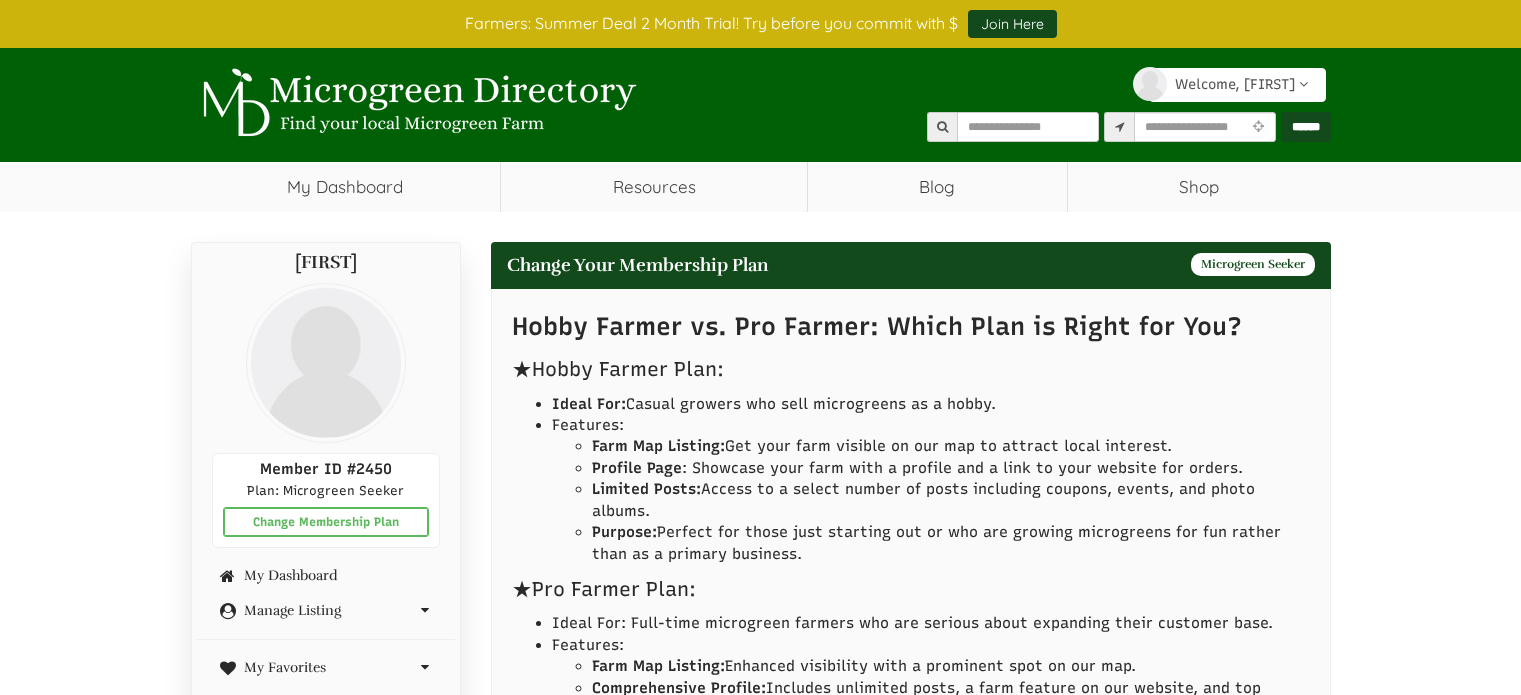 scroll, scrollTop: 0, scrollLeft: 0, axis: both 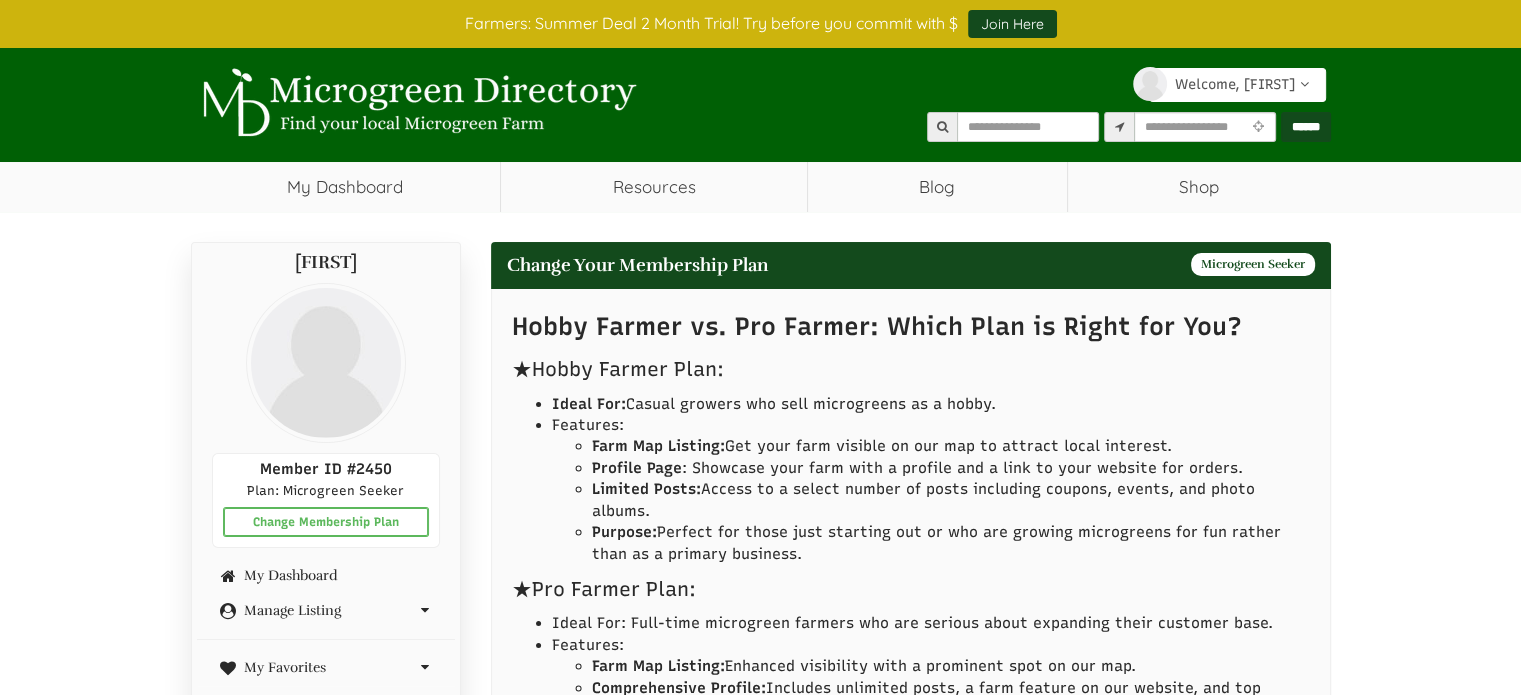 select 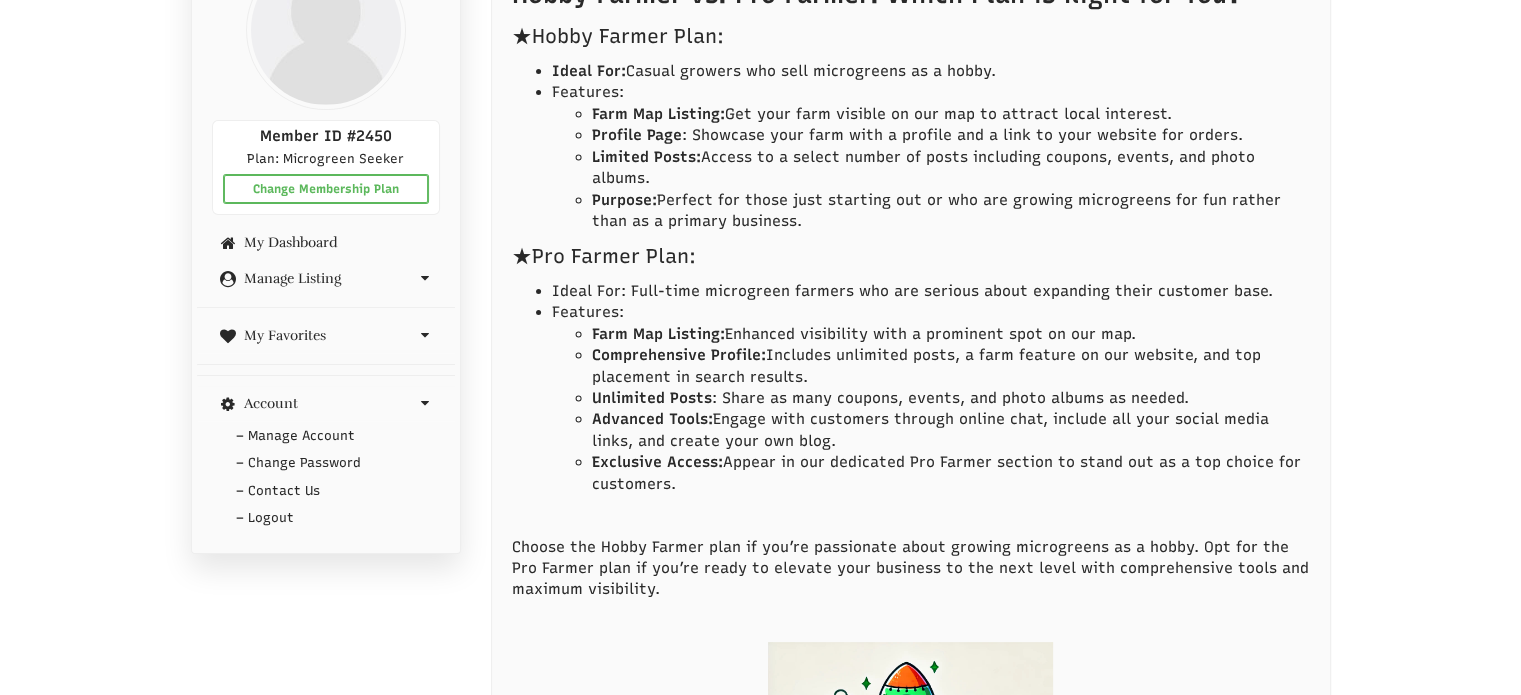 scroll, scrollTop: 300, scrollLeft: 0, axis: vertical 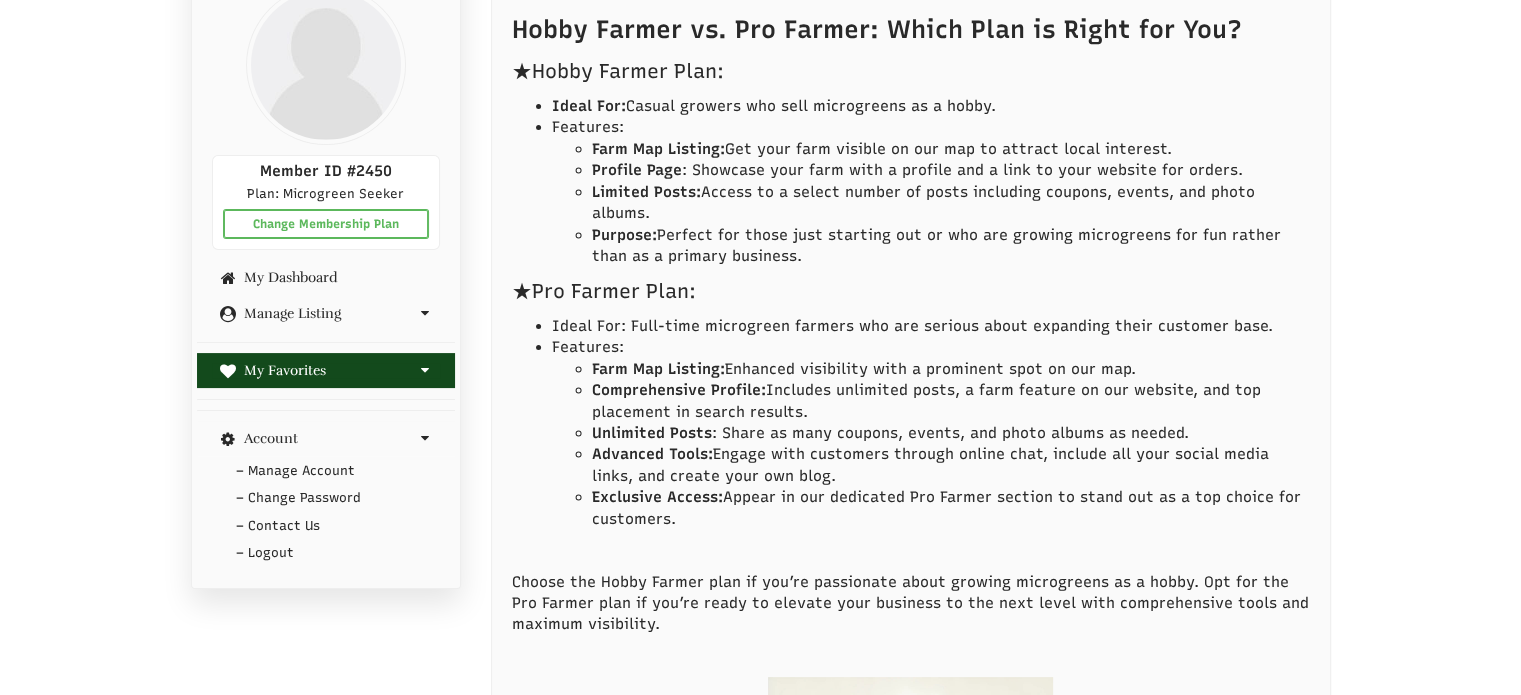 click on "My Favorites" at bounding box center (326, 370) 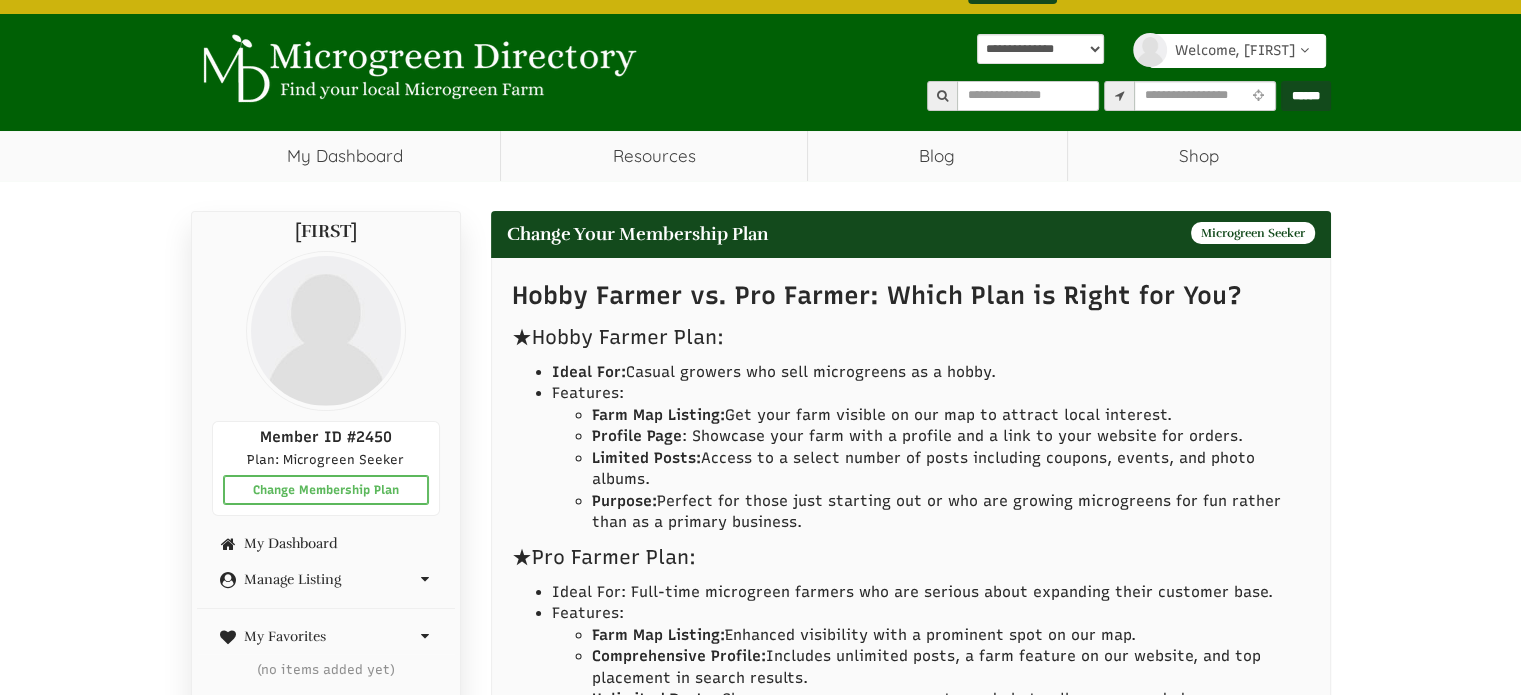scroll, scrollTop: 0, scrollLeft: 0, axis: both 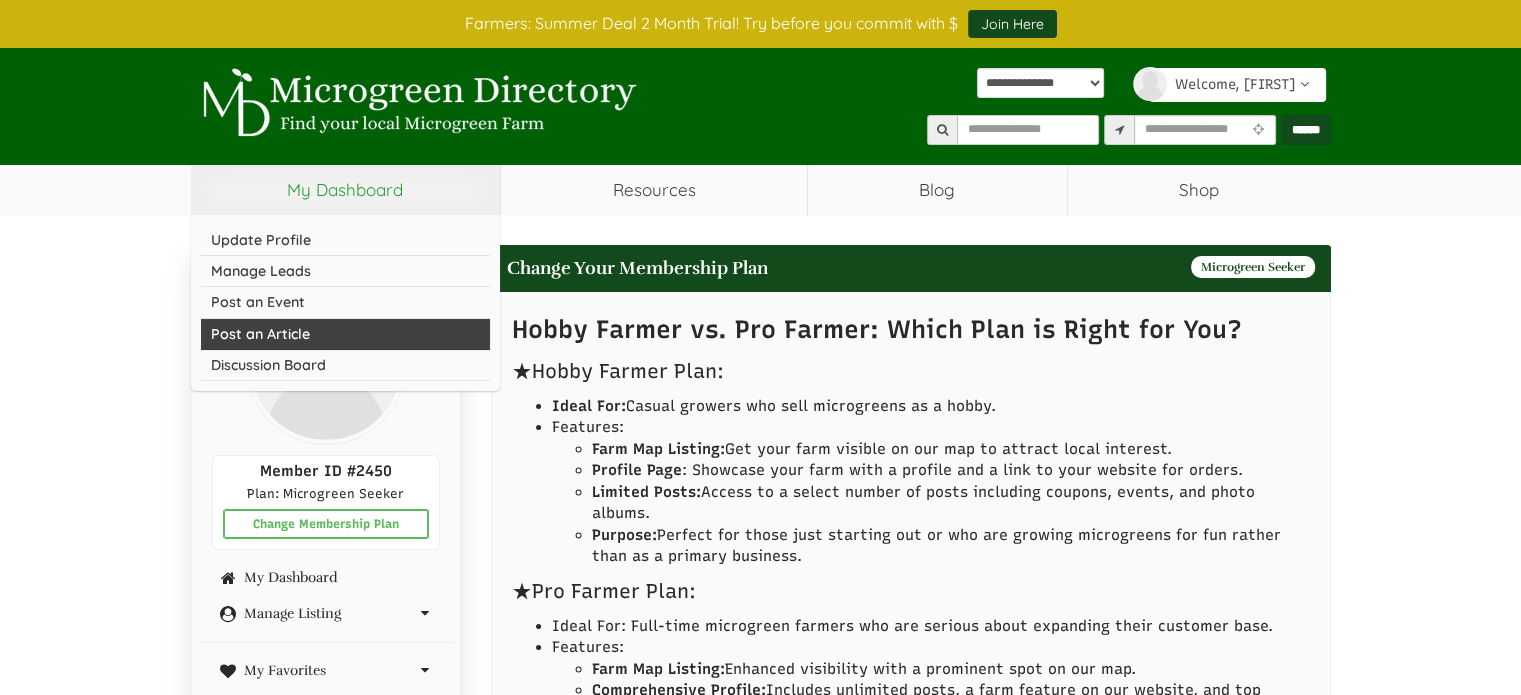 click on "Post an Article" at bounding box center (346, 334) 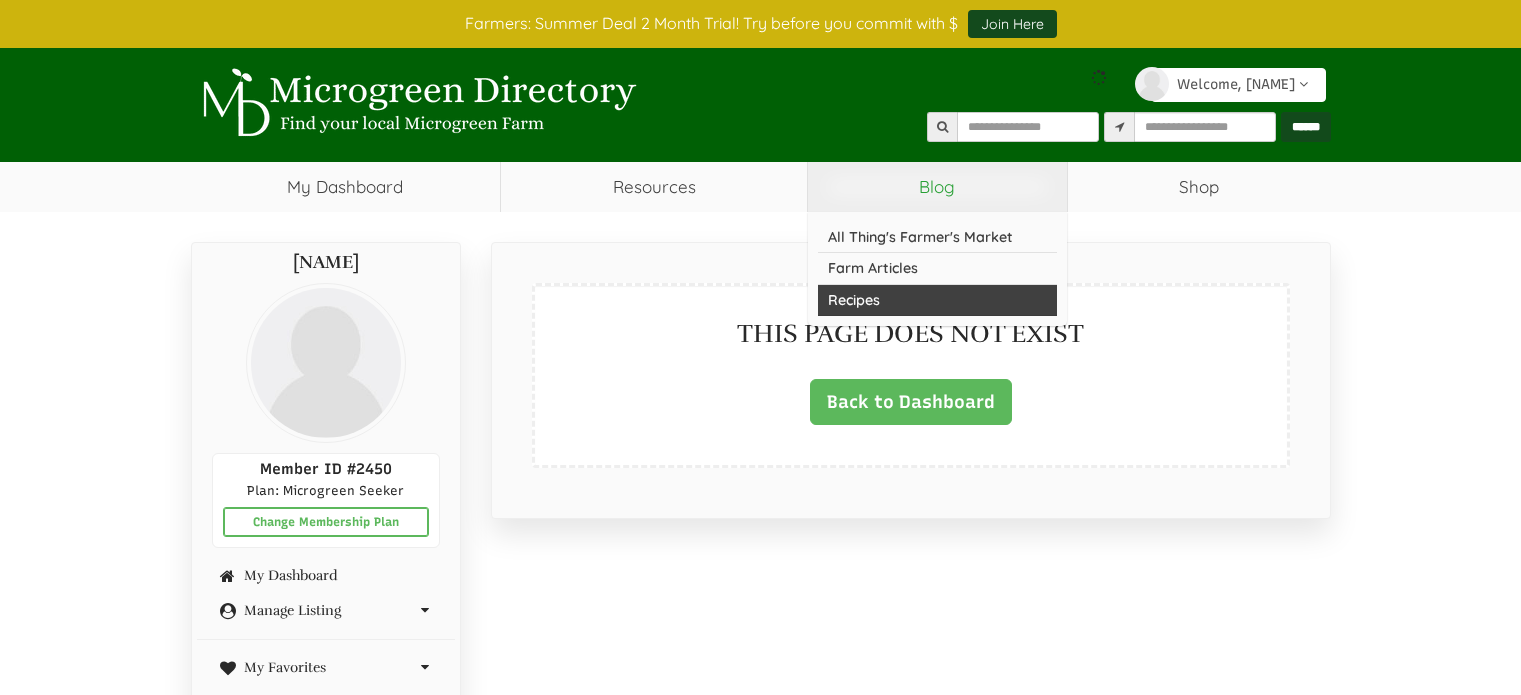scroll, scrollTop: 0, scrollLeft: 0, axis: both 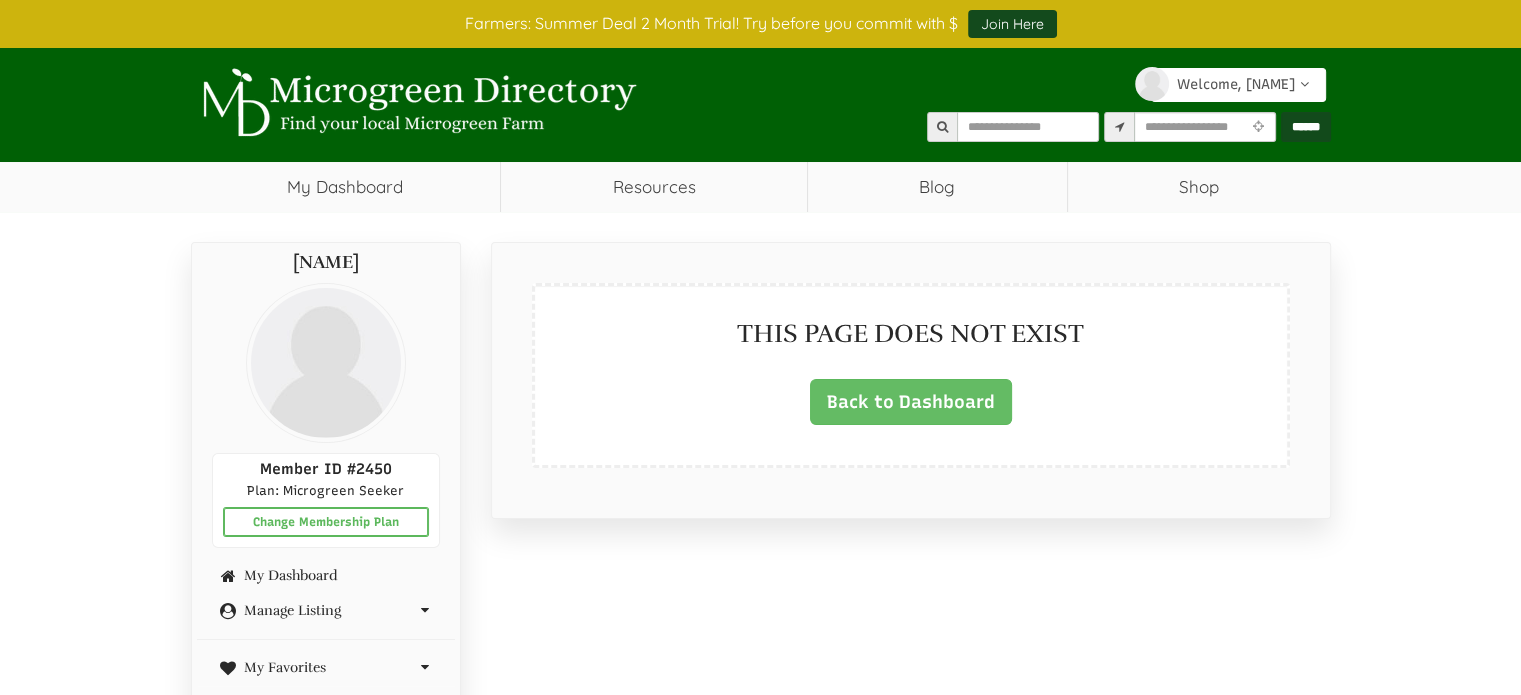 select 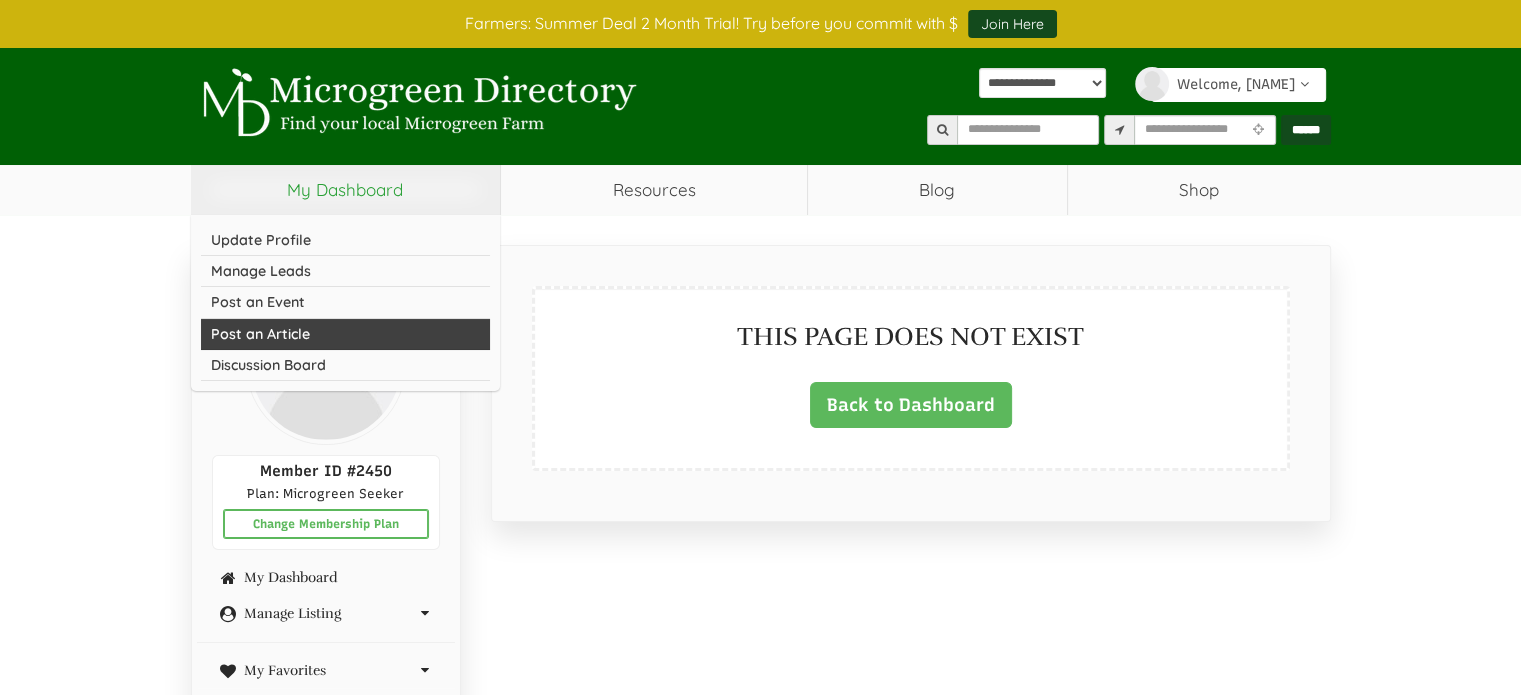 click on "Post an Article" at bounding box center [346, 334] 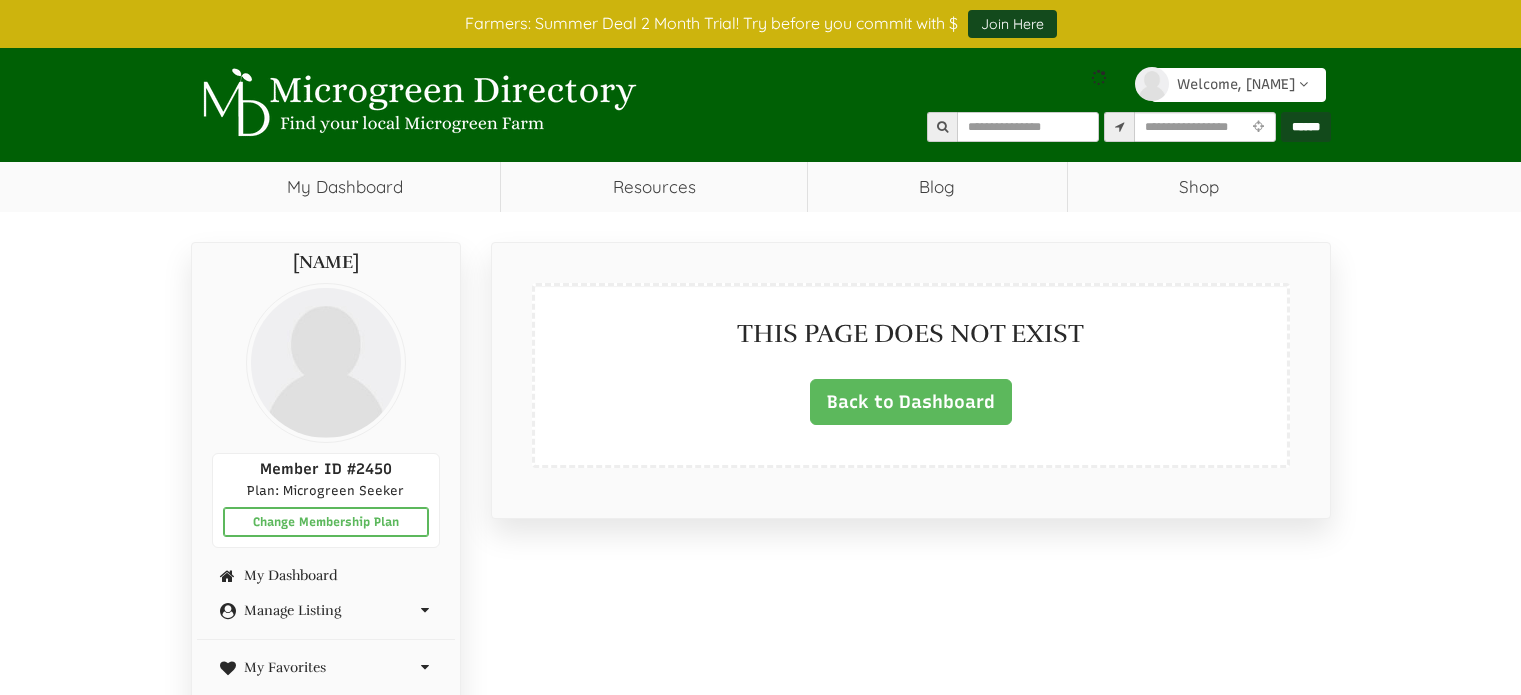 scroll, scrollTop: 0, scrollLeft: 0, axis: both 